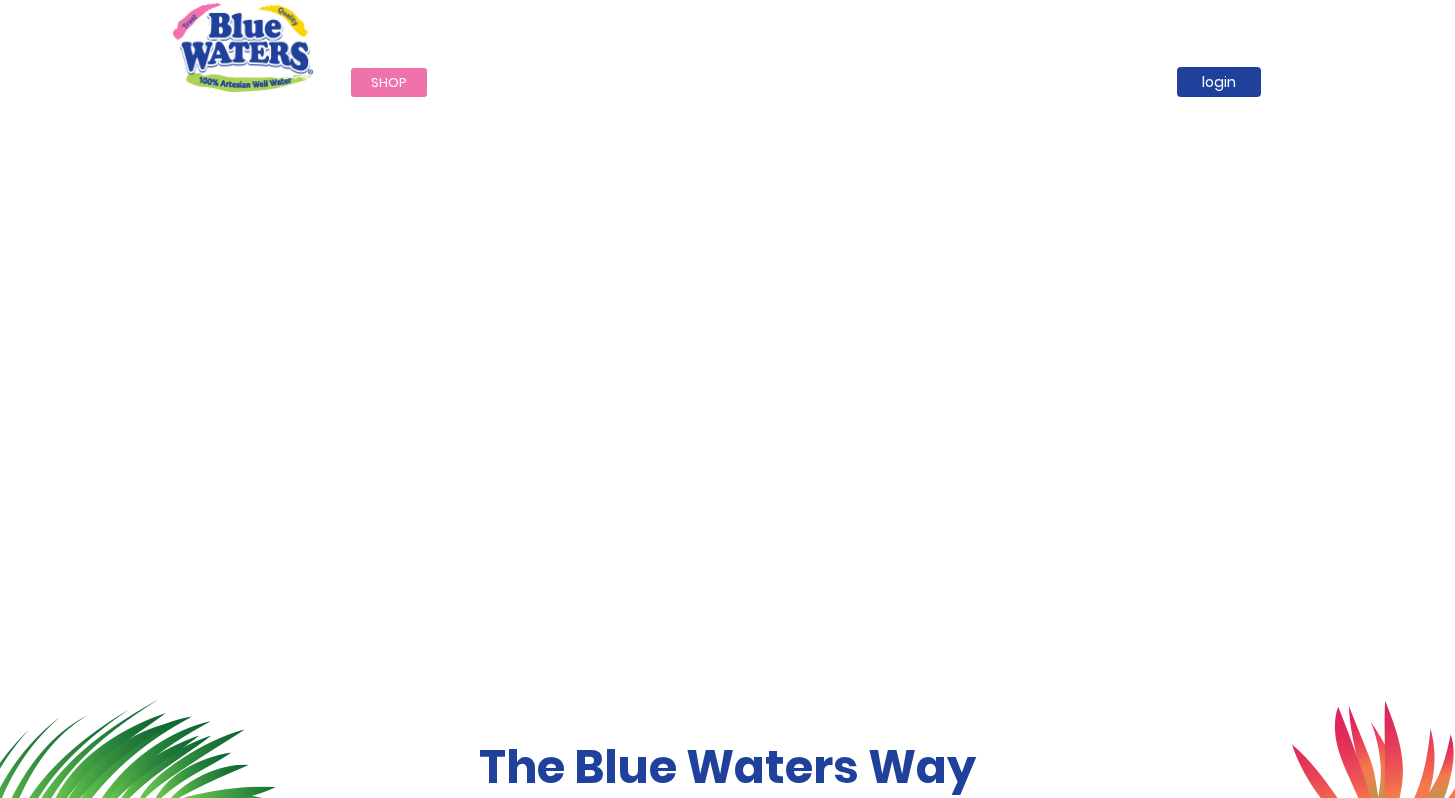 scroll, scrollTop: 0, scrollLeft: 0, axis: both 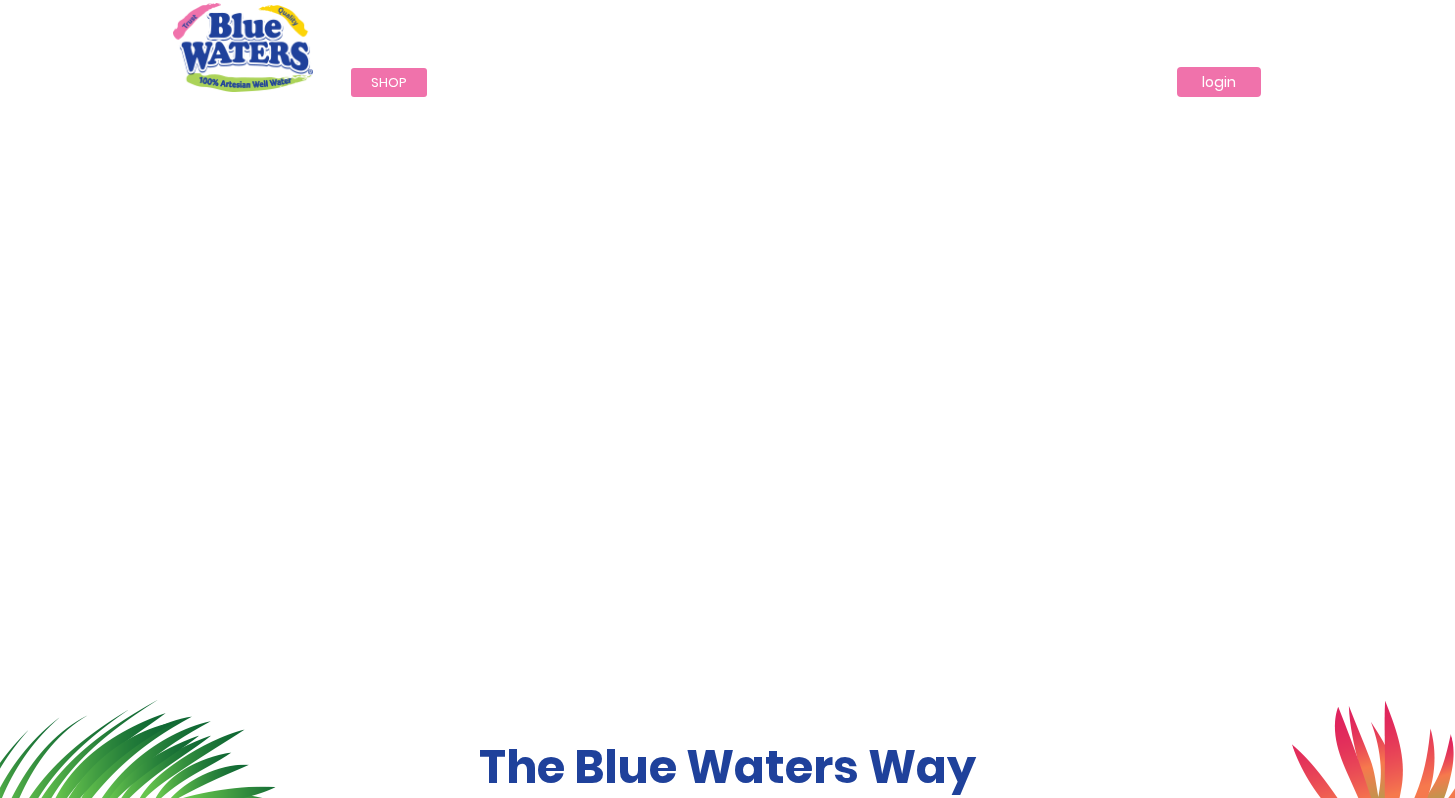 click on "login" at bounding box center [1219, 82] 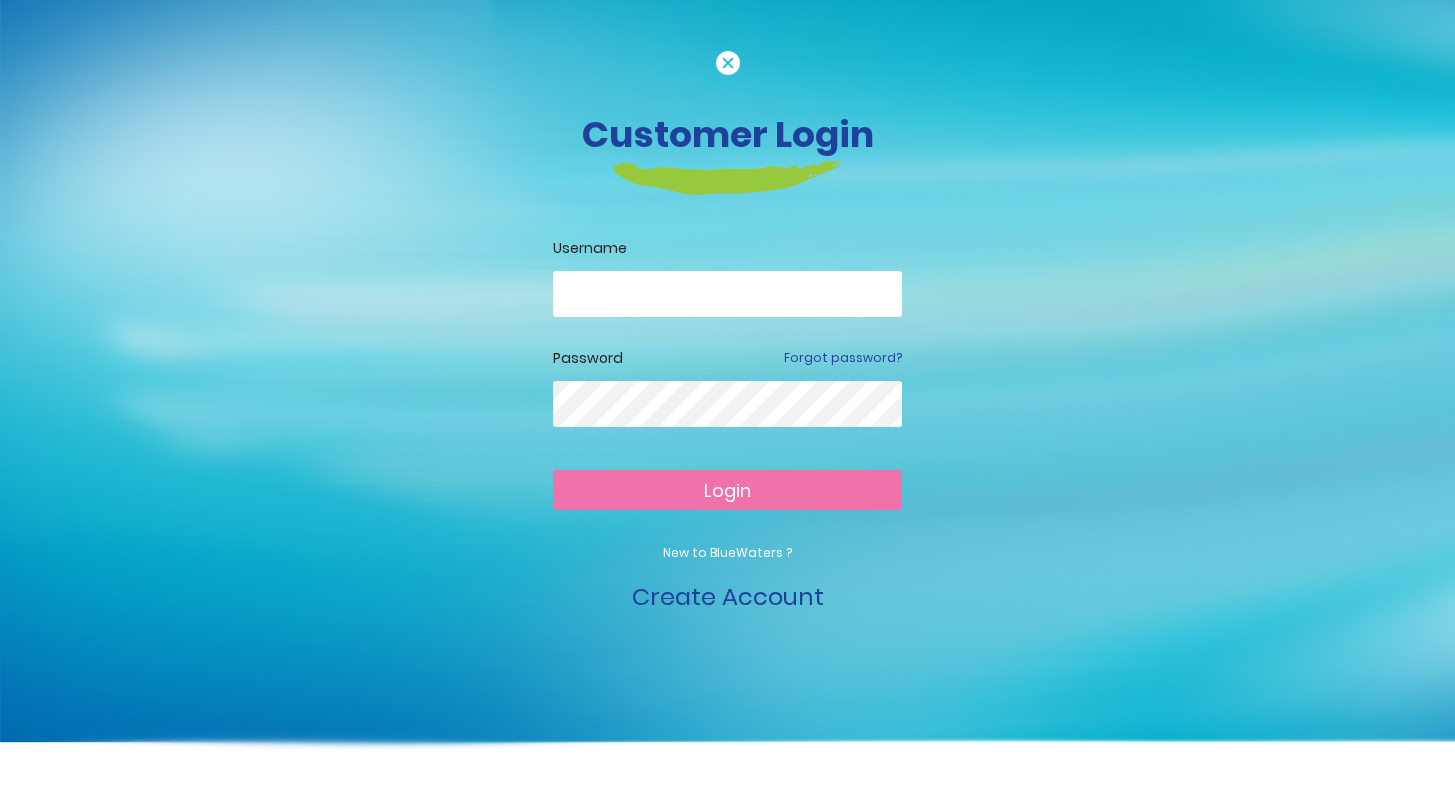 scroll, scrollTop: 0, scrollLeft: 0, axis: both 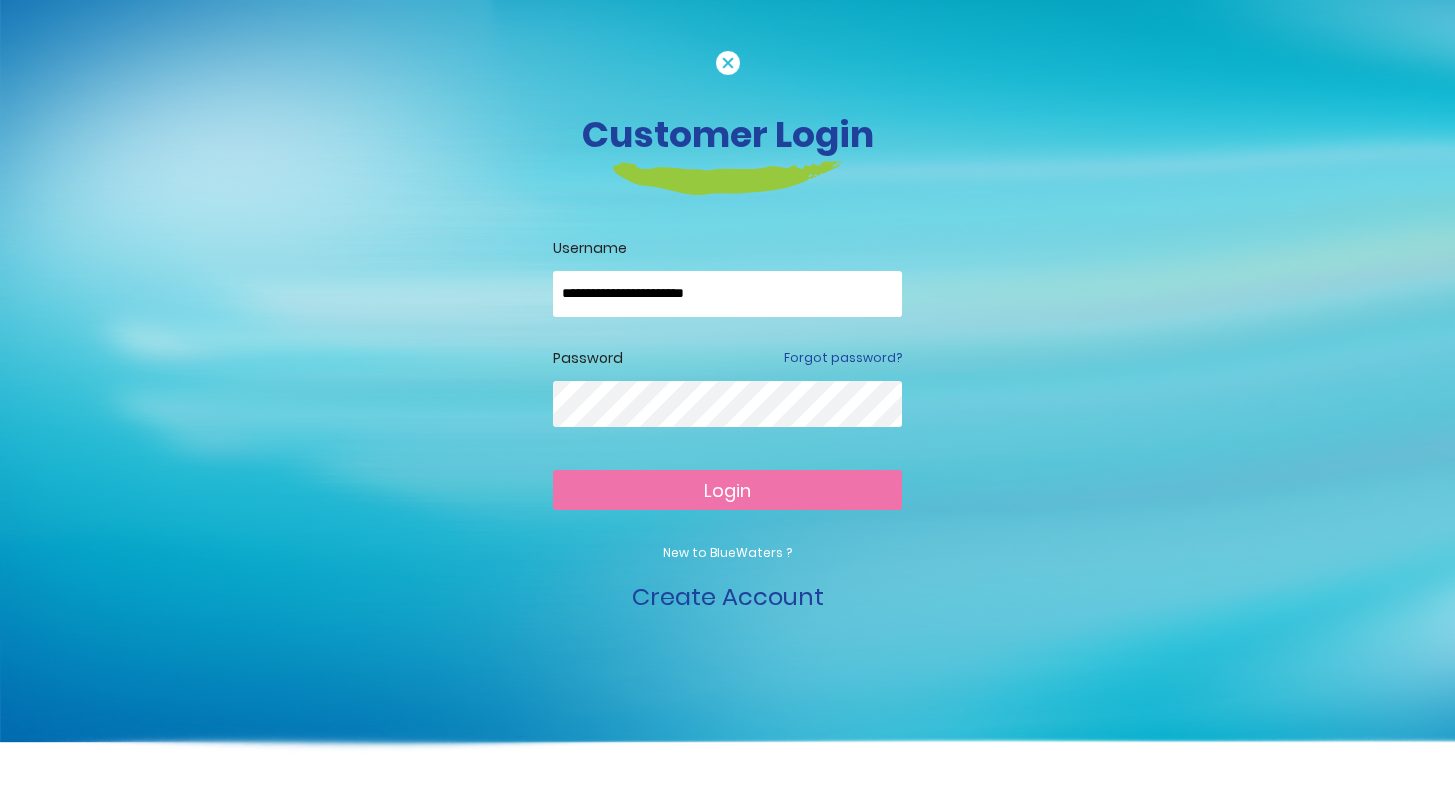 click on "Login" at bounding box center [727, 490] 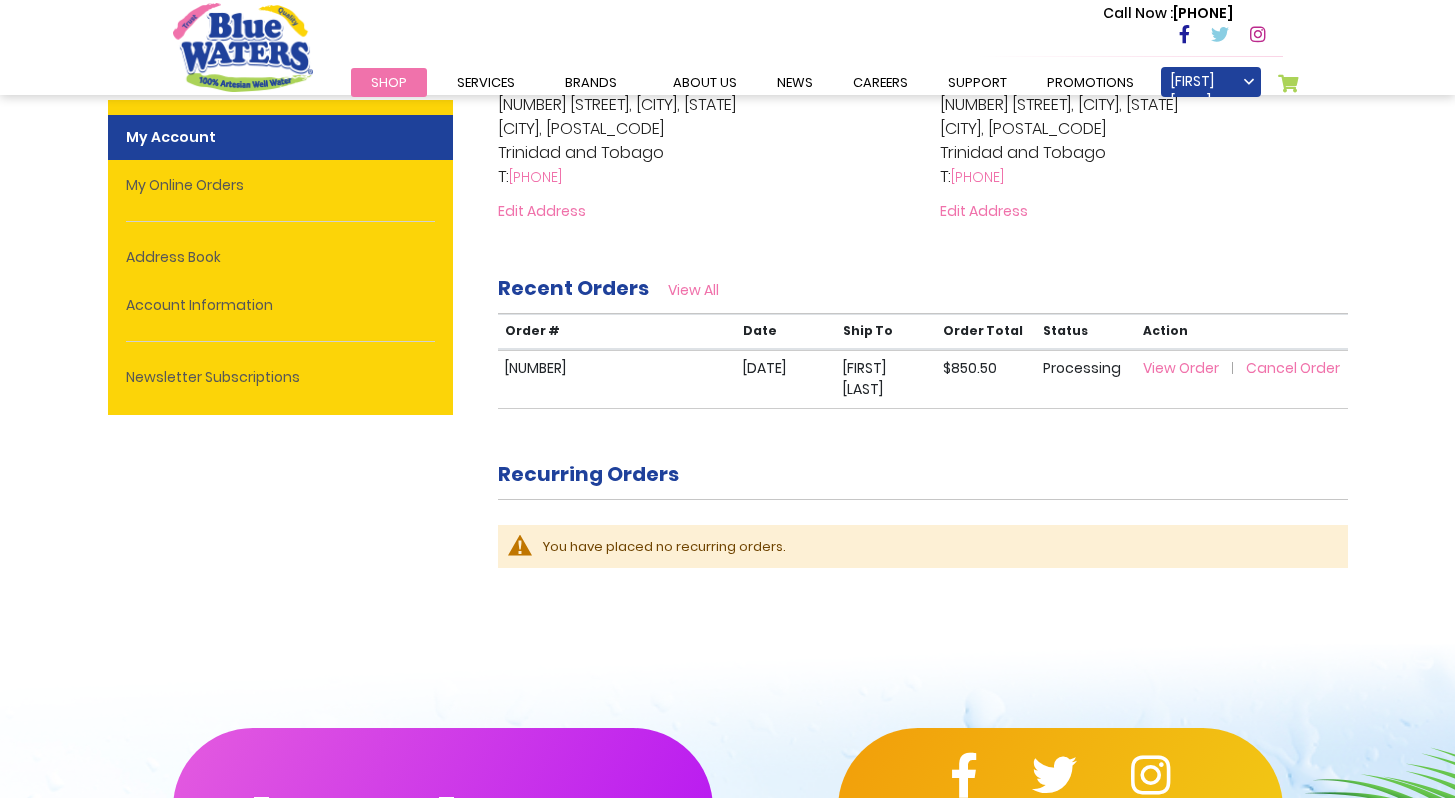 scroll, scrollTop: 538, scrollLeft: 0, axis: vertical 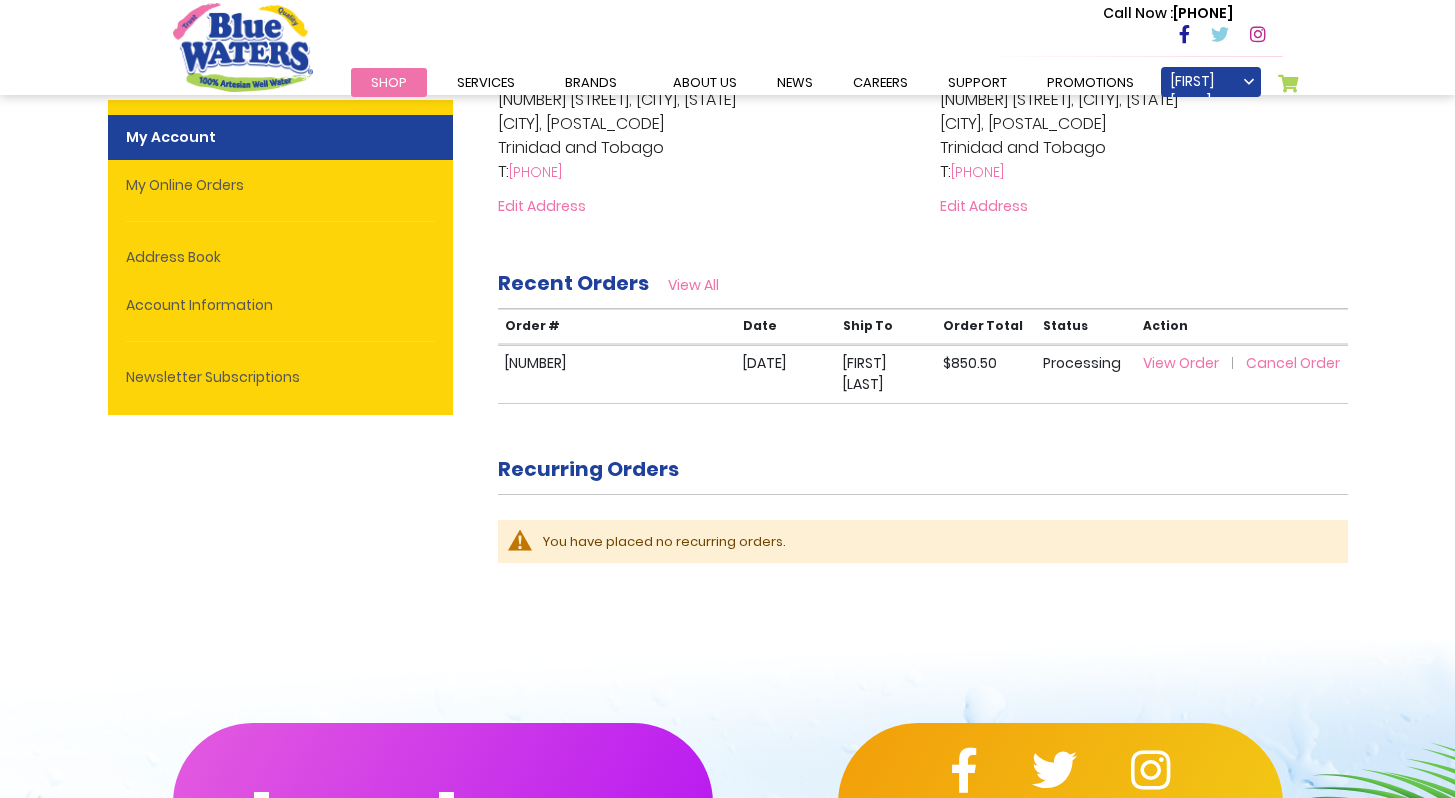 click on "Shop" at bounding box center [389, 82] 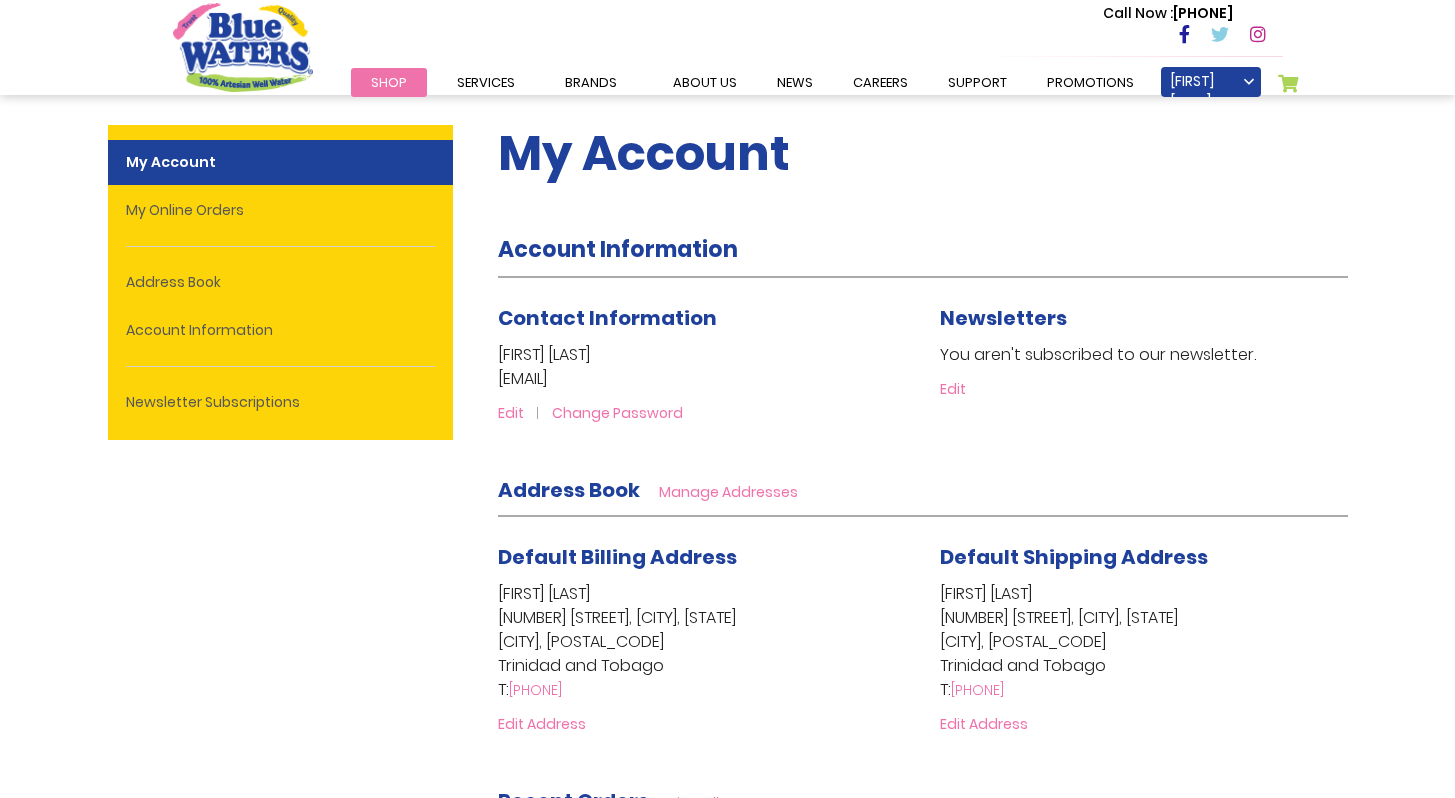 scroll, scrollTop: 0, scrollLeft: 0, axis: both 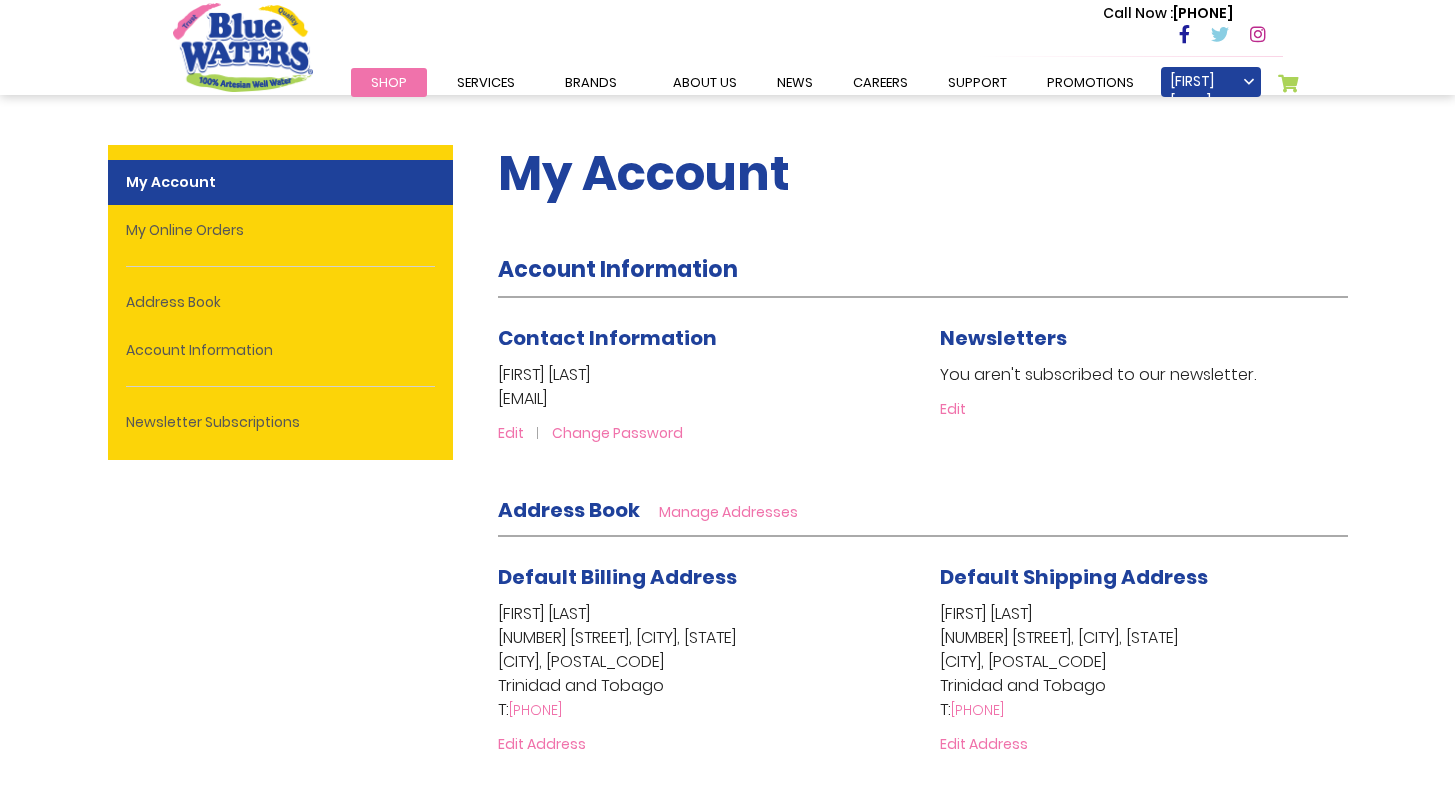 click on "Shop" at bounding box center [389, 82] 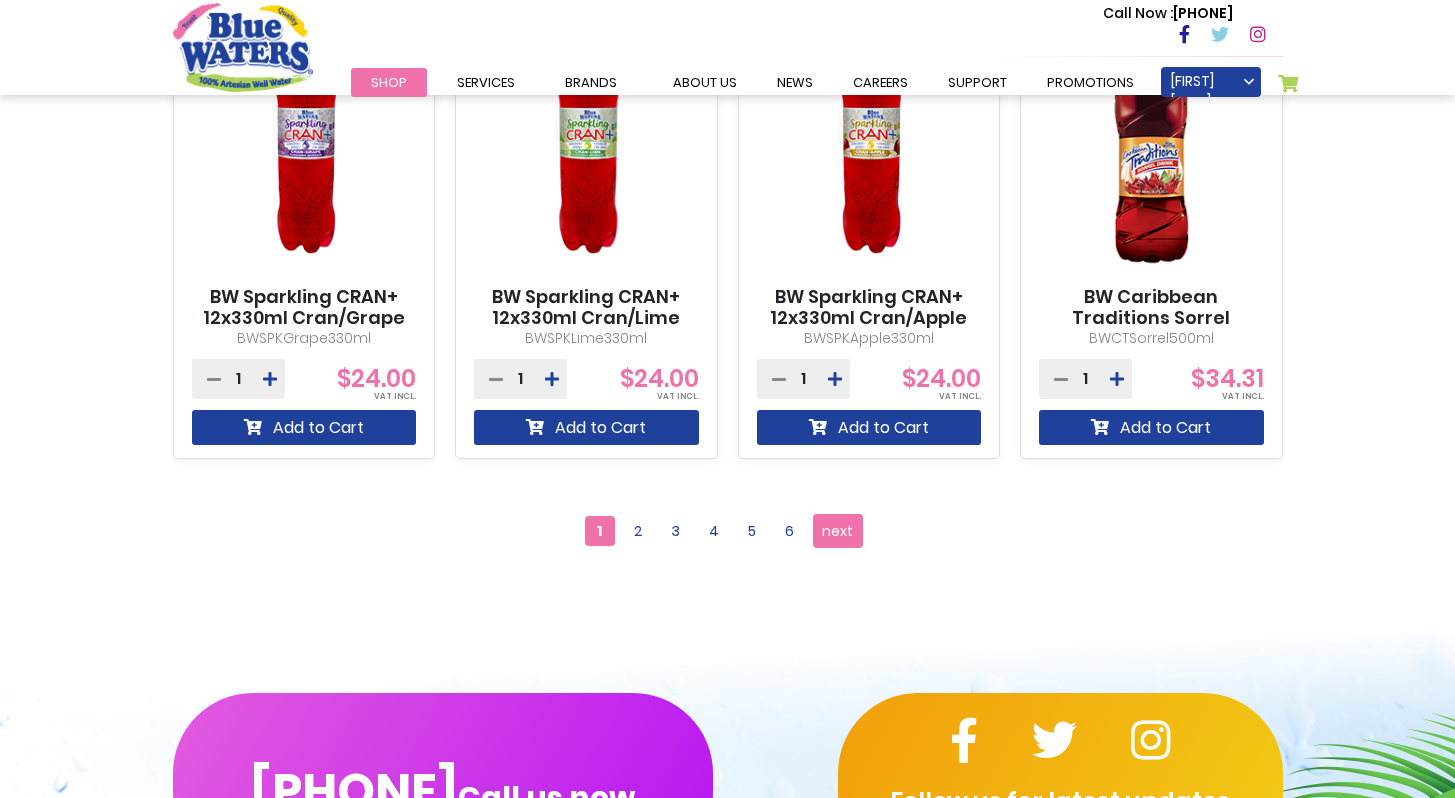 scroll, scrollTop: 1937, scrollLeft: 0, axis: vertical 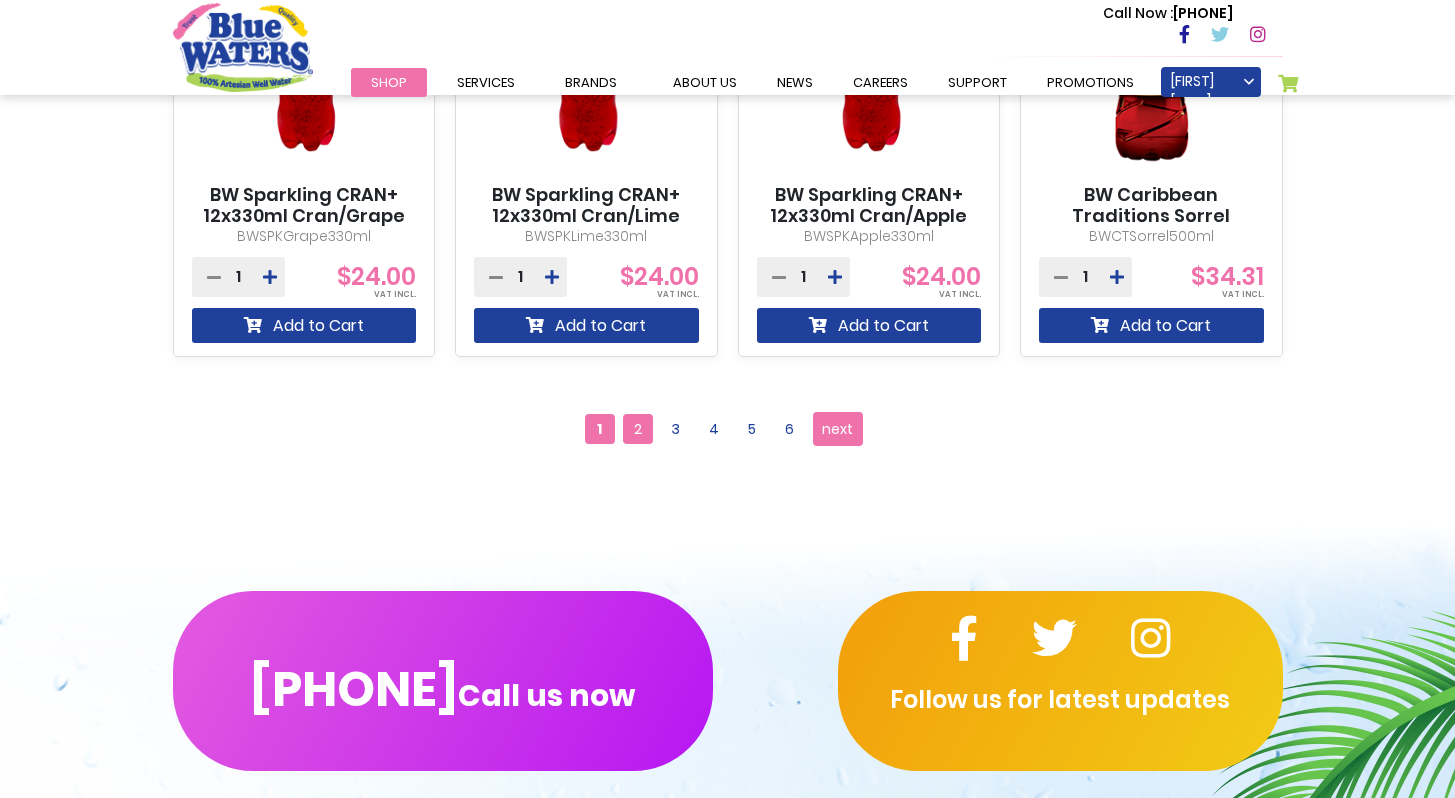 click on "2" at bounding box center (638, 429) 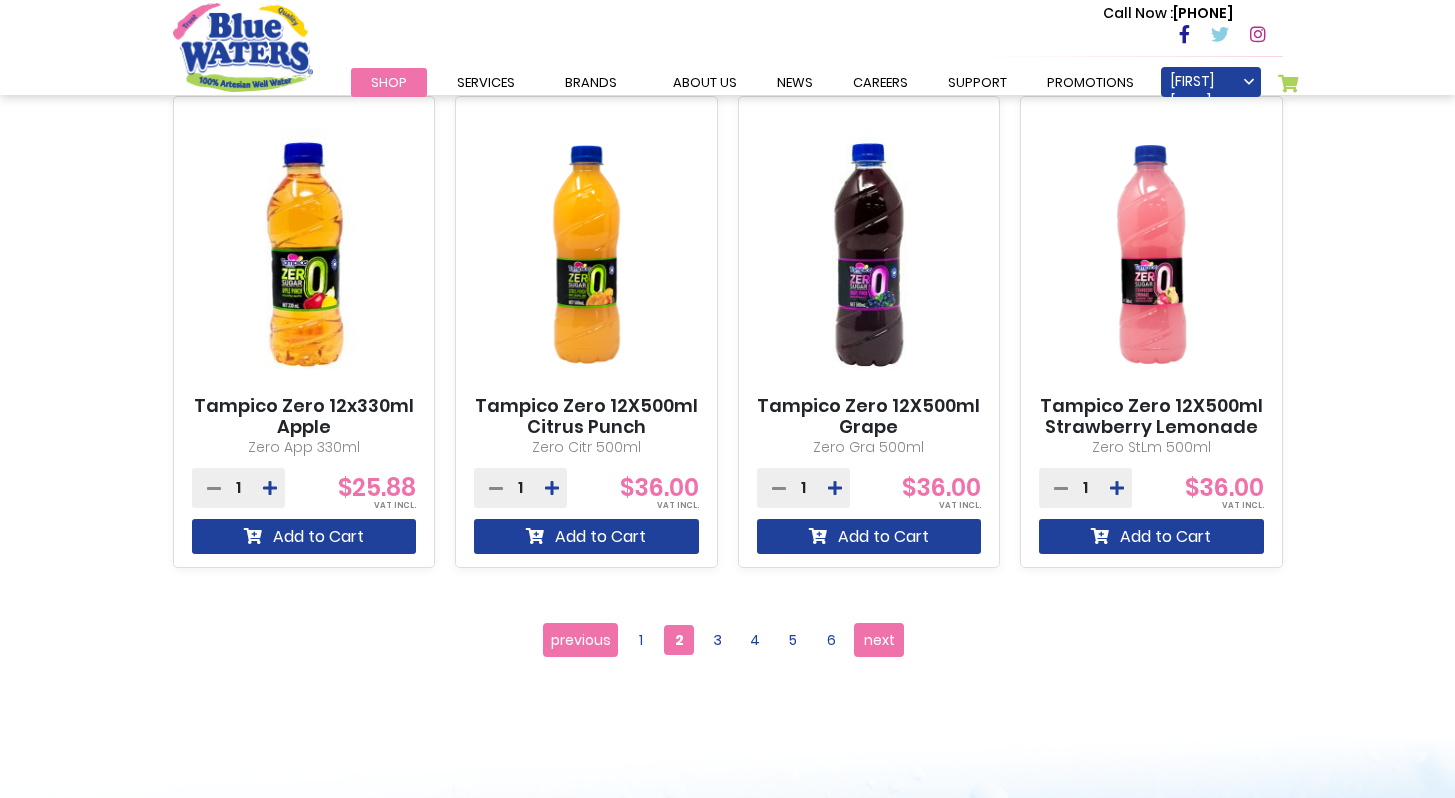 scroll, scrollTop: 1747, scrollLeft: 0, axis: vertical 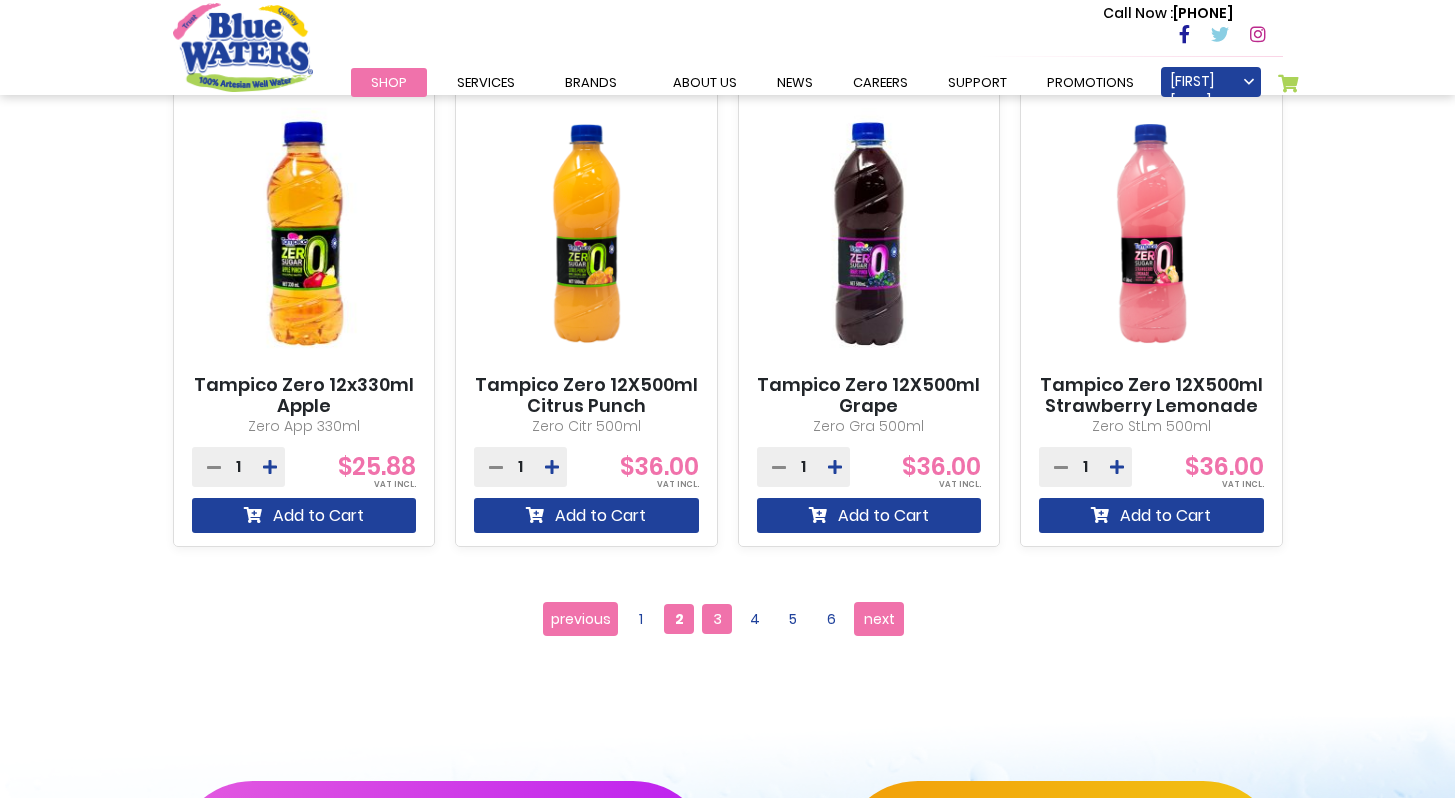 click on "3" at bounding box center [717, 619] 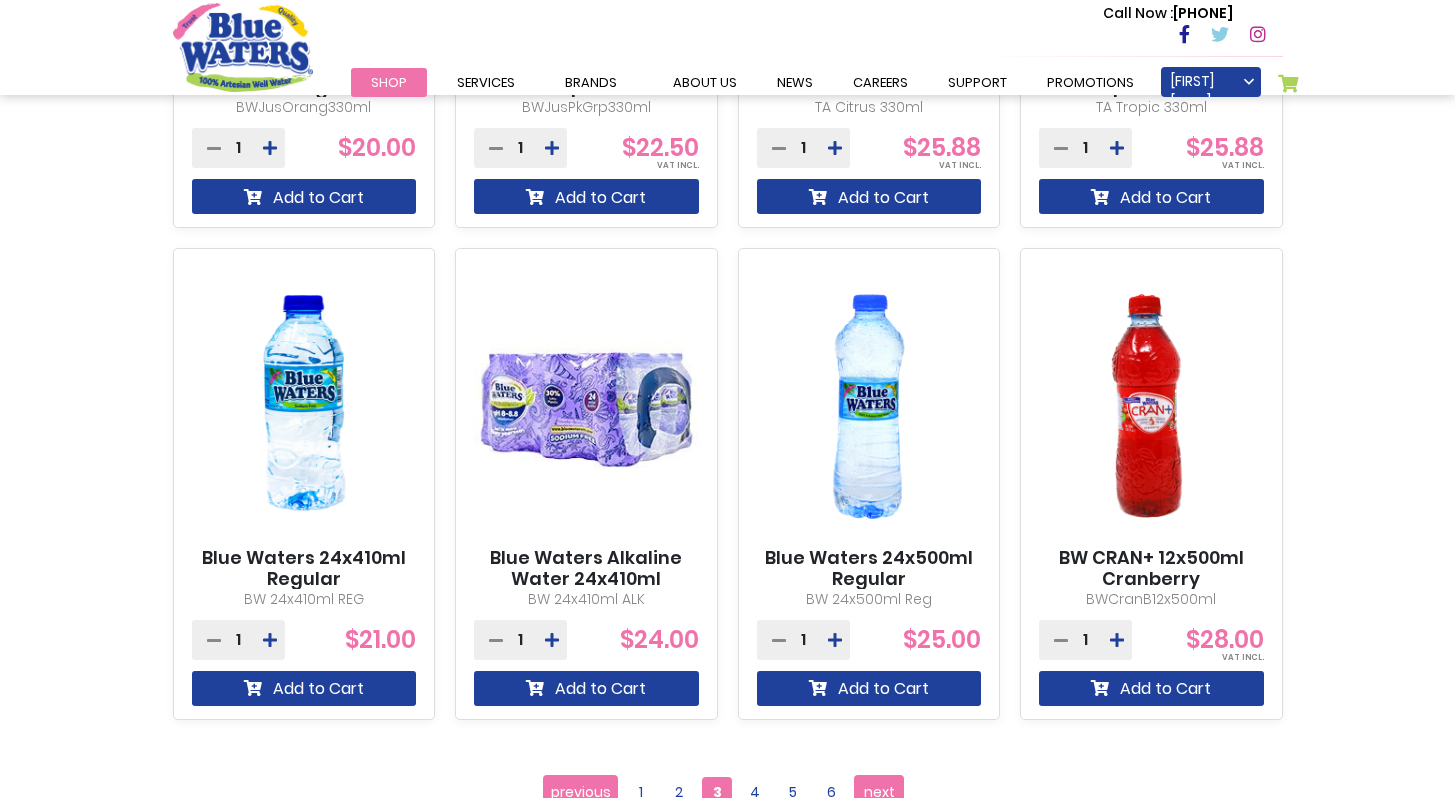 scroll, scrollTop: 1576, scrollLeft: 0, axis: vertical 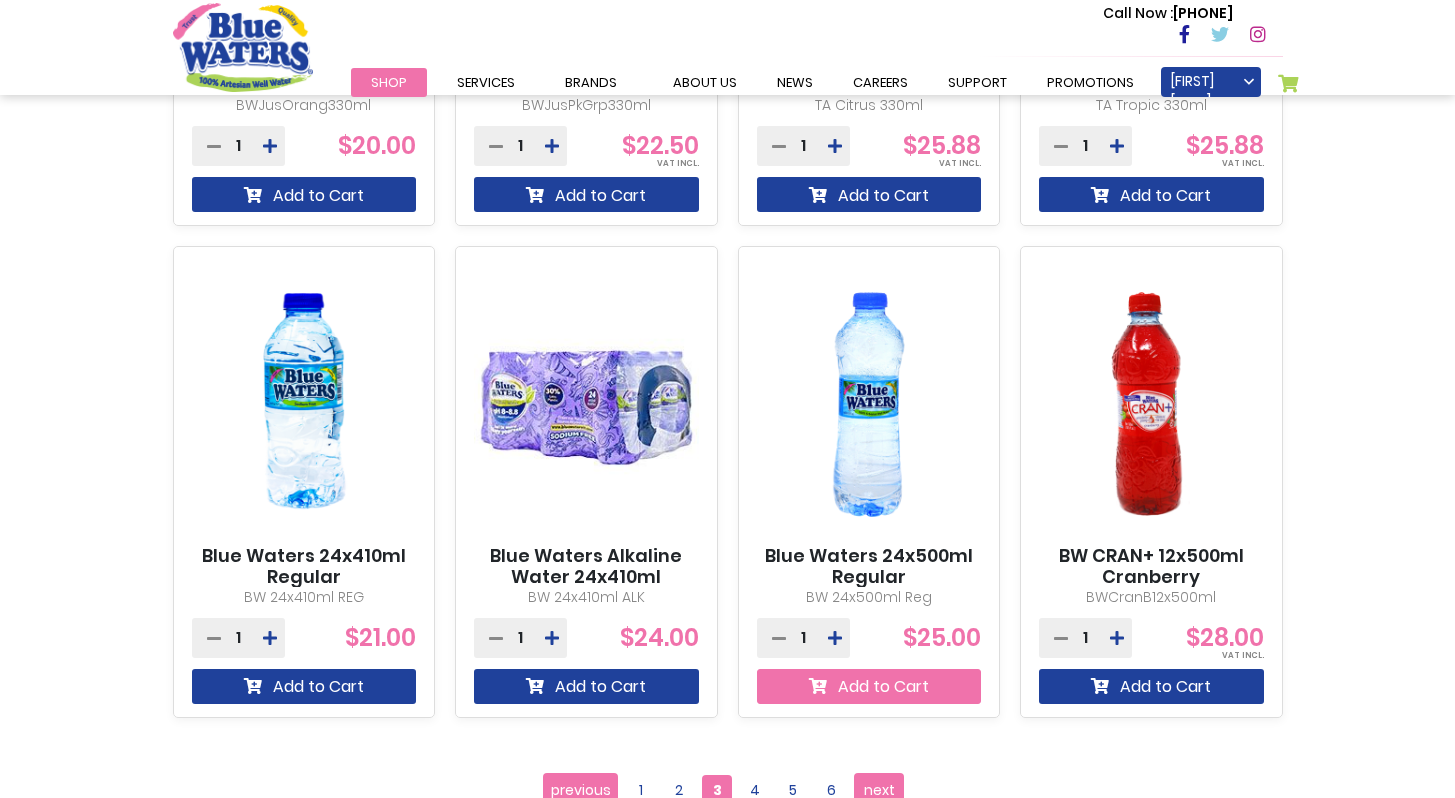 click on "Add to Cart" at bounding box center [869, 686] 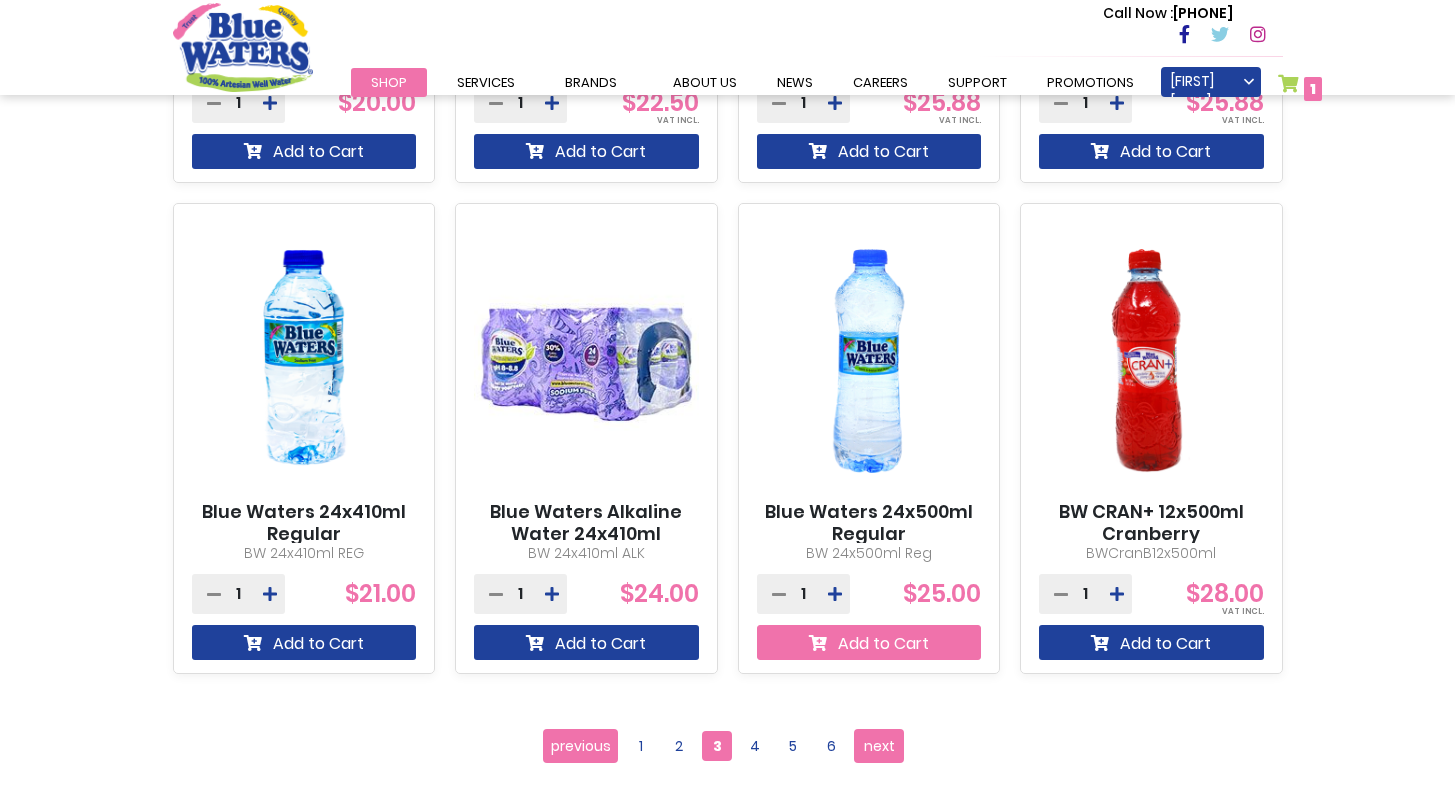 scroll, scrollTop: 1681, scrollLeft: 0, axis: vertical 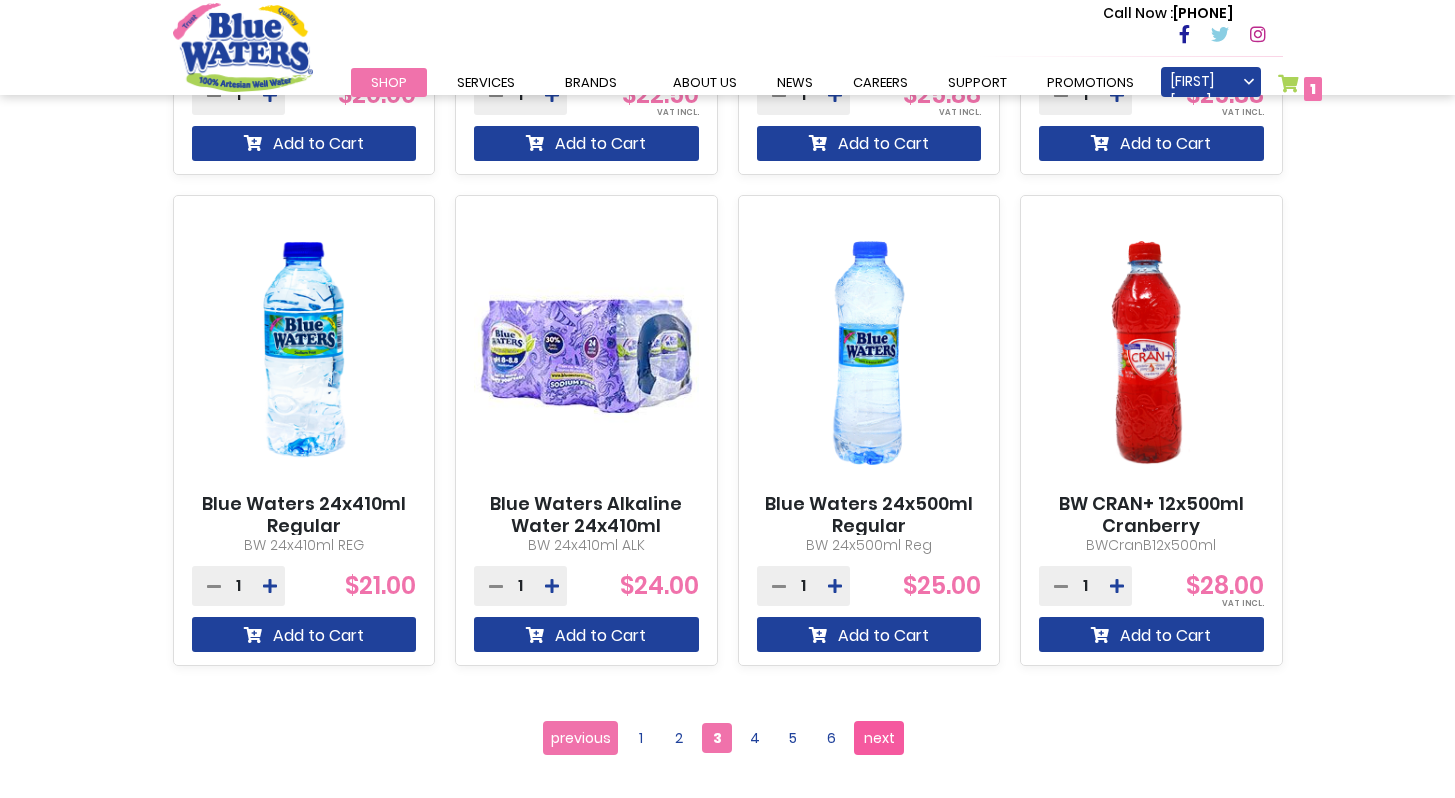 click on "next" at bounding box center [879, 738] 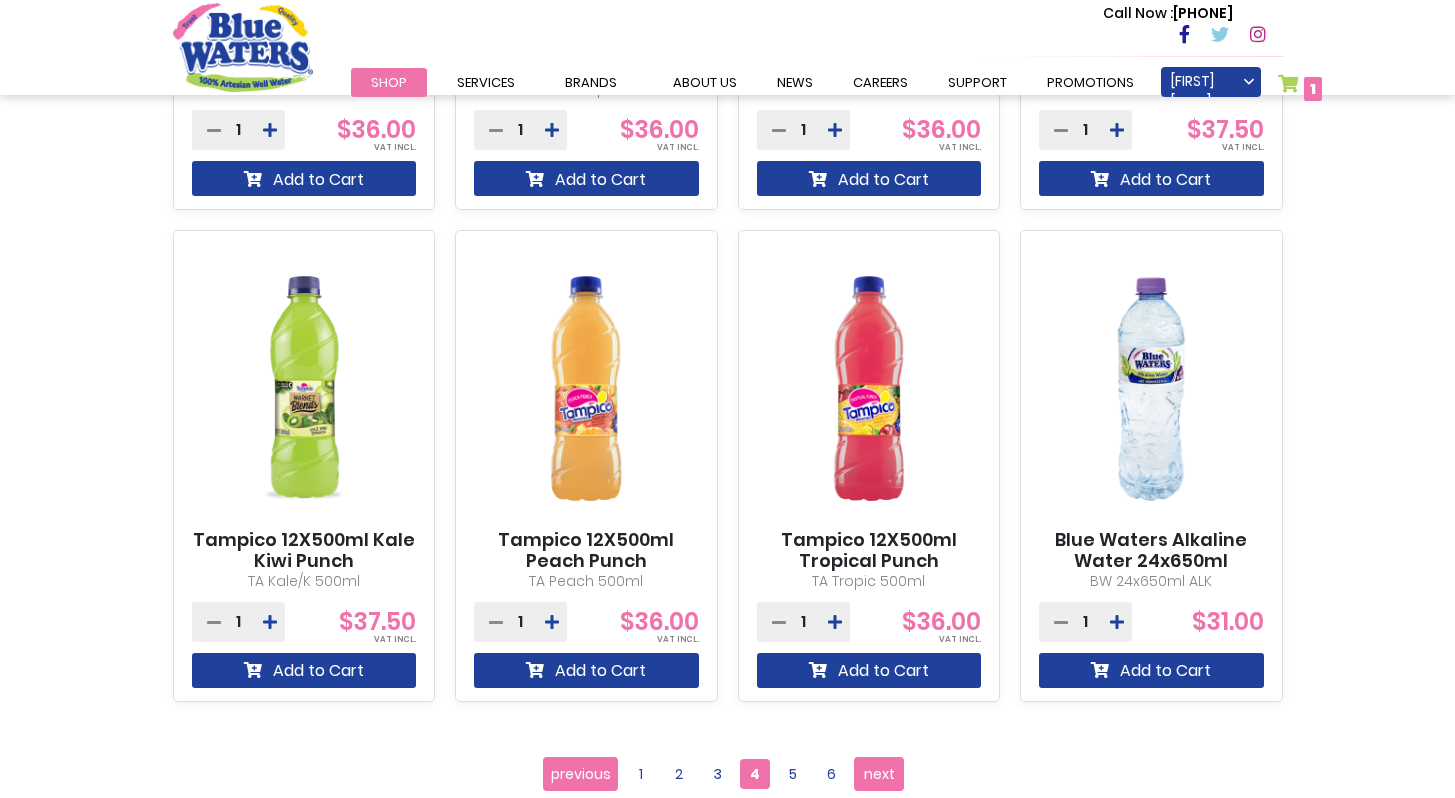scroll, scrollTop: 1594, scrollLeft: 0, axis: vertical 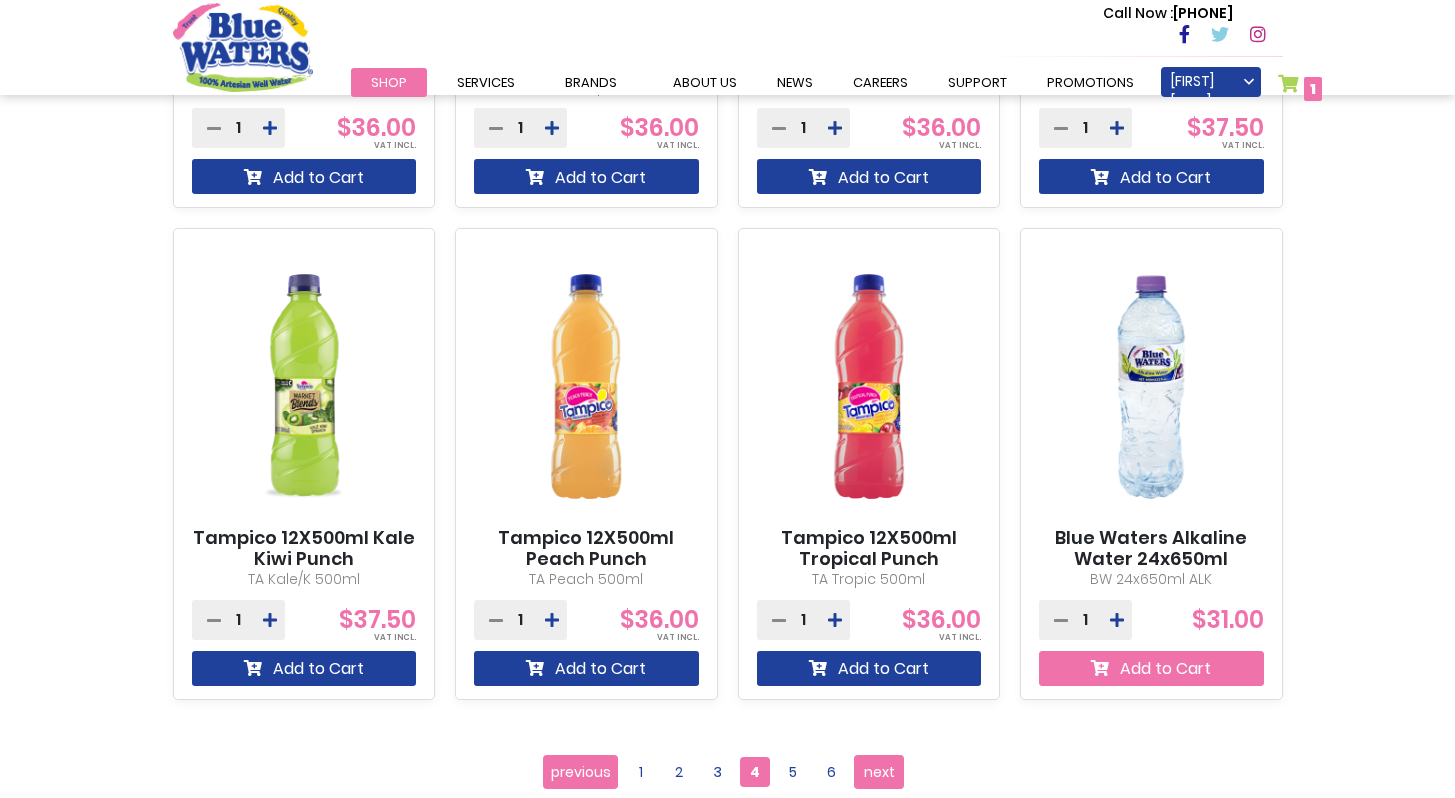 click on "Add to Cart" at bounding box center (1151, 668) 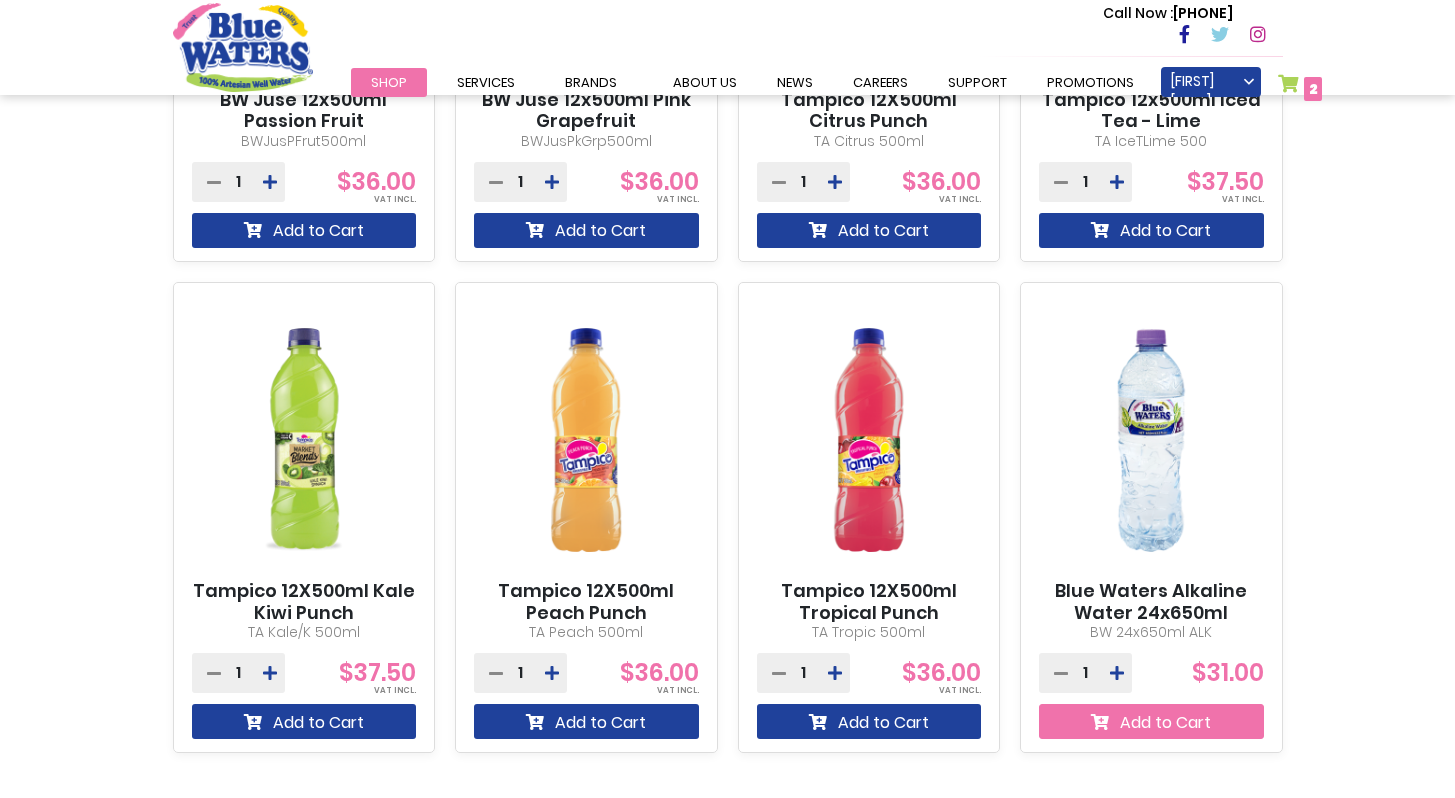 scroll, scrollTop: 1647, scrollLeft: 0, axis: vertical 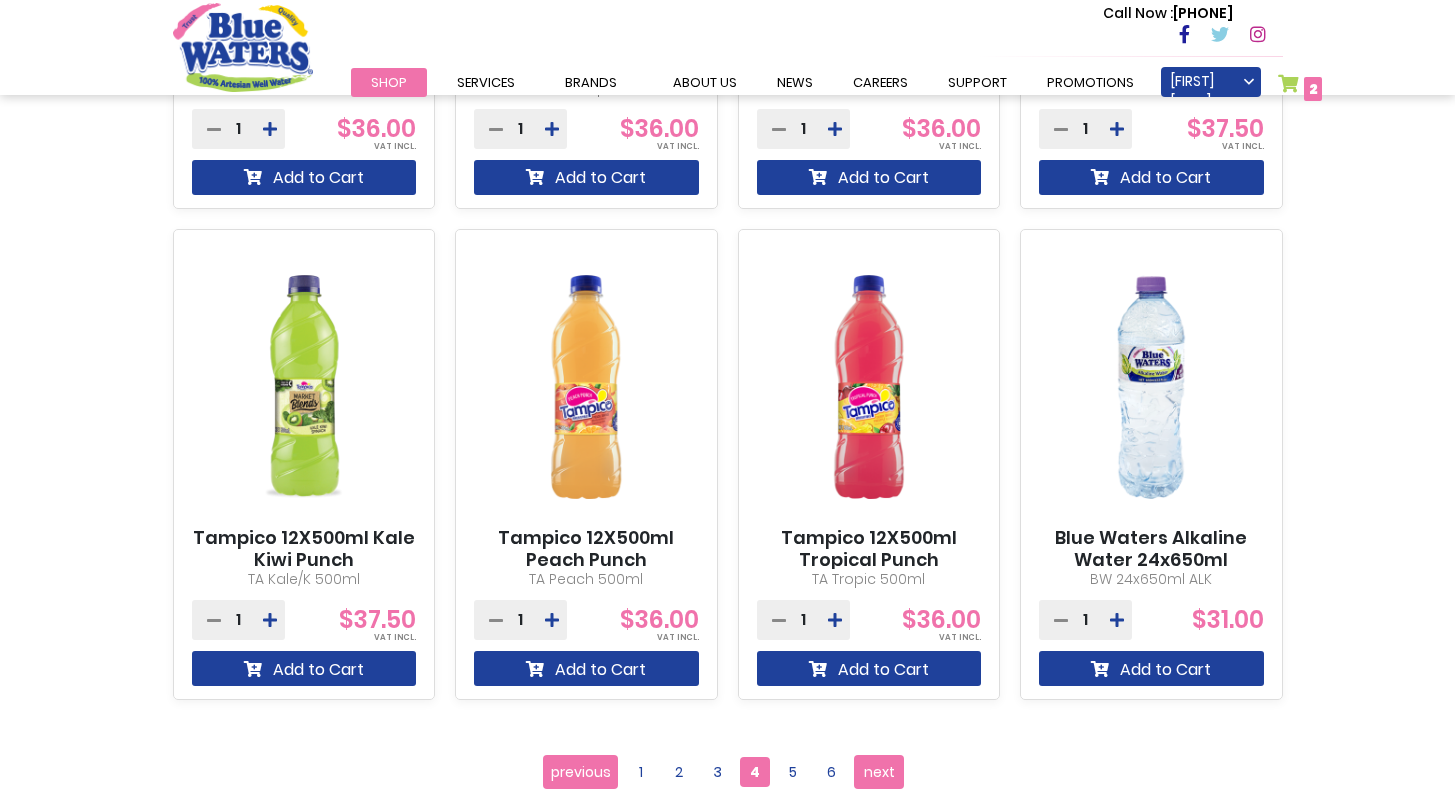 click on "Page
previous
Page
1
Page
2
Page
3
You're currently reading page
4" at bounding box center (727, 772) 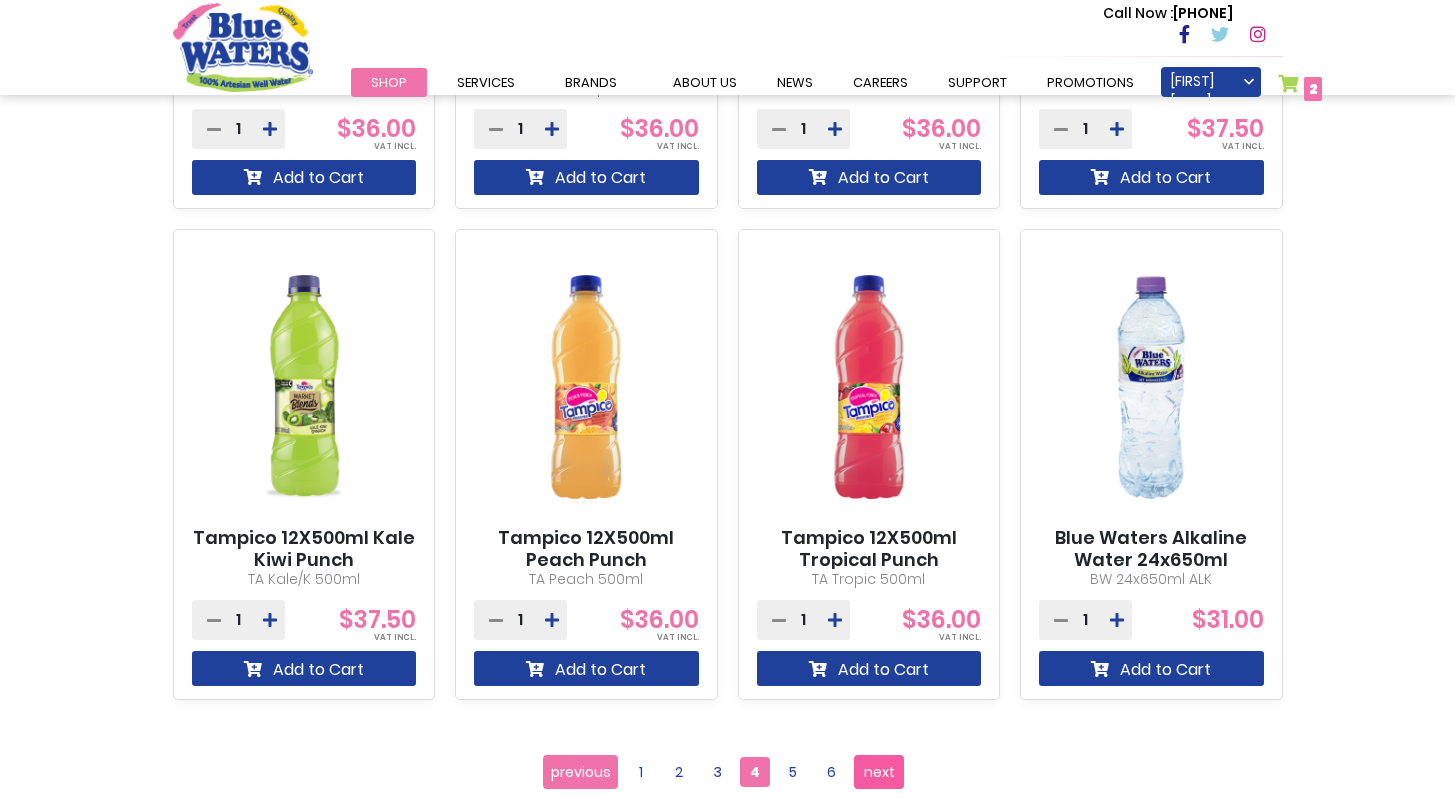 click on "next" at bounding box center (879, 772) 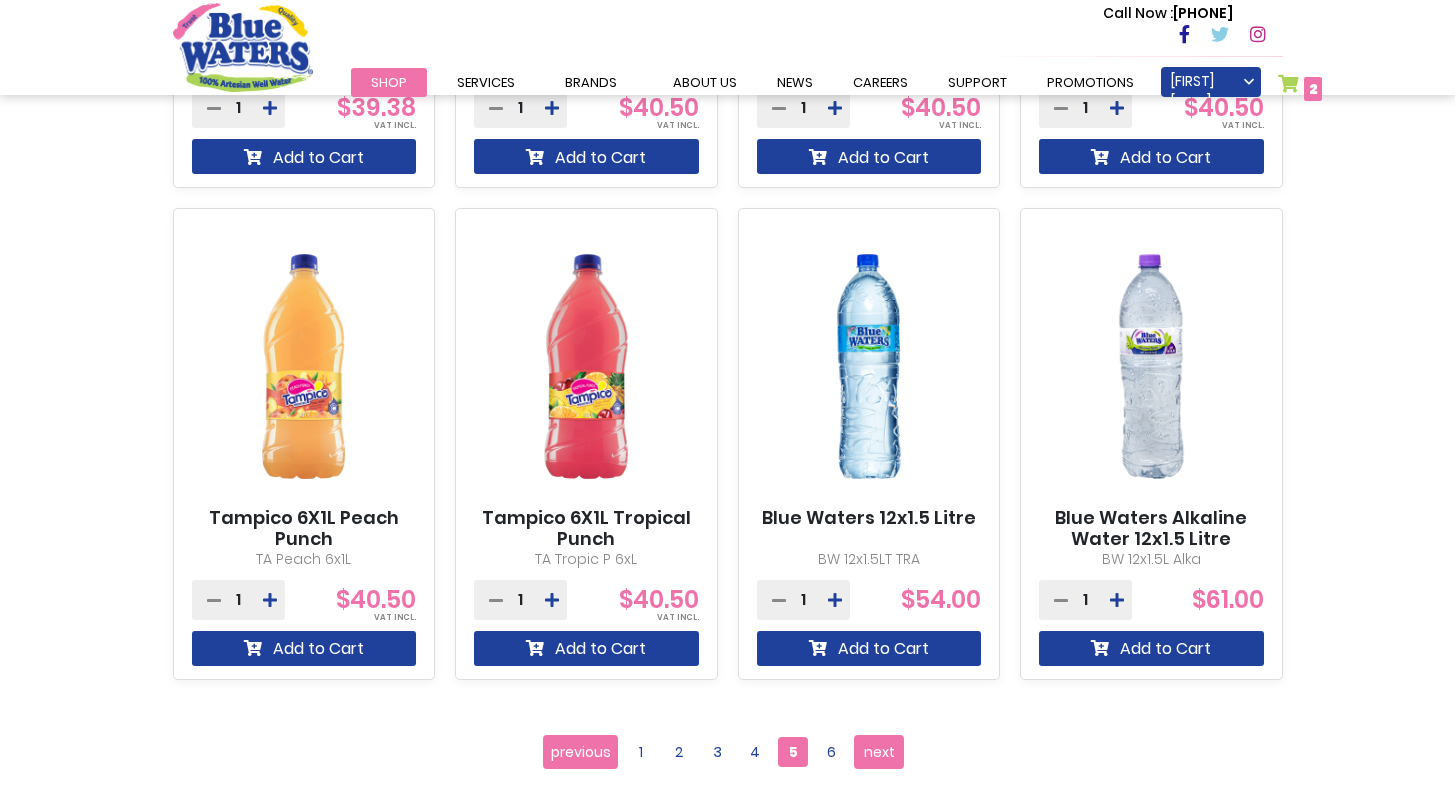 scroll, scrollTop: 1629, scrollLeft: 0, axis: vertical 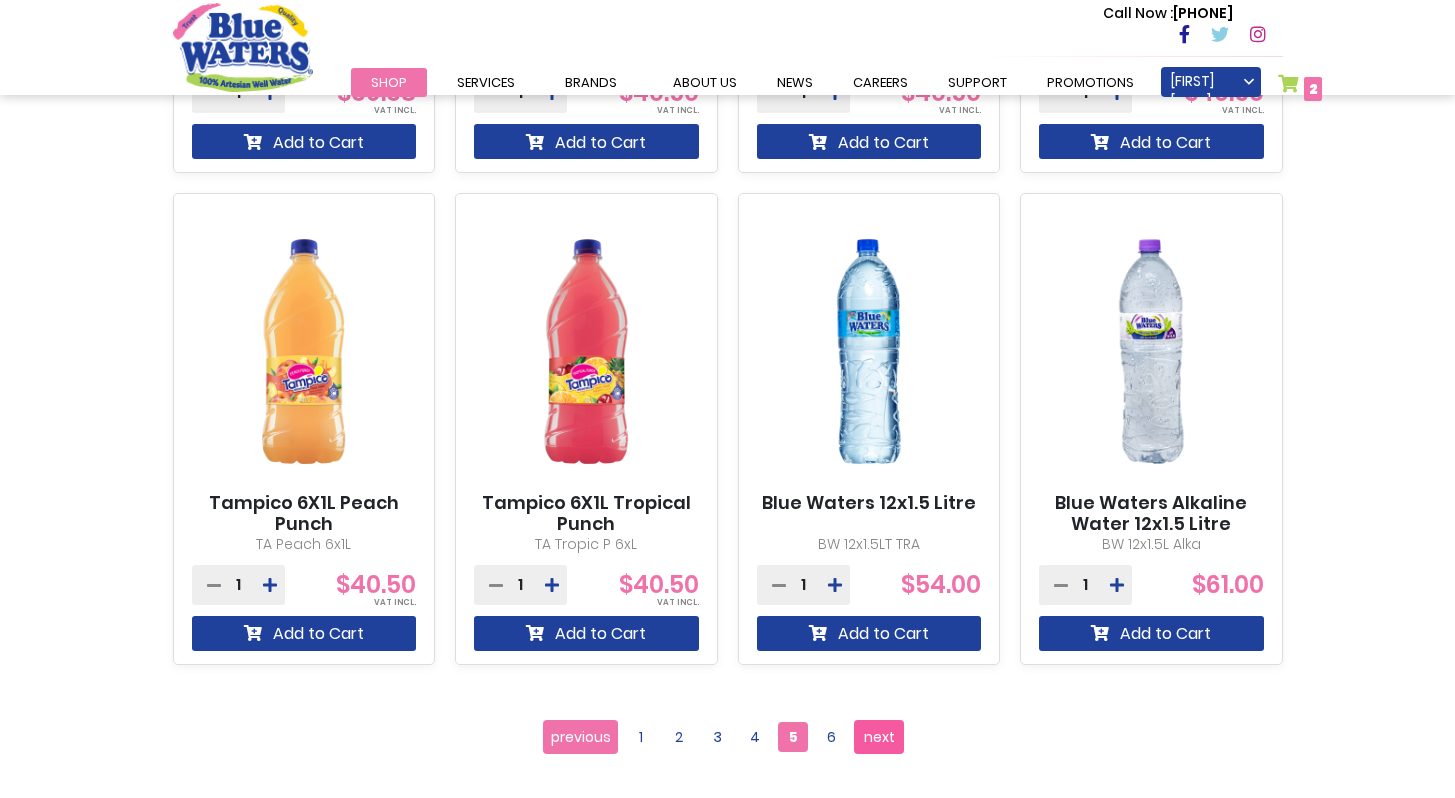 click on "next" at bounding box center [879, 737] 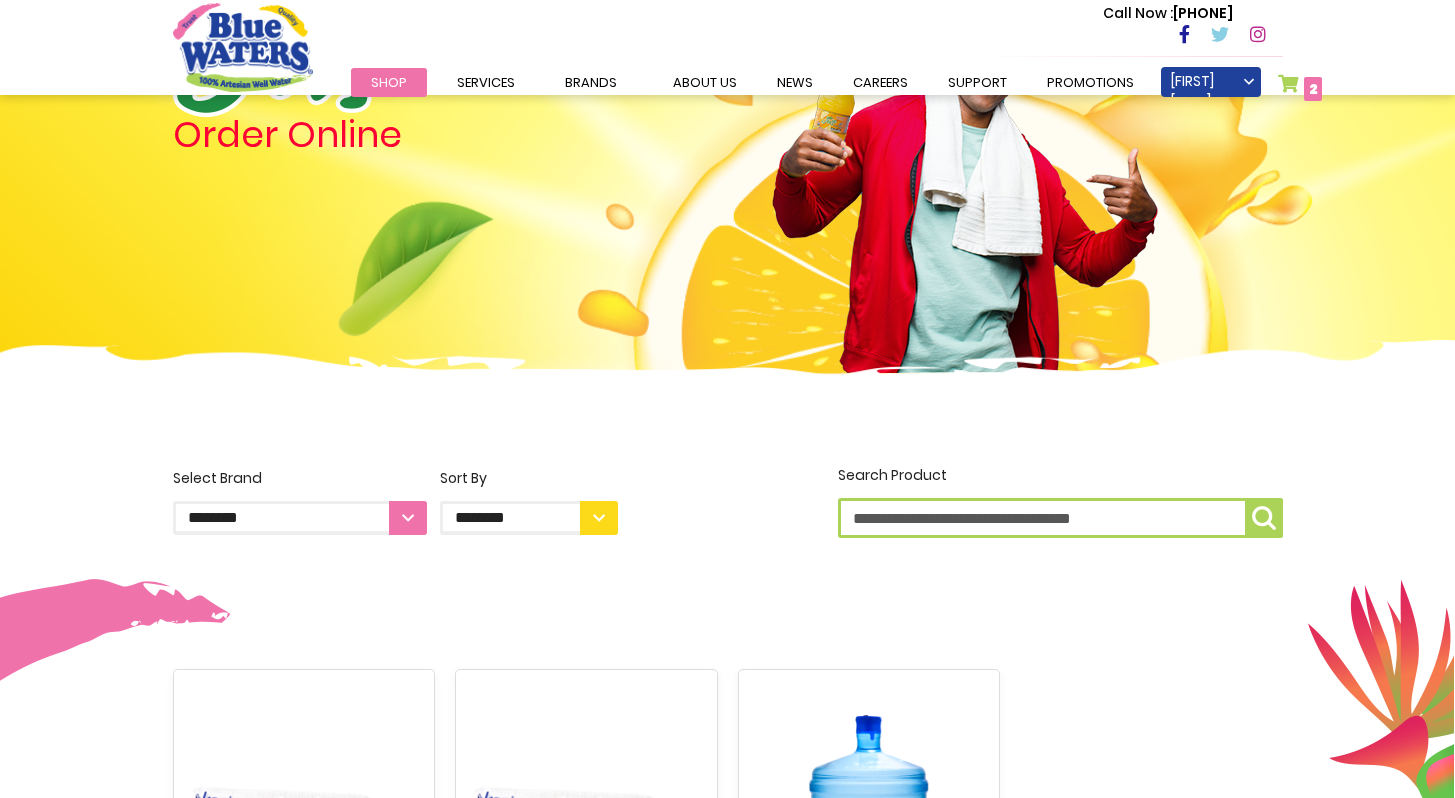 scroll, scrollTop: 432, scrollLeft: 0, axis: vertical 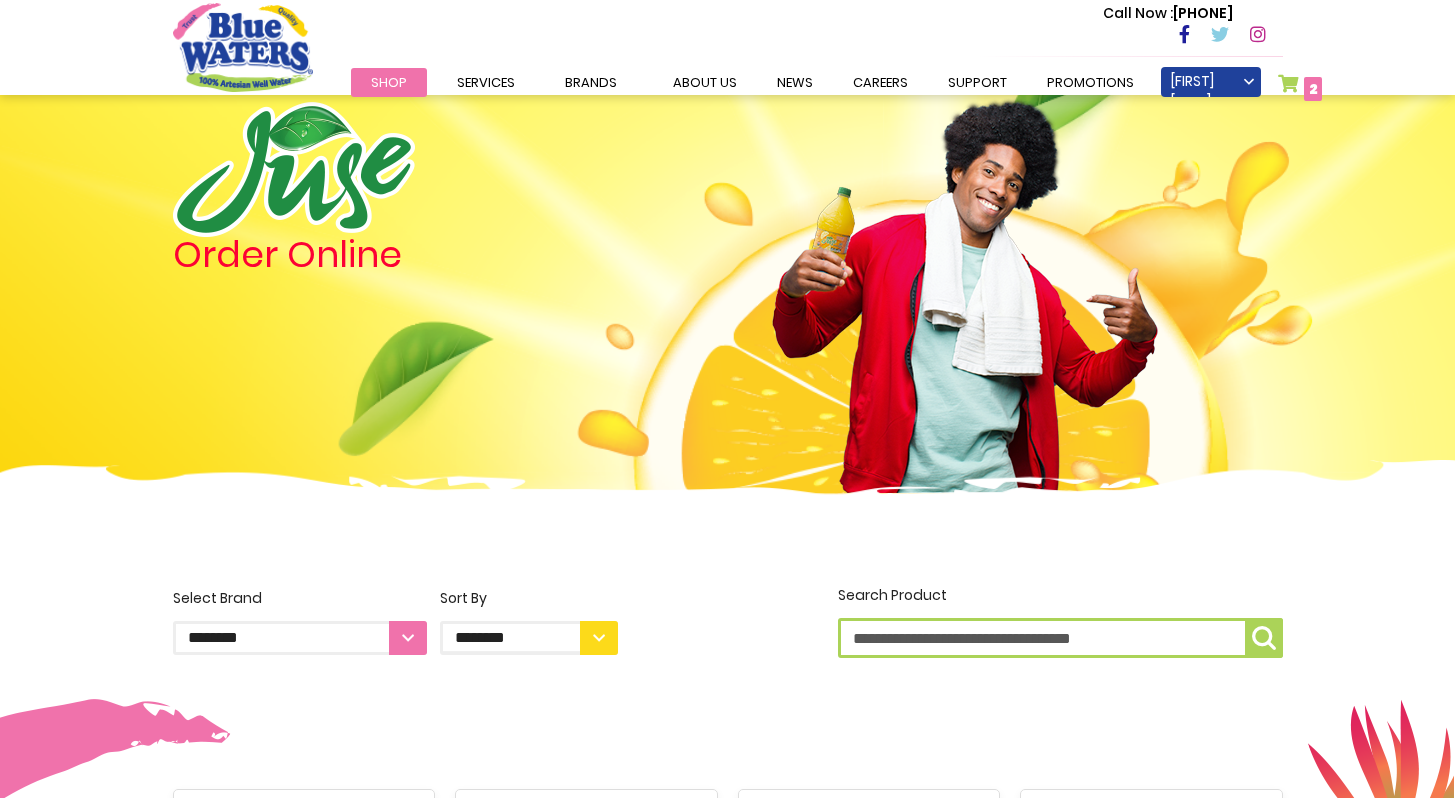 click on "**********" at bounding box center (300, 638) 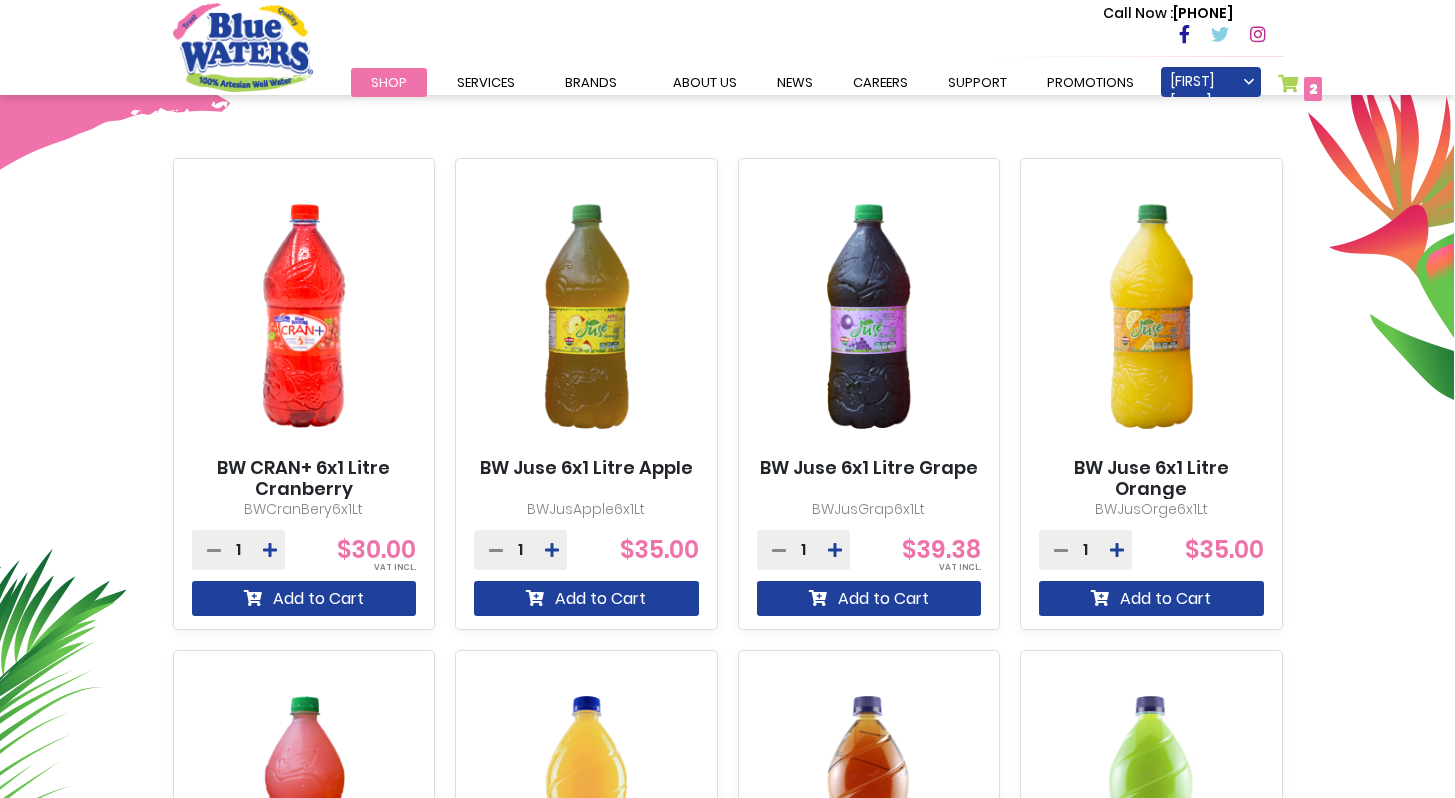 scroll, scrollTop: 563, scrollLeft: 0, axis: vertical 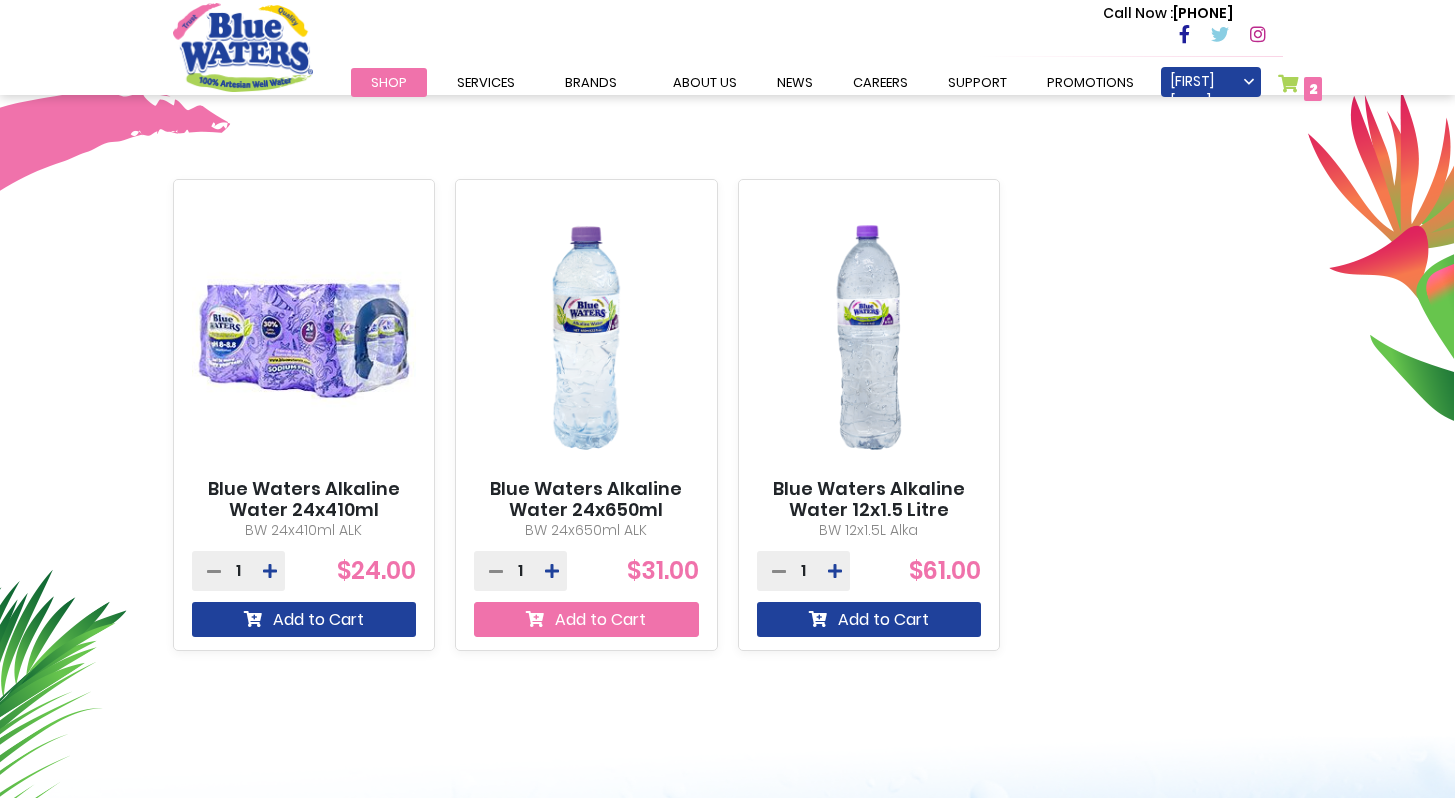 click on "Add to Cart" at bounding box center (586, 619) 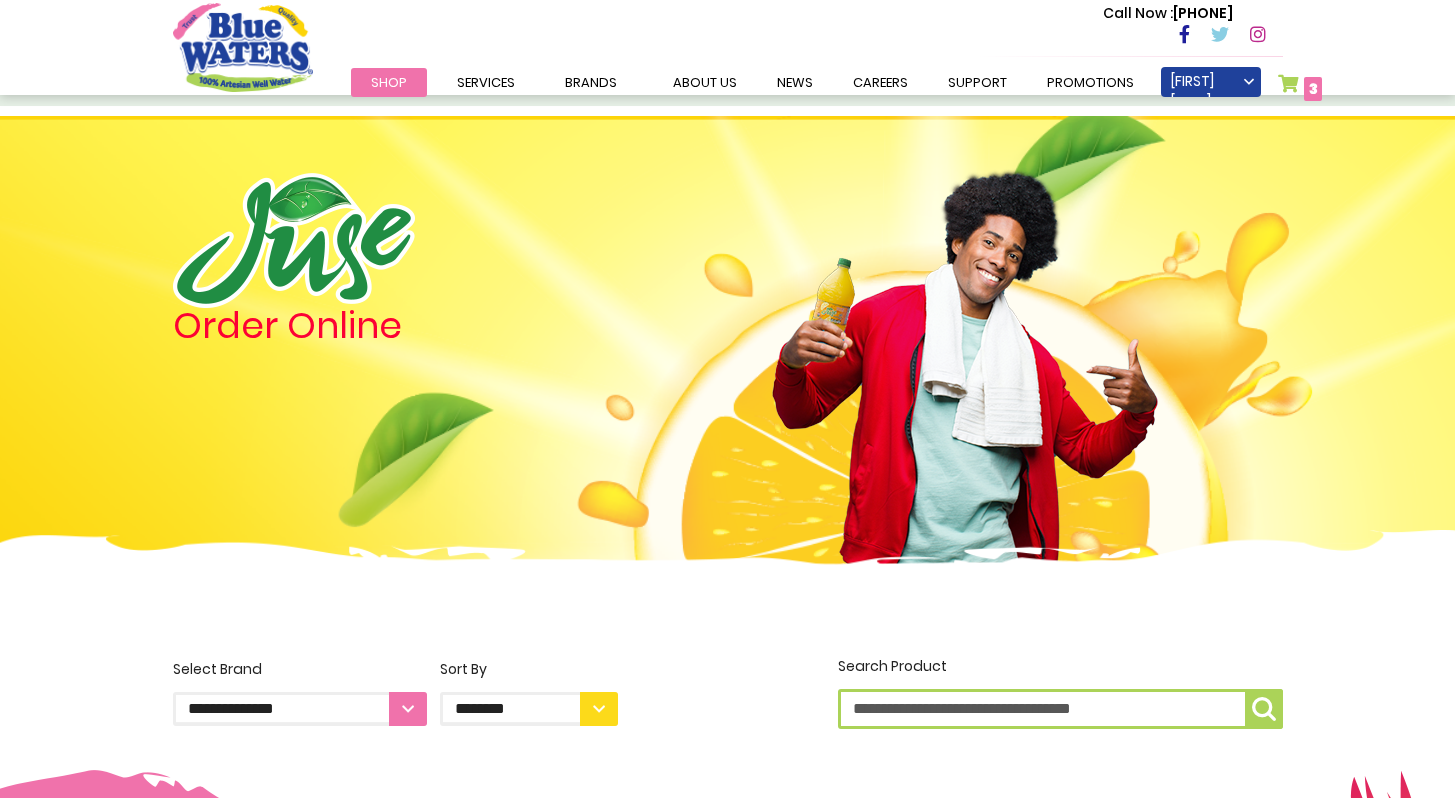 scroll, scrollTop: 30, scrollLeft: 0, axis: vertical 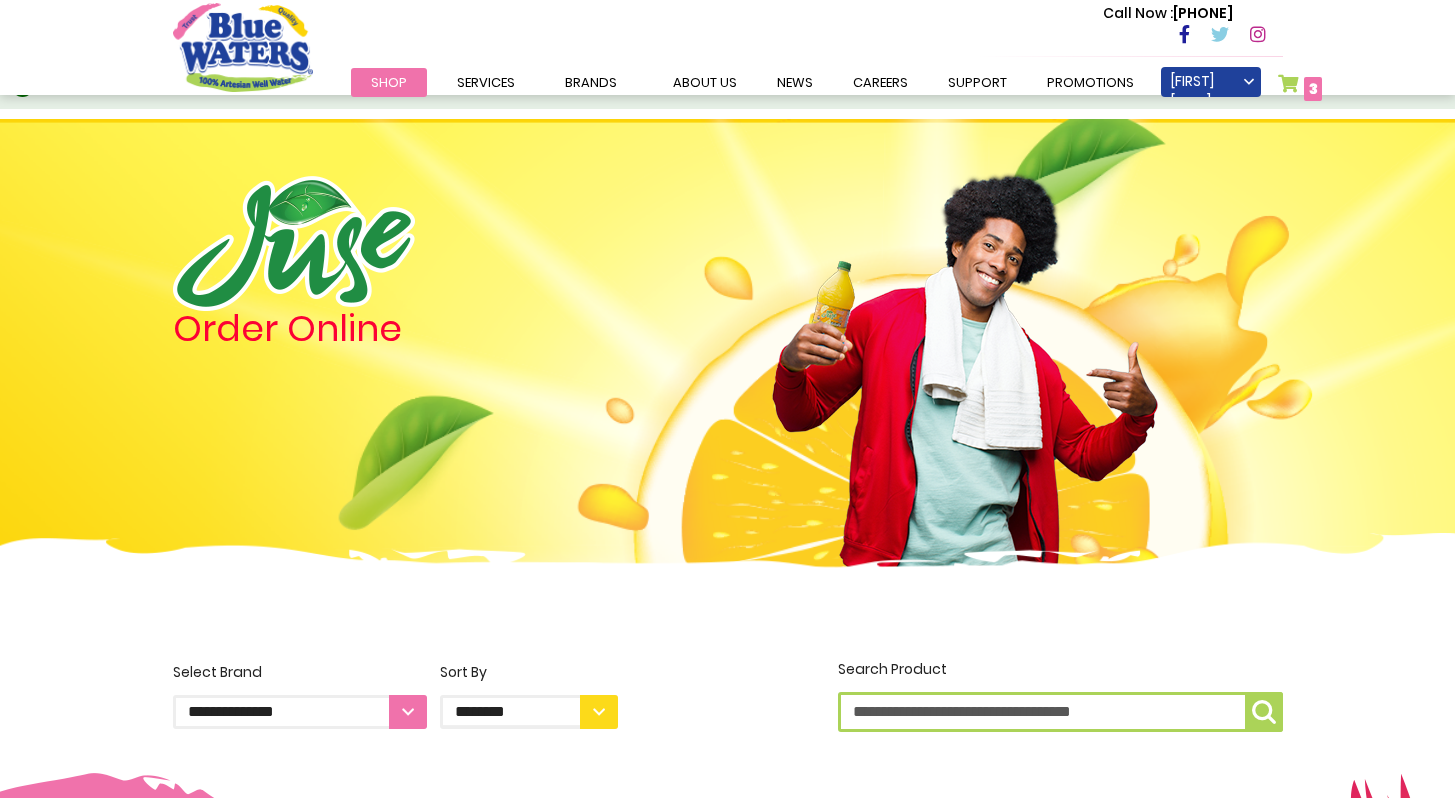 click on "**********" at bounding box center (300, 712) 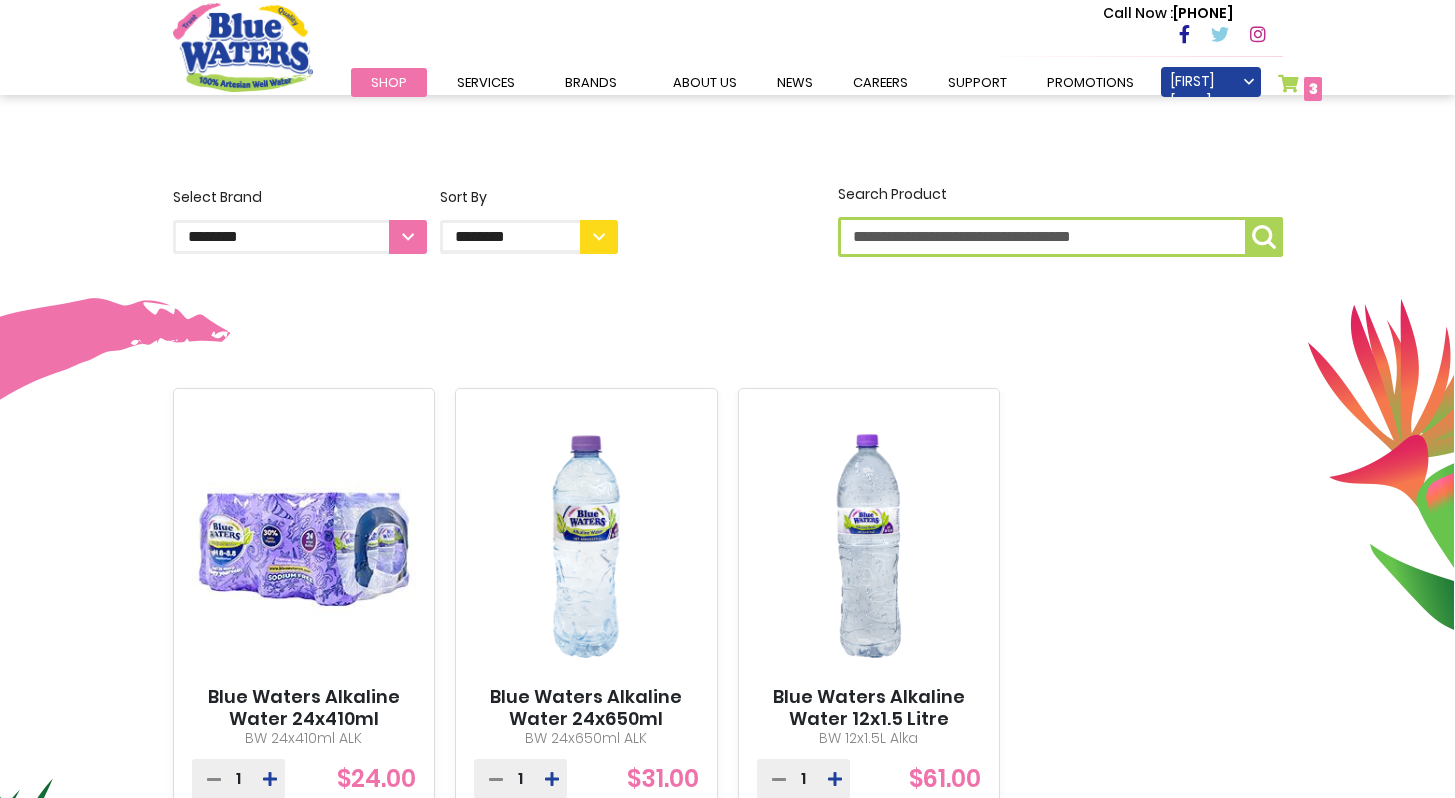 scroll, scrollTop: 789, scrollLeft: 0, axis: vertical 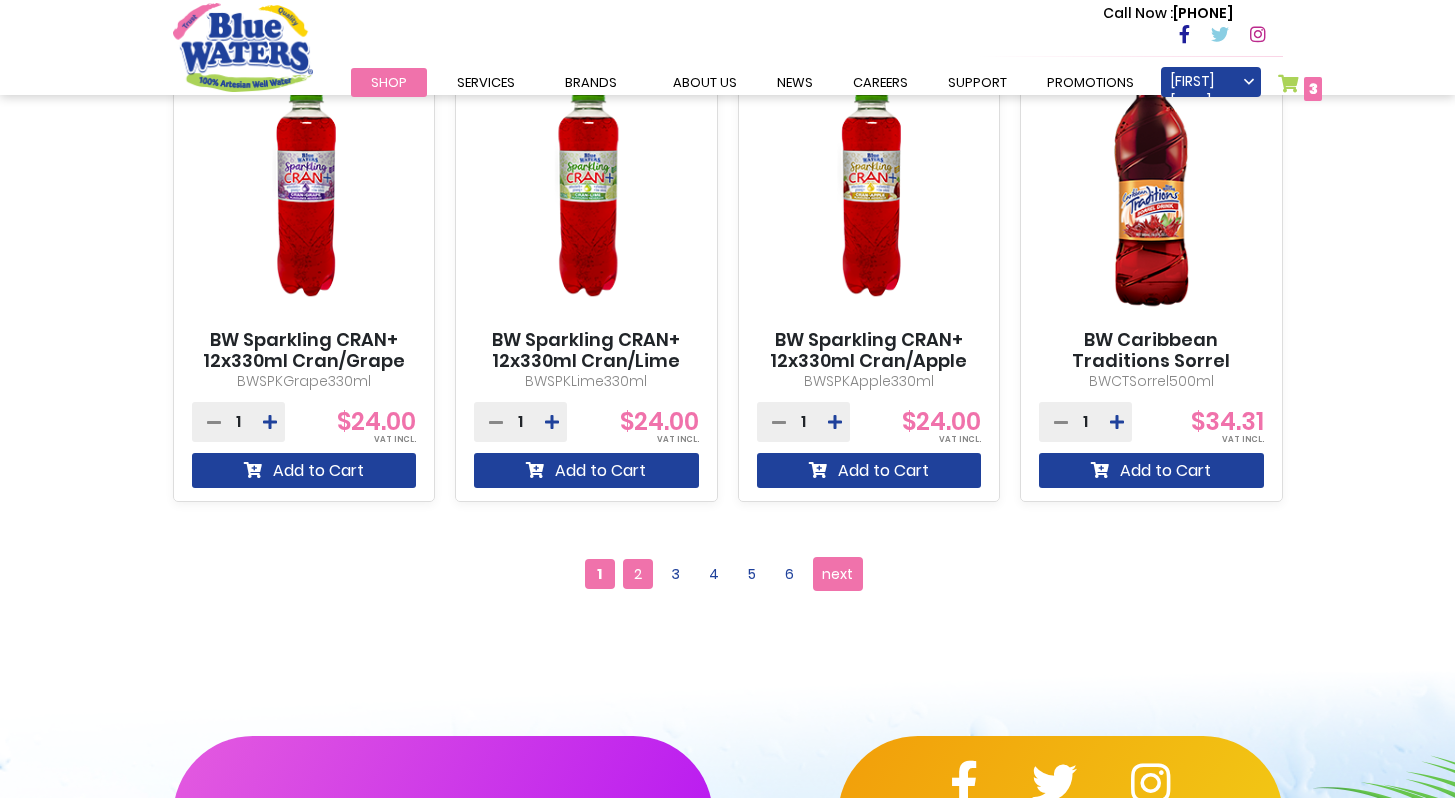 click on "2" at bounding box center (638, 574) 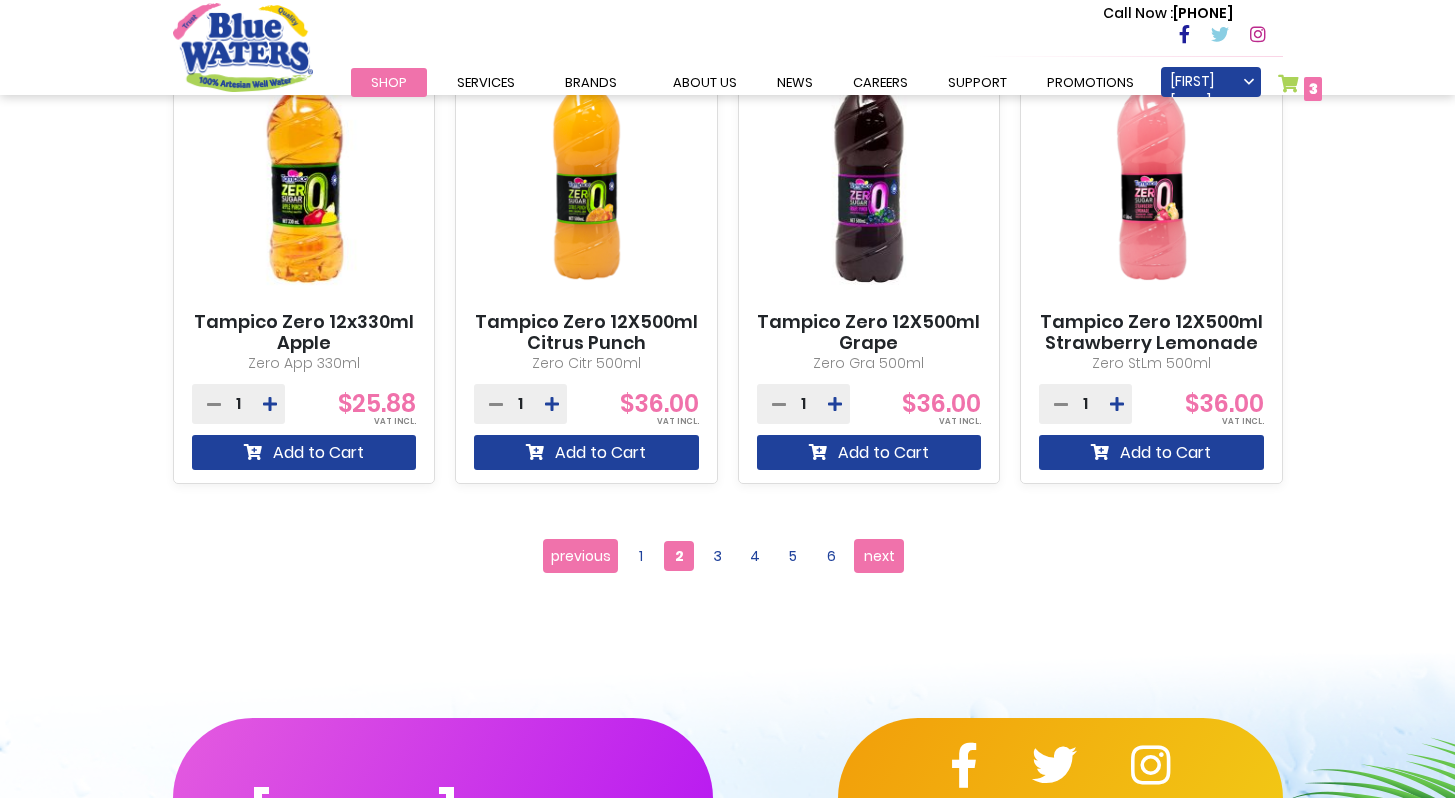 scroll, scrollTop: 1808, scrollLeft: 0, axis: vertical 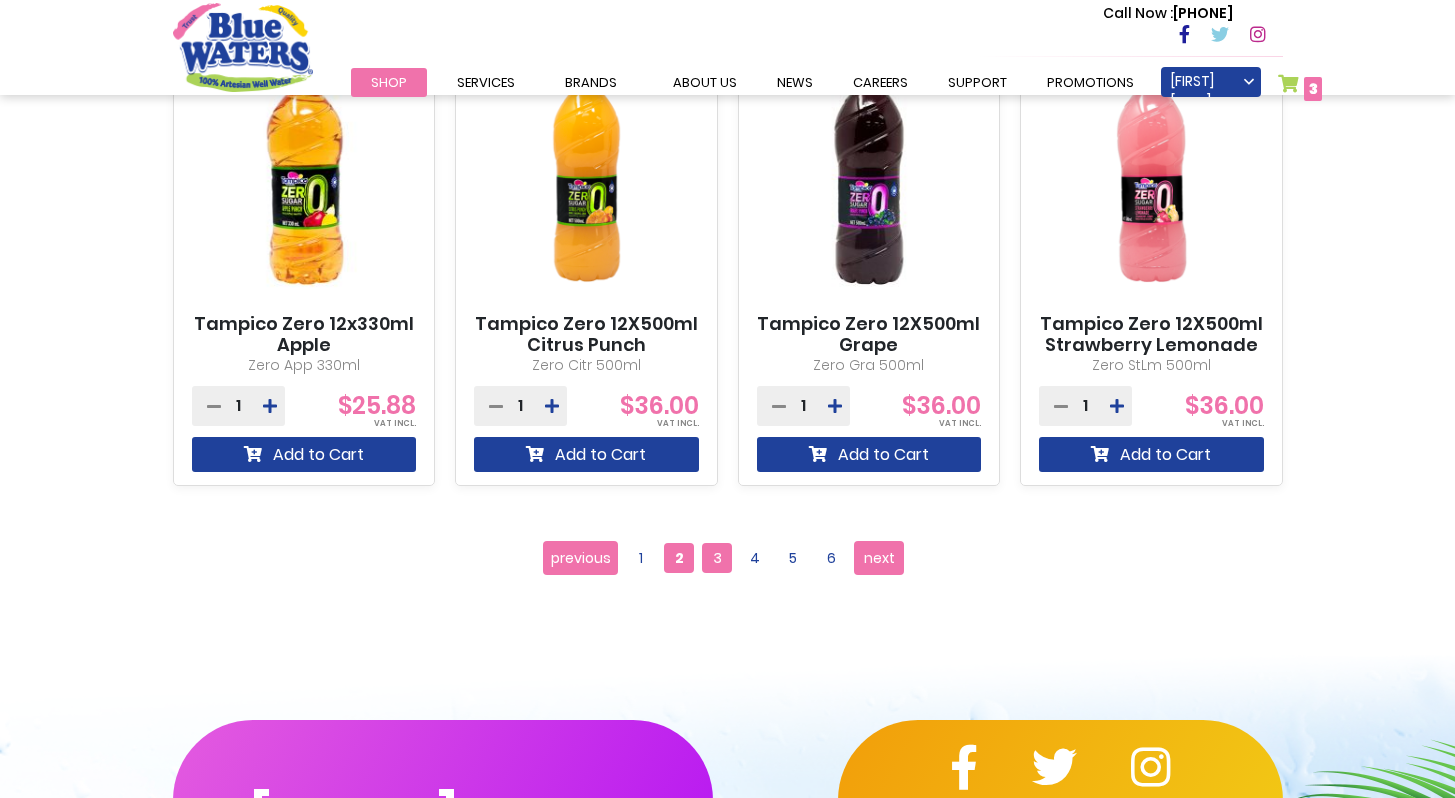 click on "3" at bounding box center [717, 558] 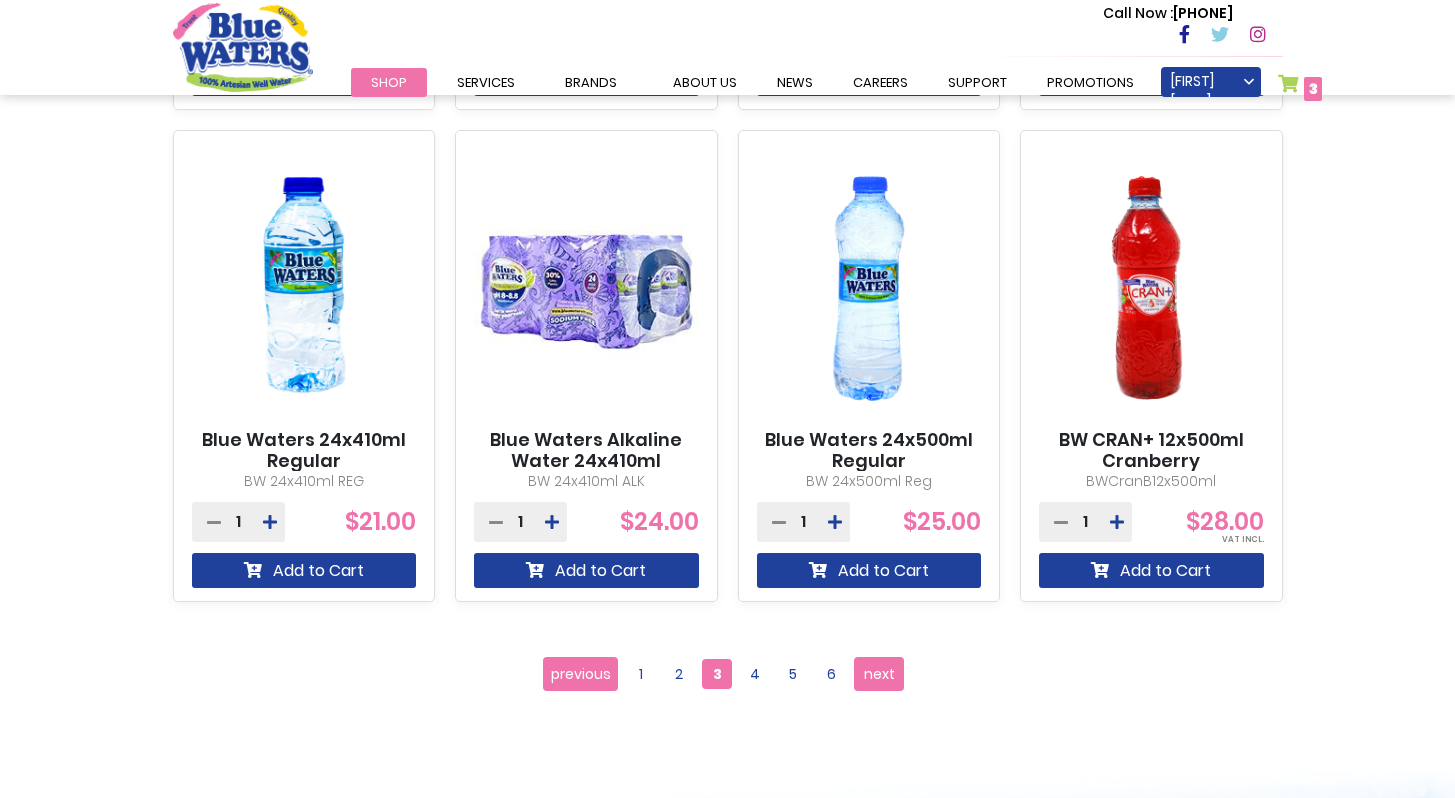 scroll, scrollTop: 1714, scrollLeft: 0, axis: vertical 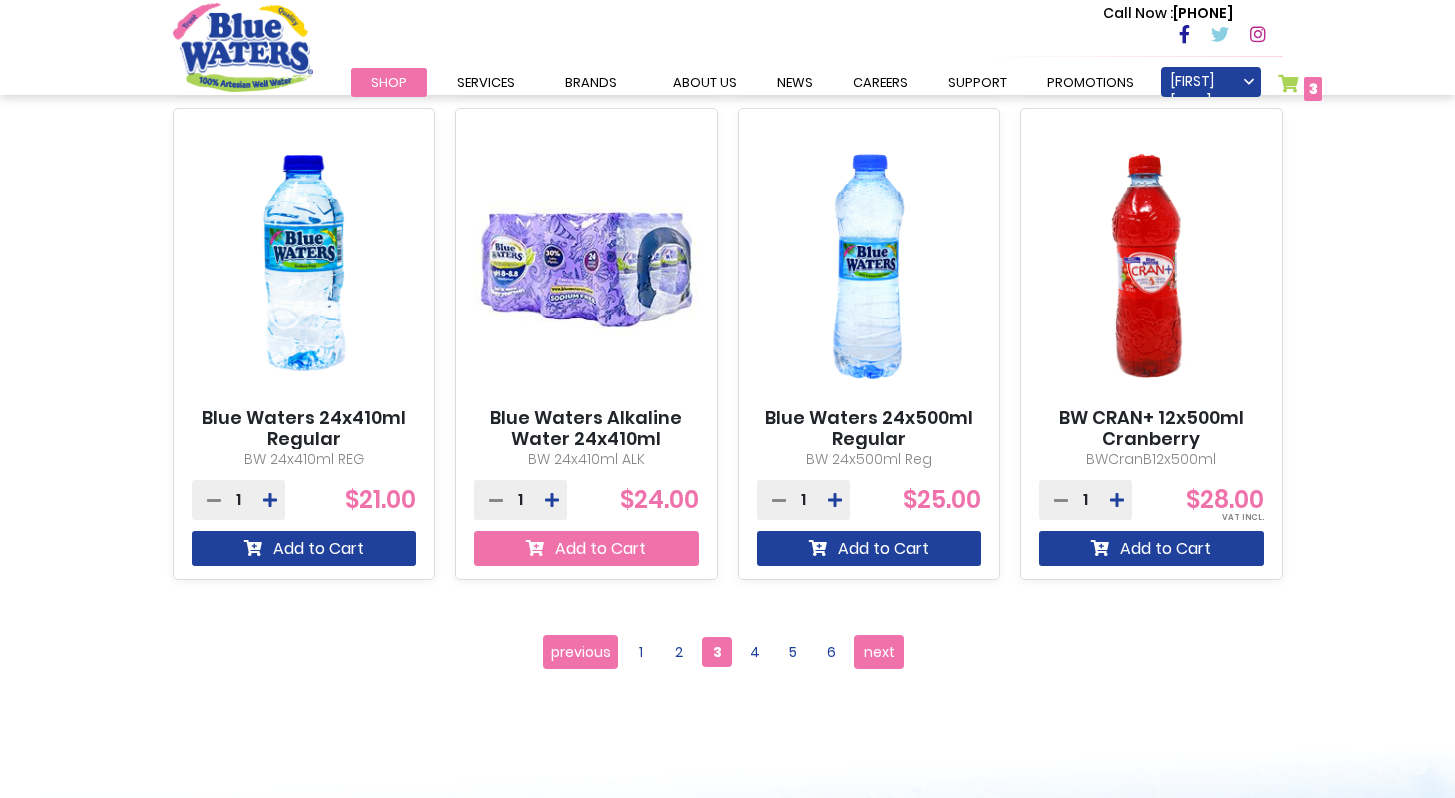 click on "Add to Cart" at bounding box center [586, 548] 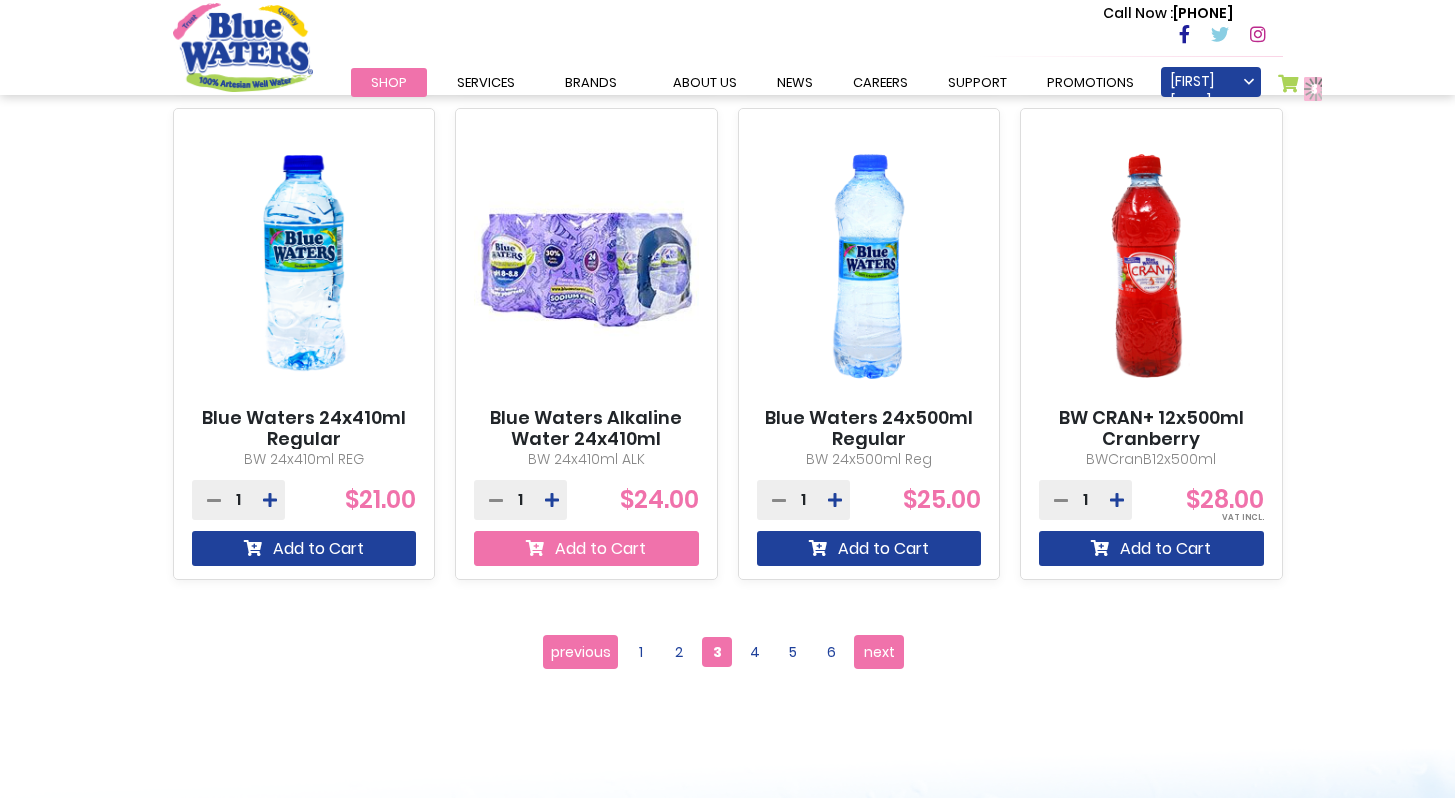 scroll, scrollTop: 1767, scrollLeft: 0, axis: vertical 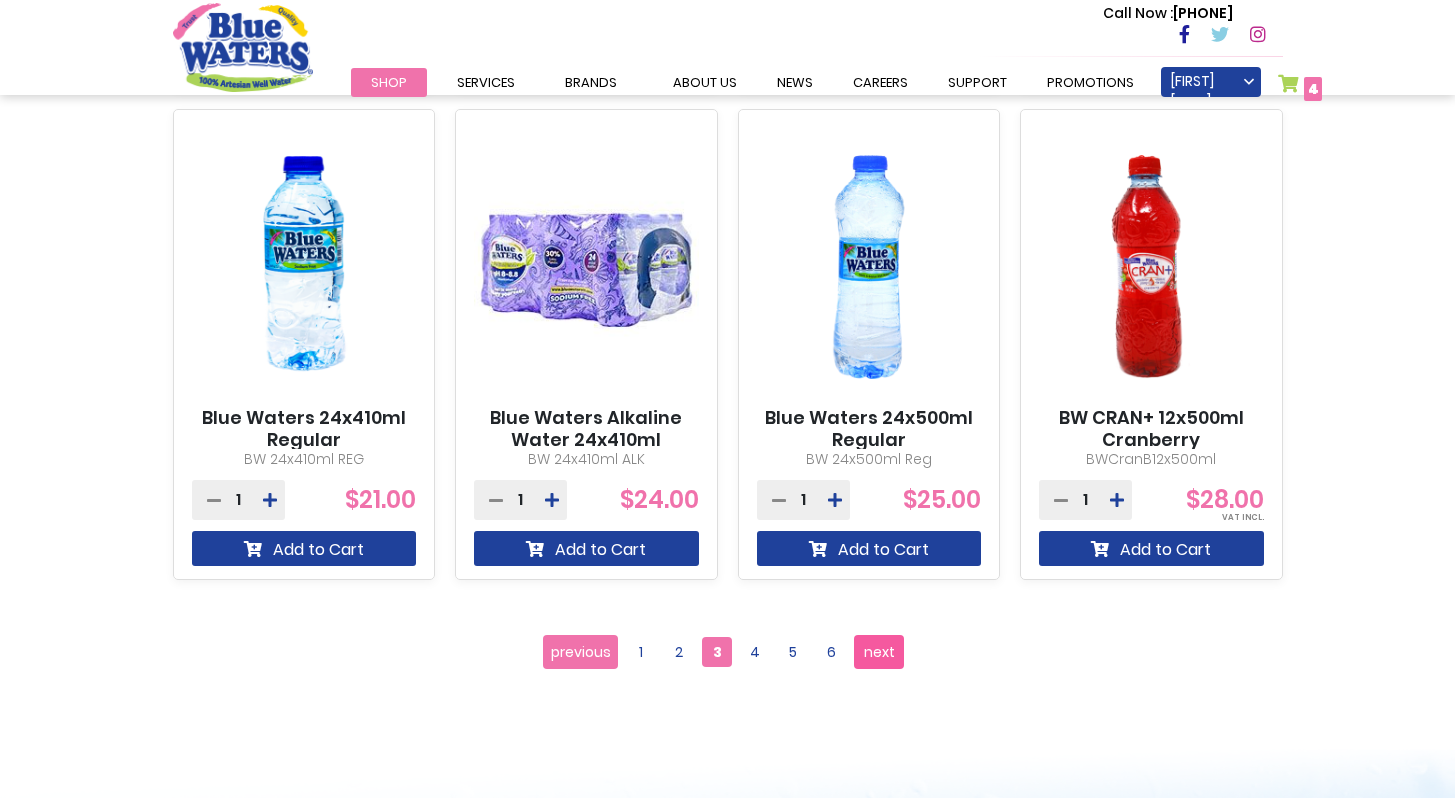 click on "next" at bounding box center (879, 652) 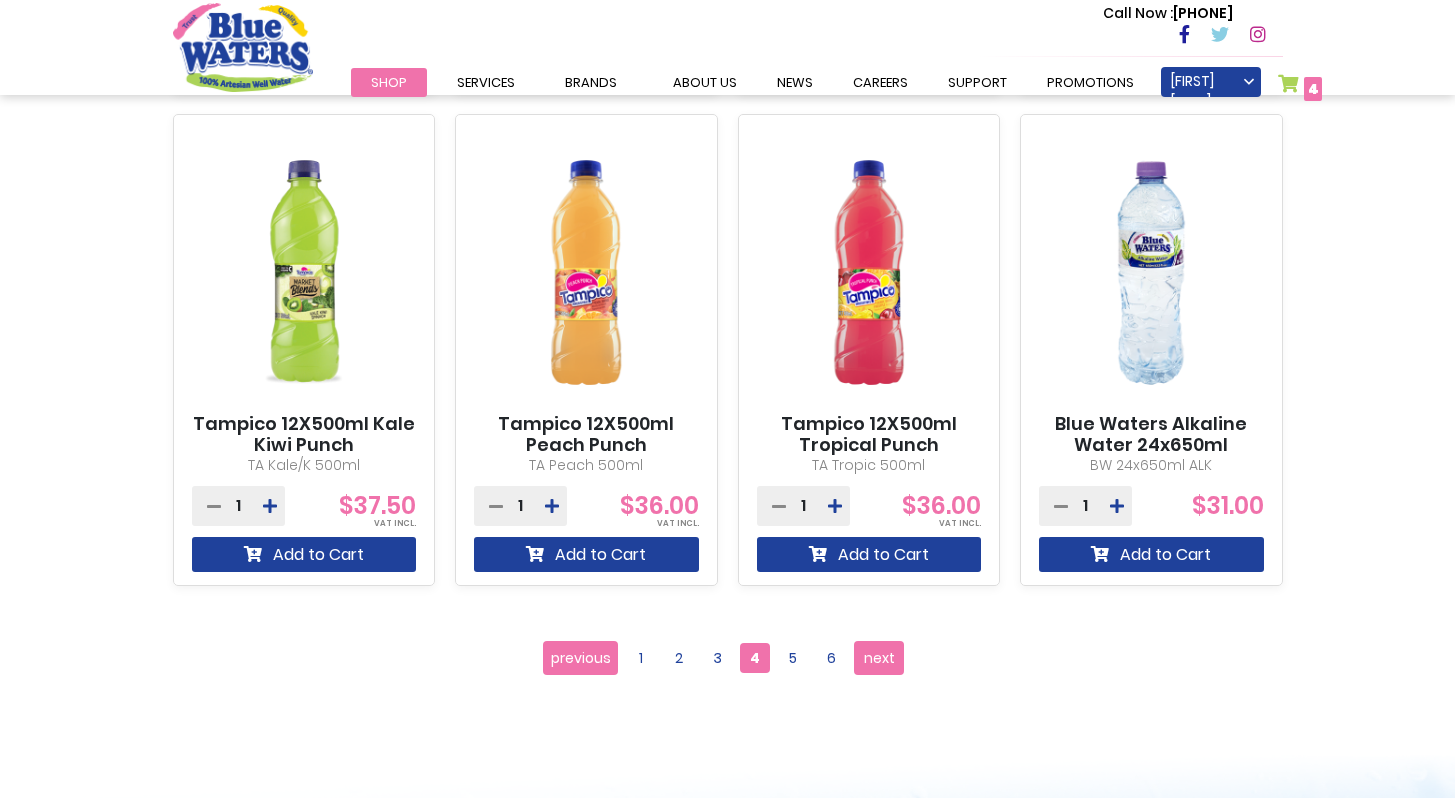 scroll, scrollTop: 1775, scrollLeft: 0, axis: vertical 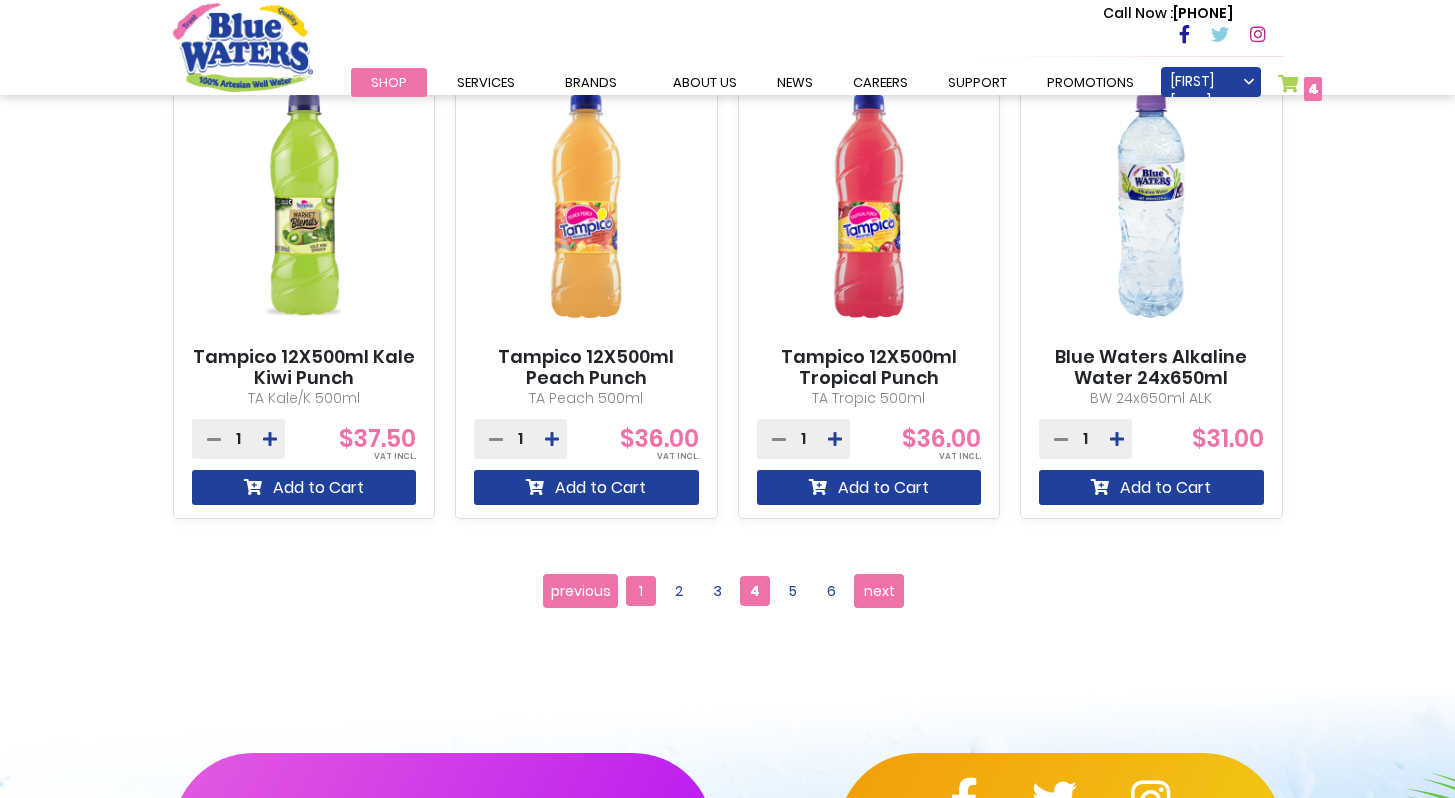 click on "1" at bounding box center (641, 591) 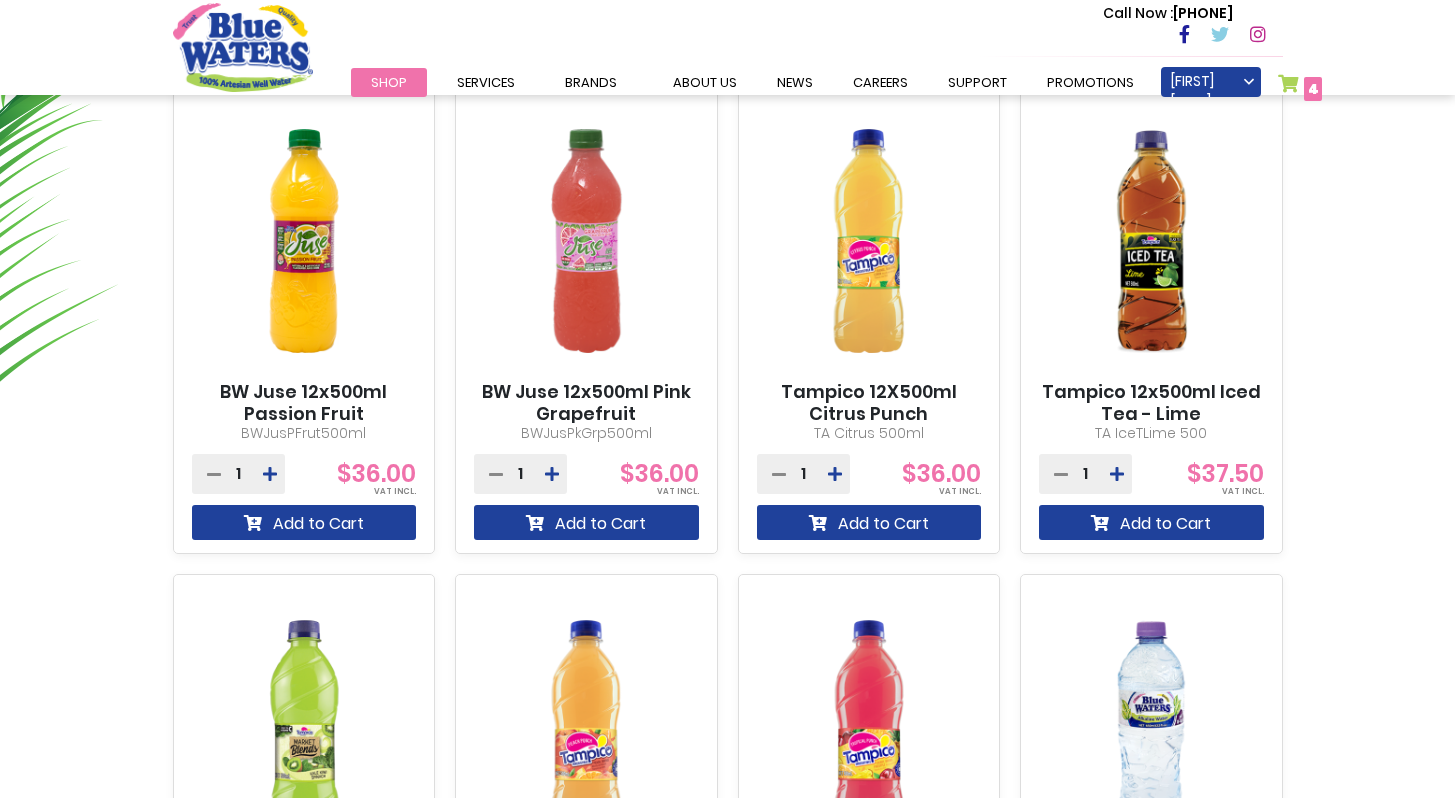 scroll, scrollTop: 1247, scrollLeft: 0, axis: vertical 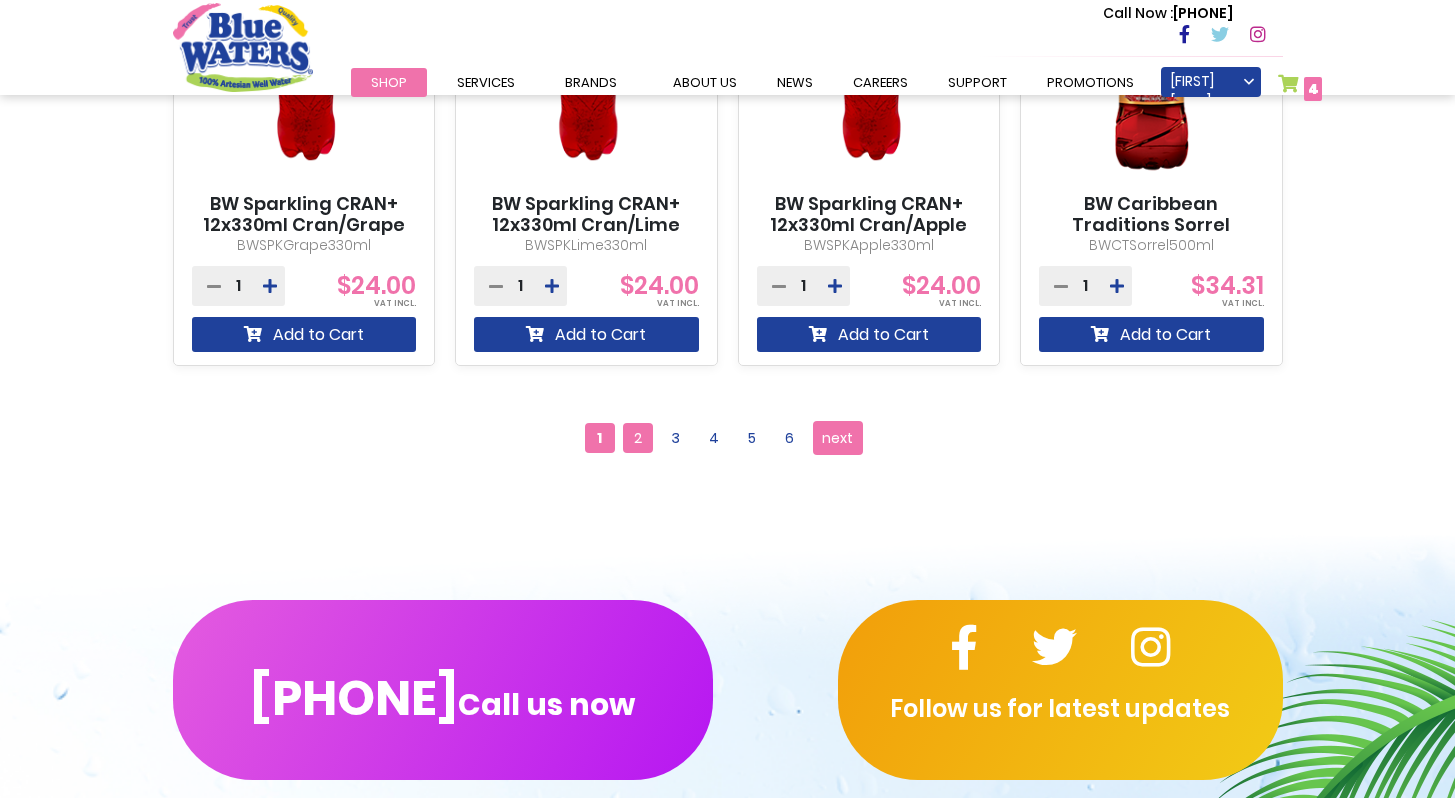 click on "2" at bounding box center [638, 438] 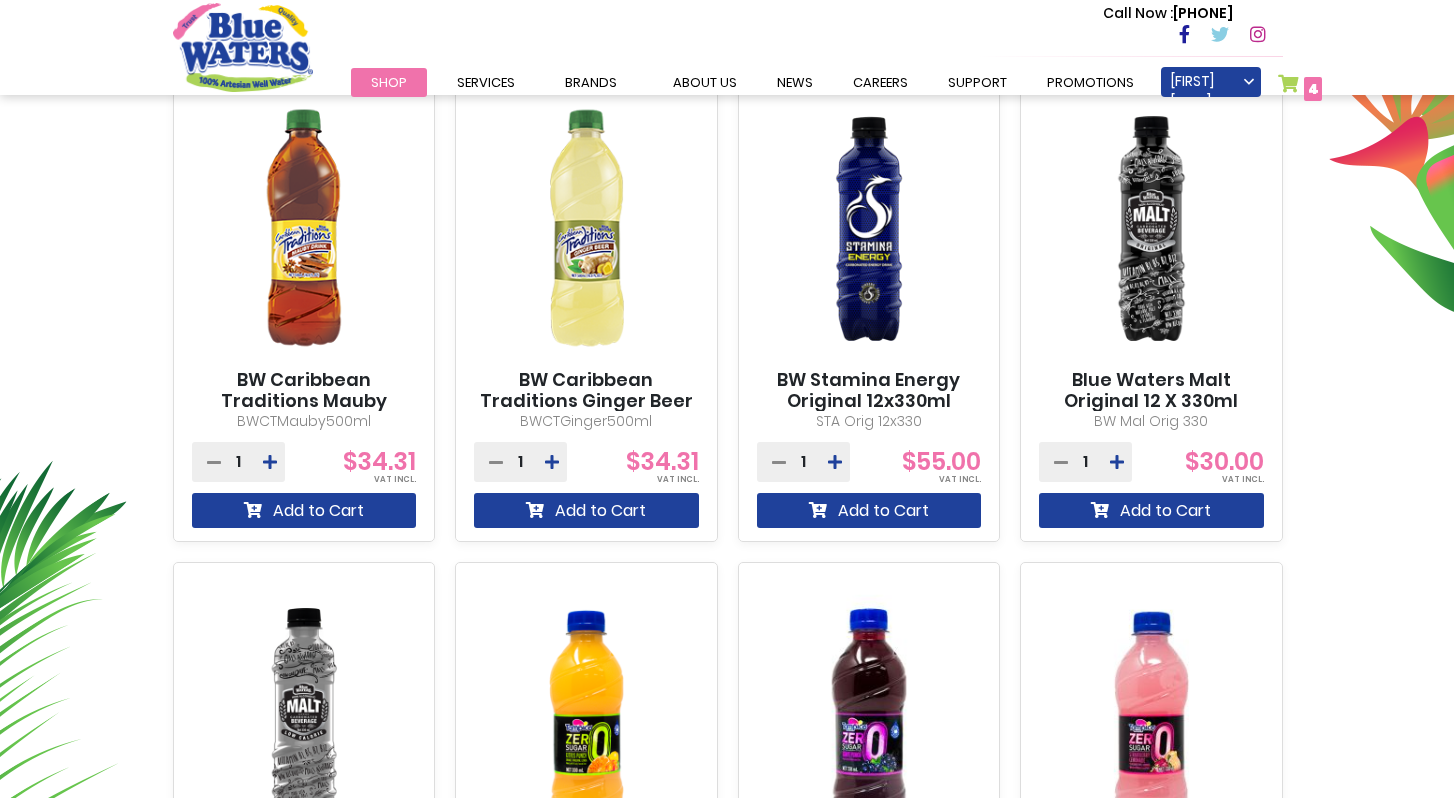 scroll, scrollTop: 761, scrollLeft: 0, axis: vertical 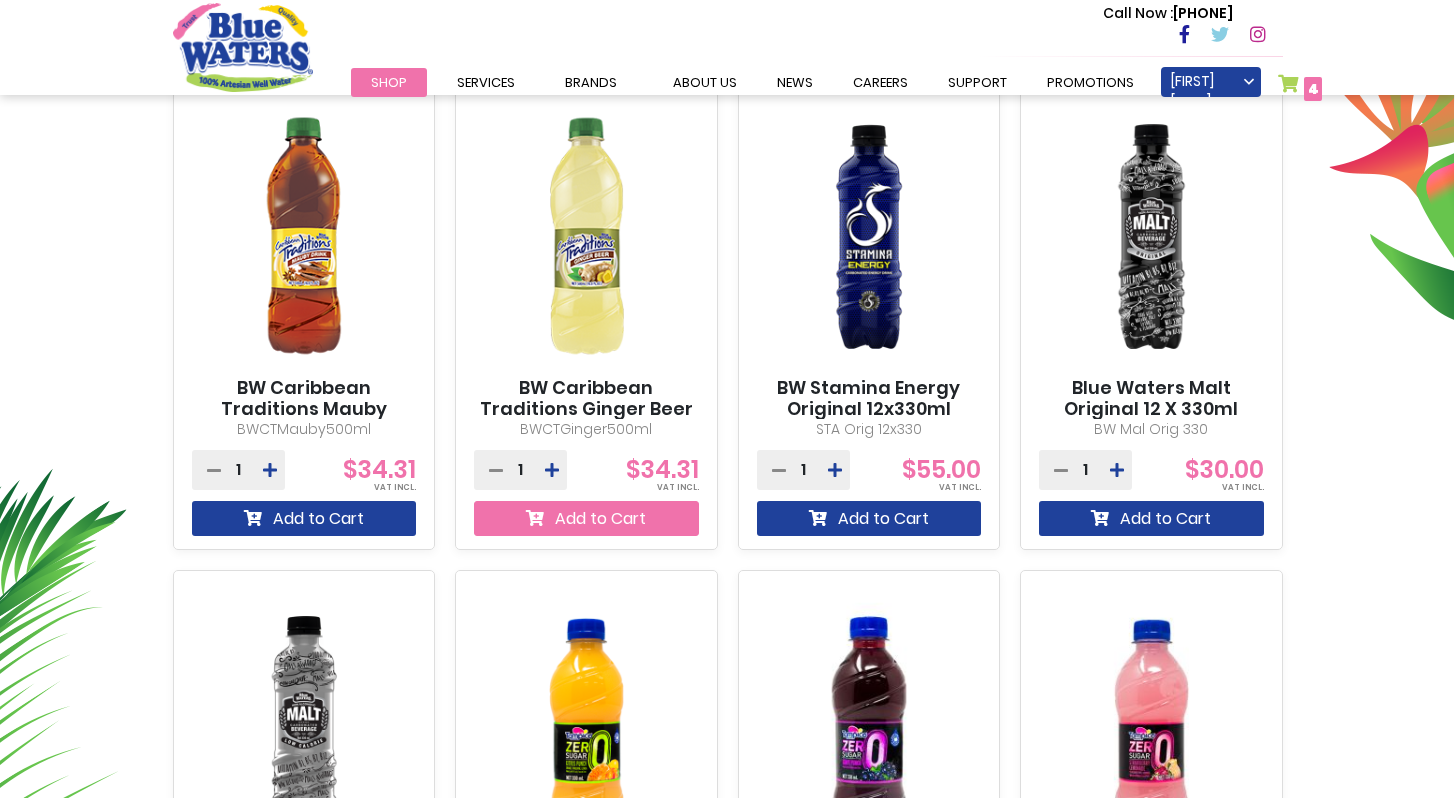click on "Add to Cart" at bounding box center [586, 518] 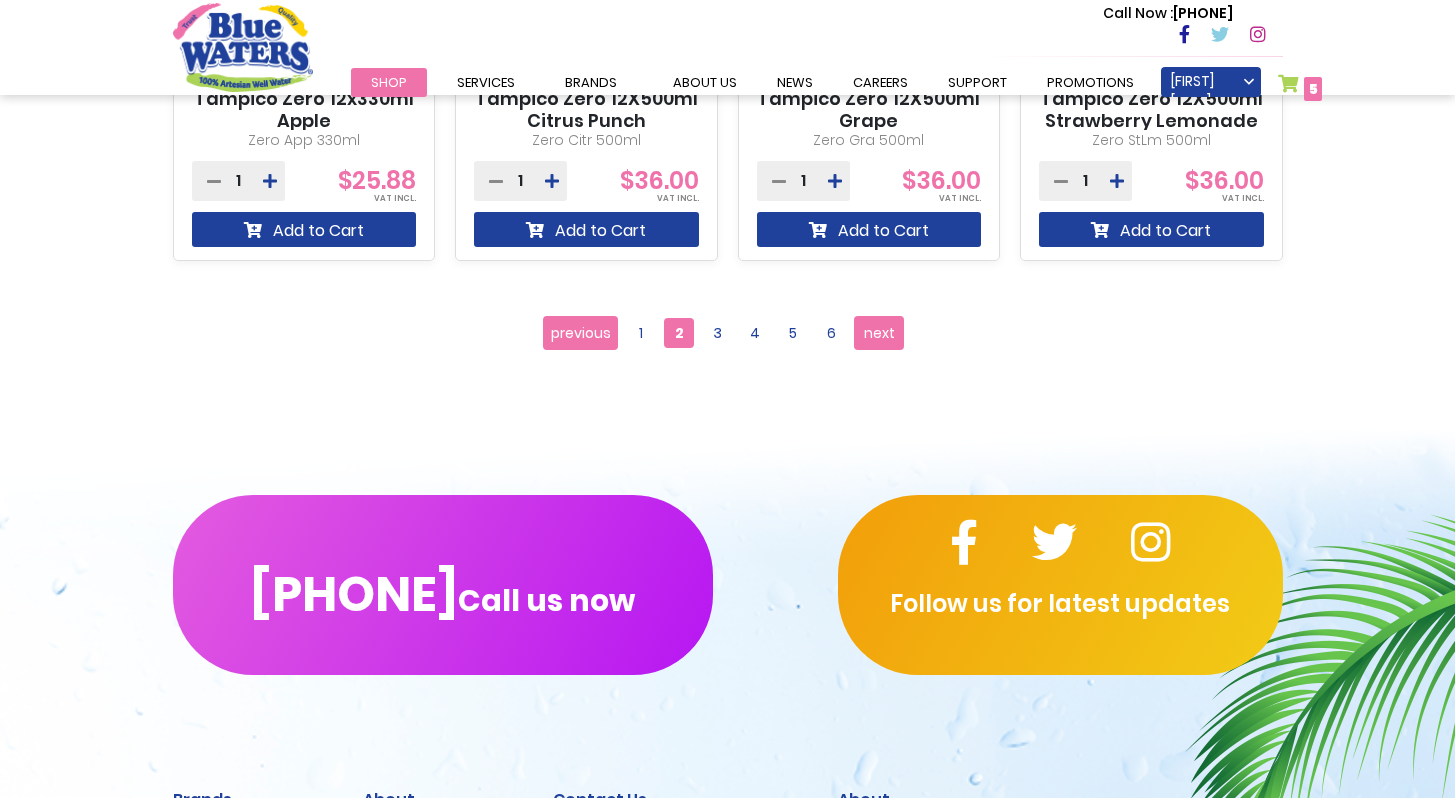 scroll, scrollTop: 1901, scrollLeft: 0, axis: vertical 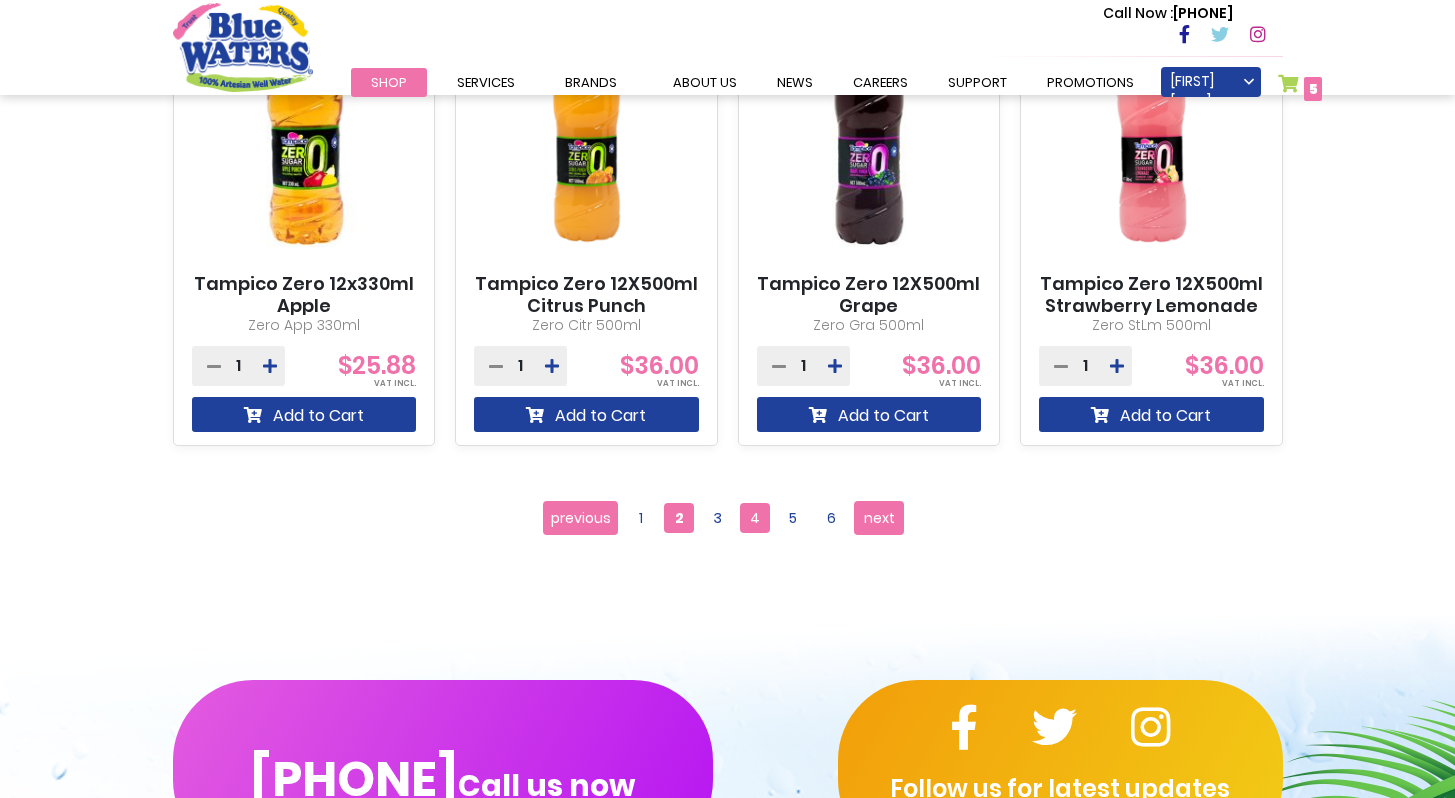 click on "4" at bounding box center (755, 518) 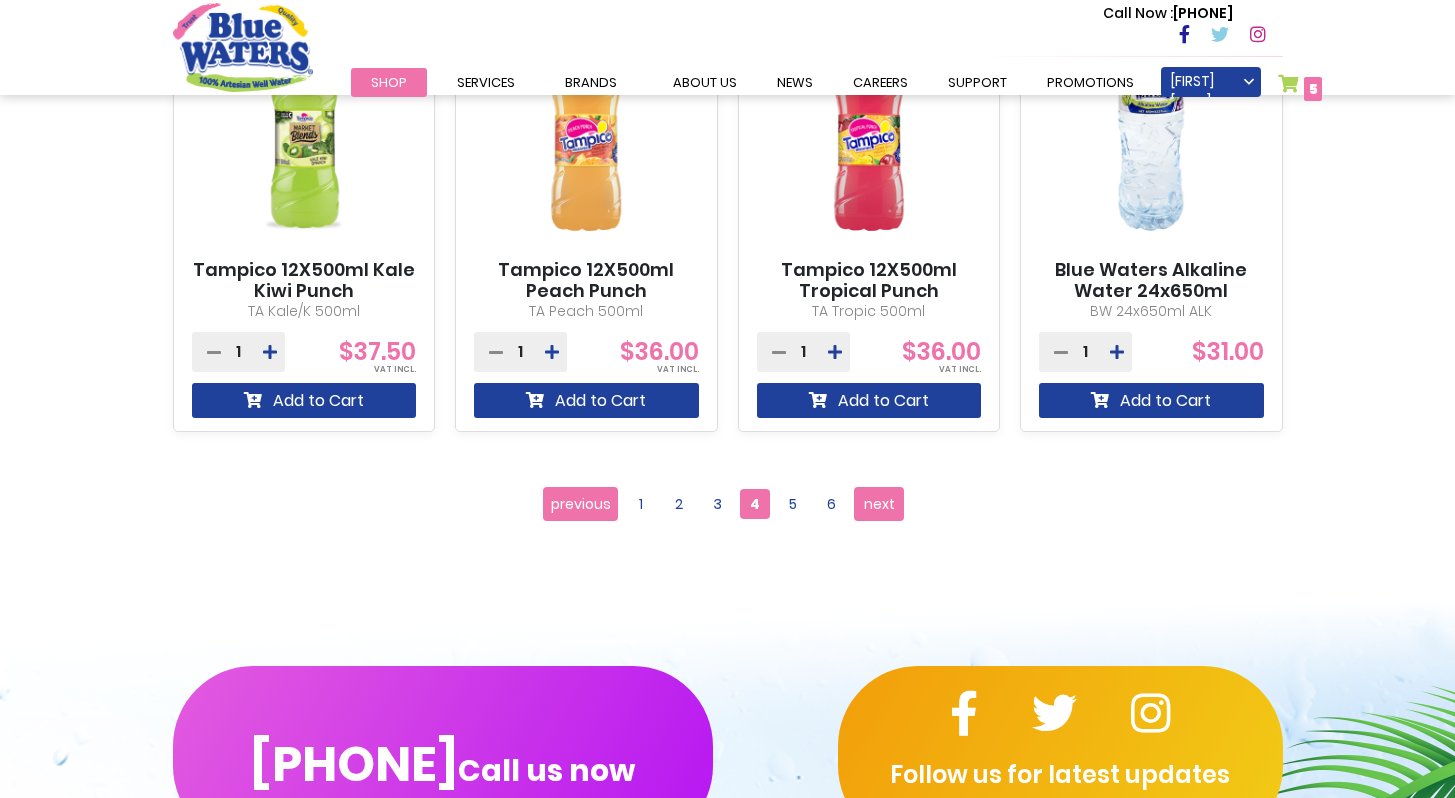 scroll, scrollTop: 1919, scrollLeft: 0, axis: vertical 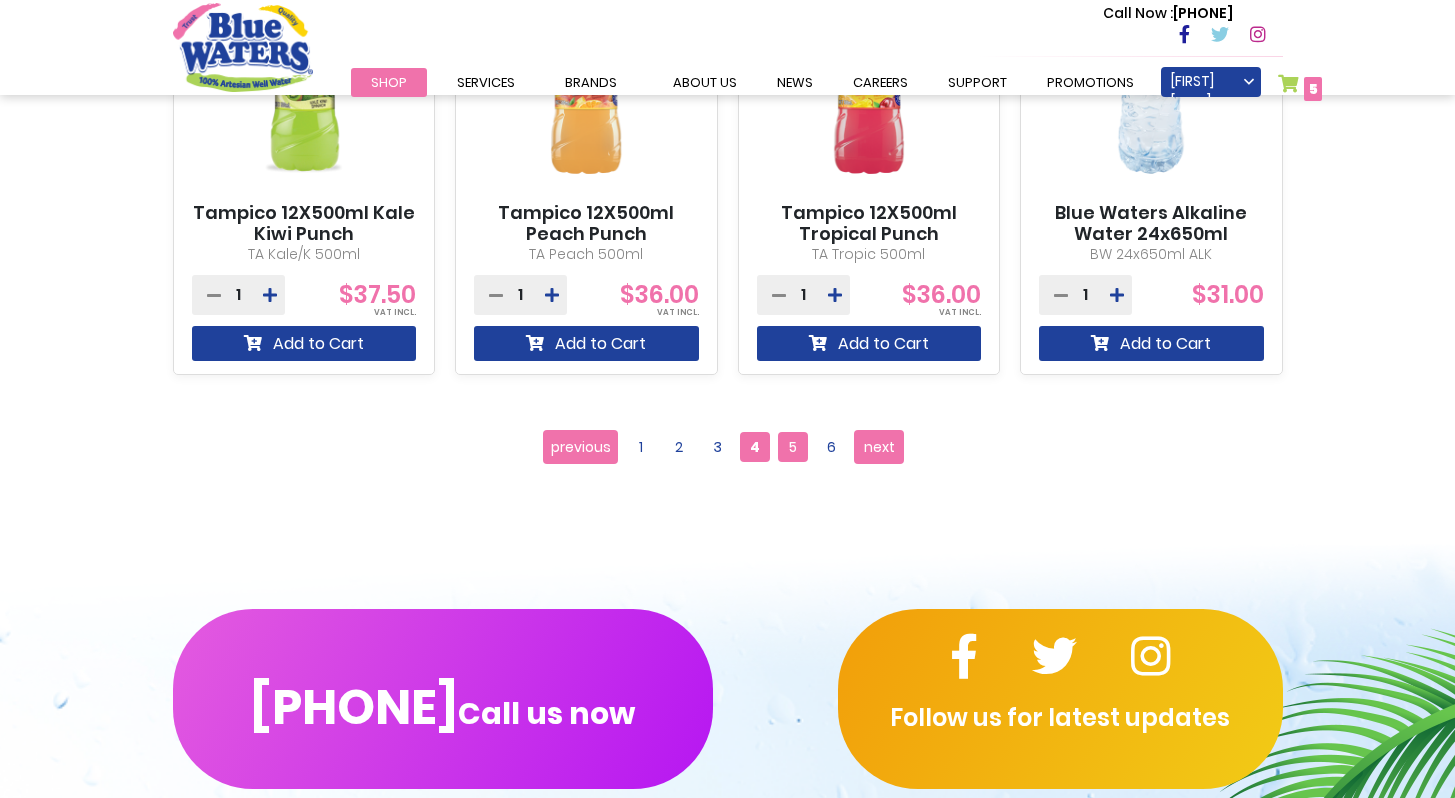 click on "5" at bounding box center [793, 447] 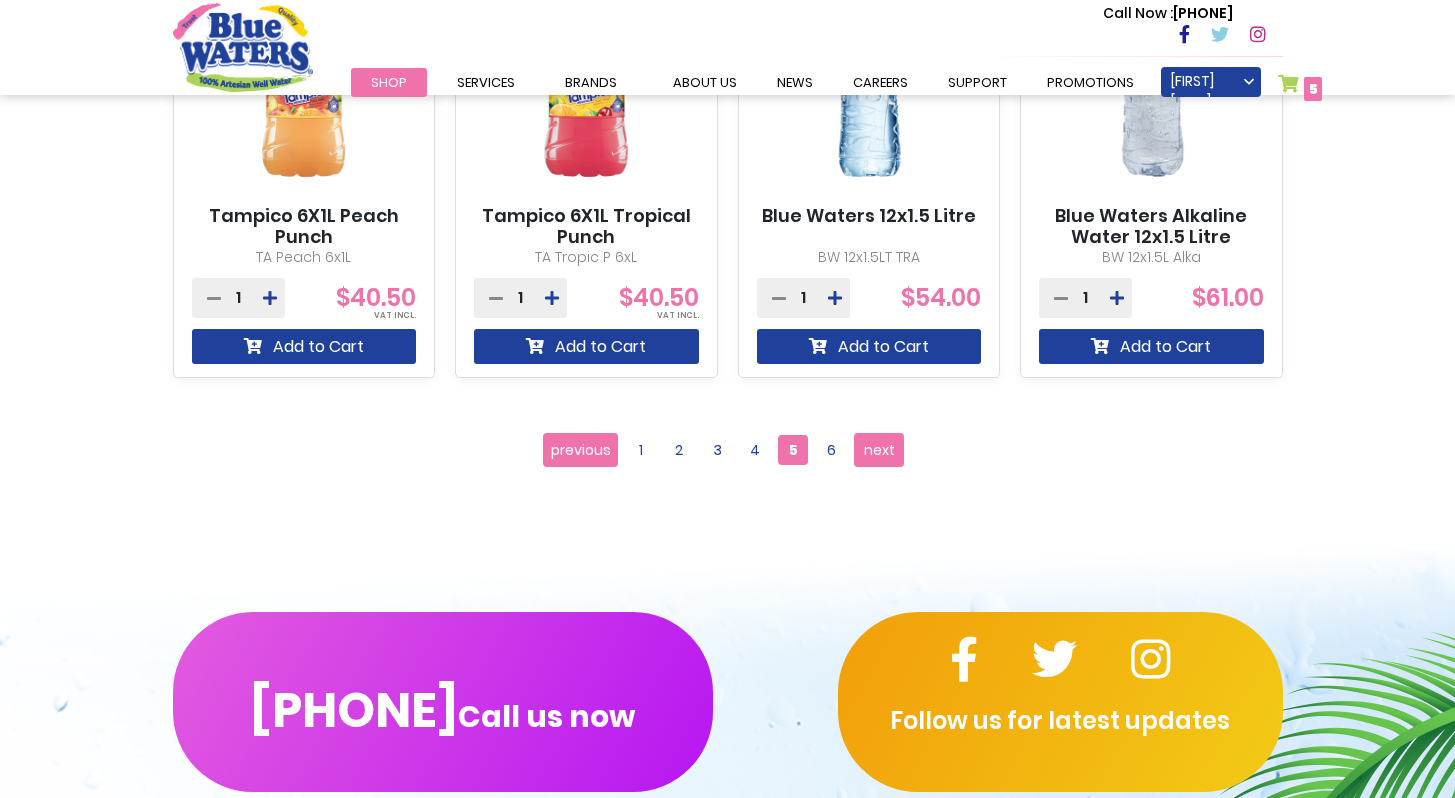 scroll, scrollTop: 1931, scrollLeft: 0, axis: vertical 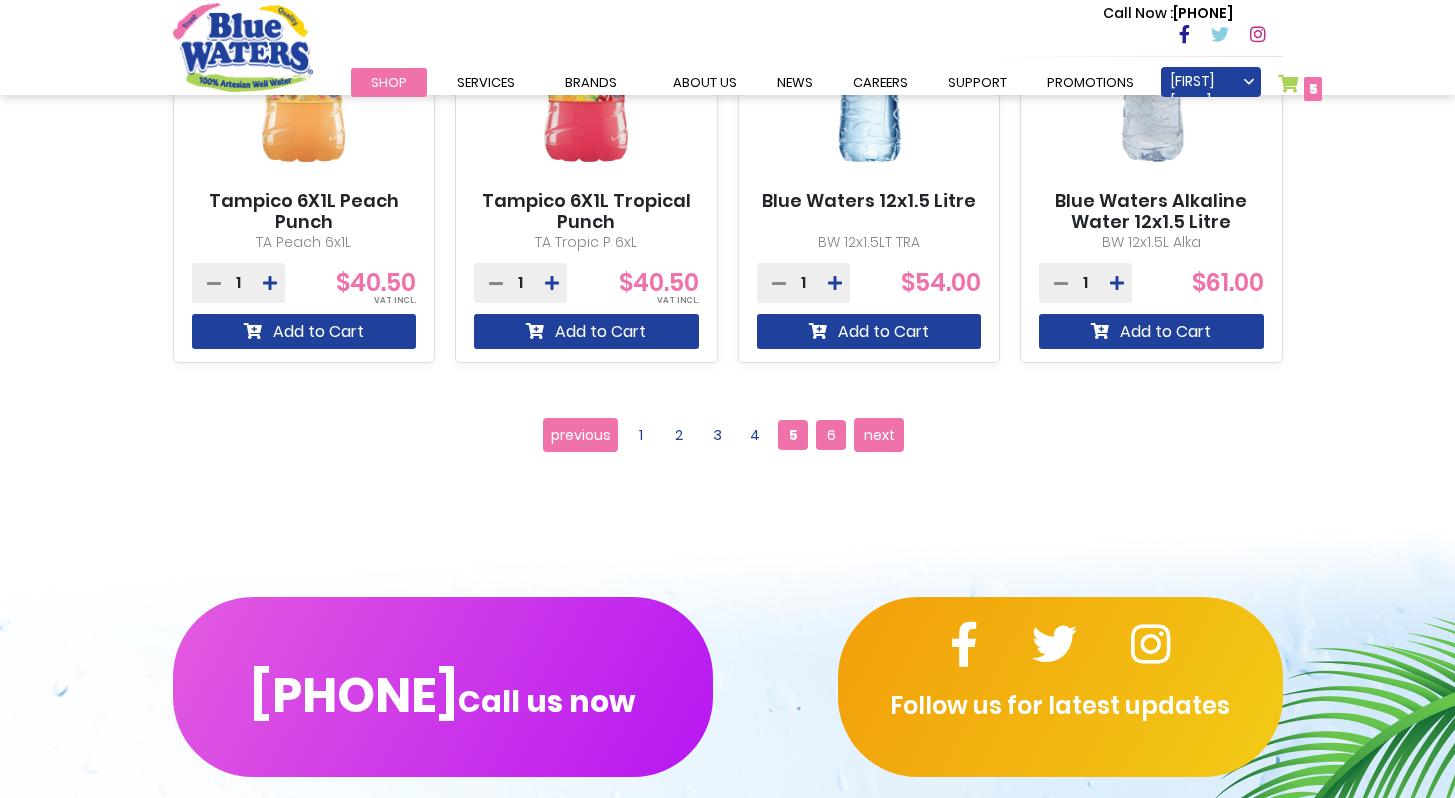 click on "6" at bounding box center [831, 435] 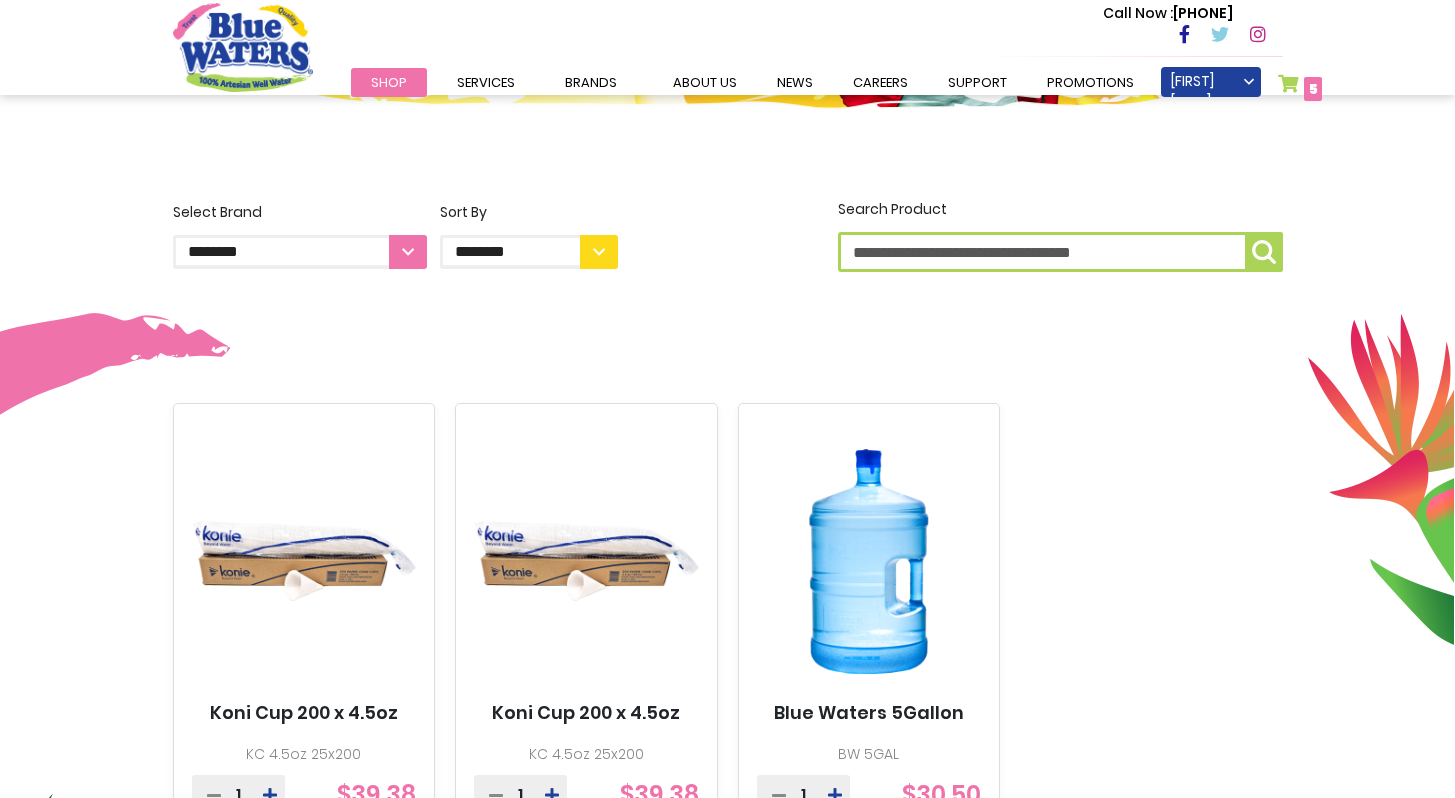 scroll, scrollTop: 0, scrollLeft: 0, axis: both 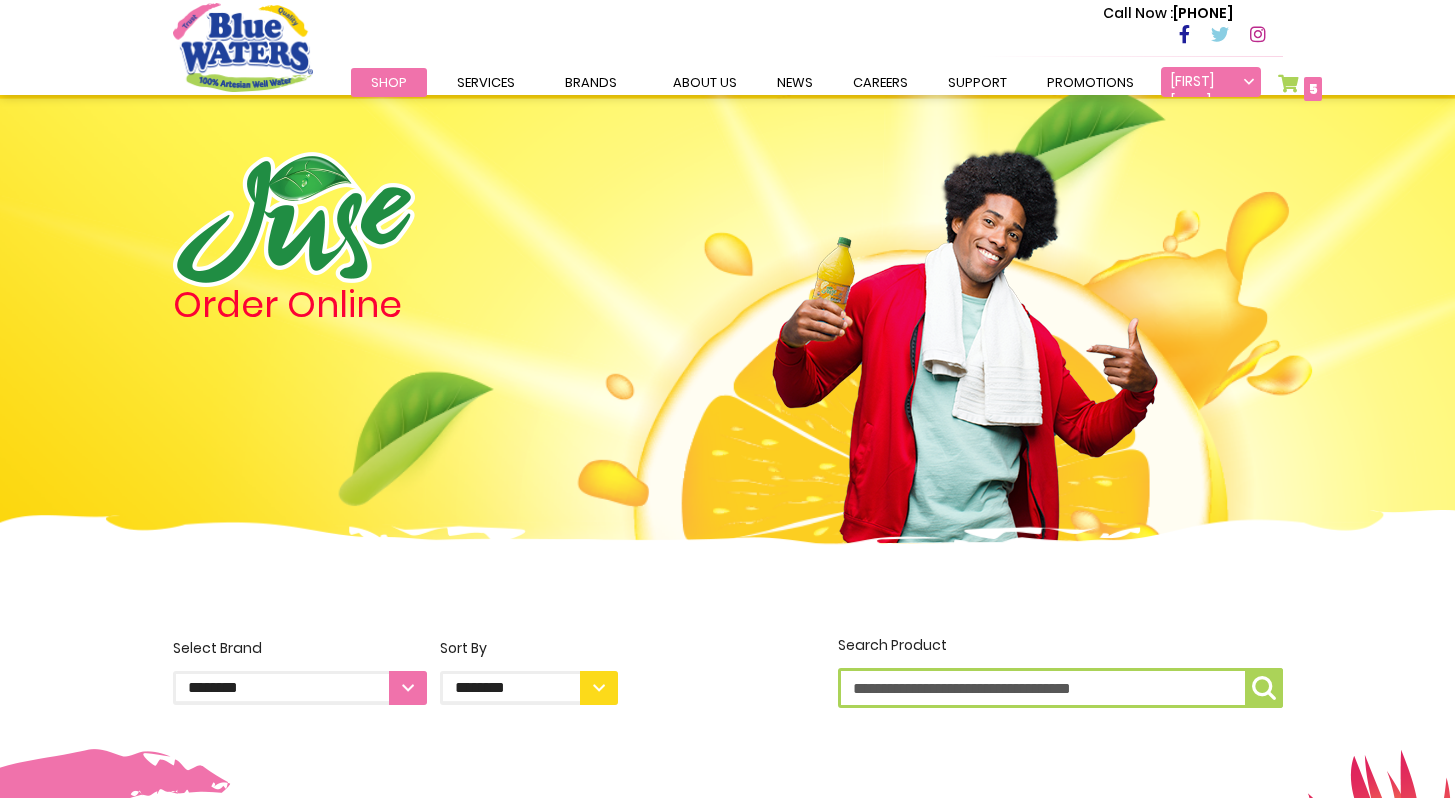 click on "[FIRST] [LAST]" at bounding box center (1211, 82) 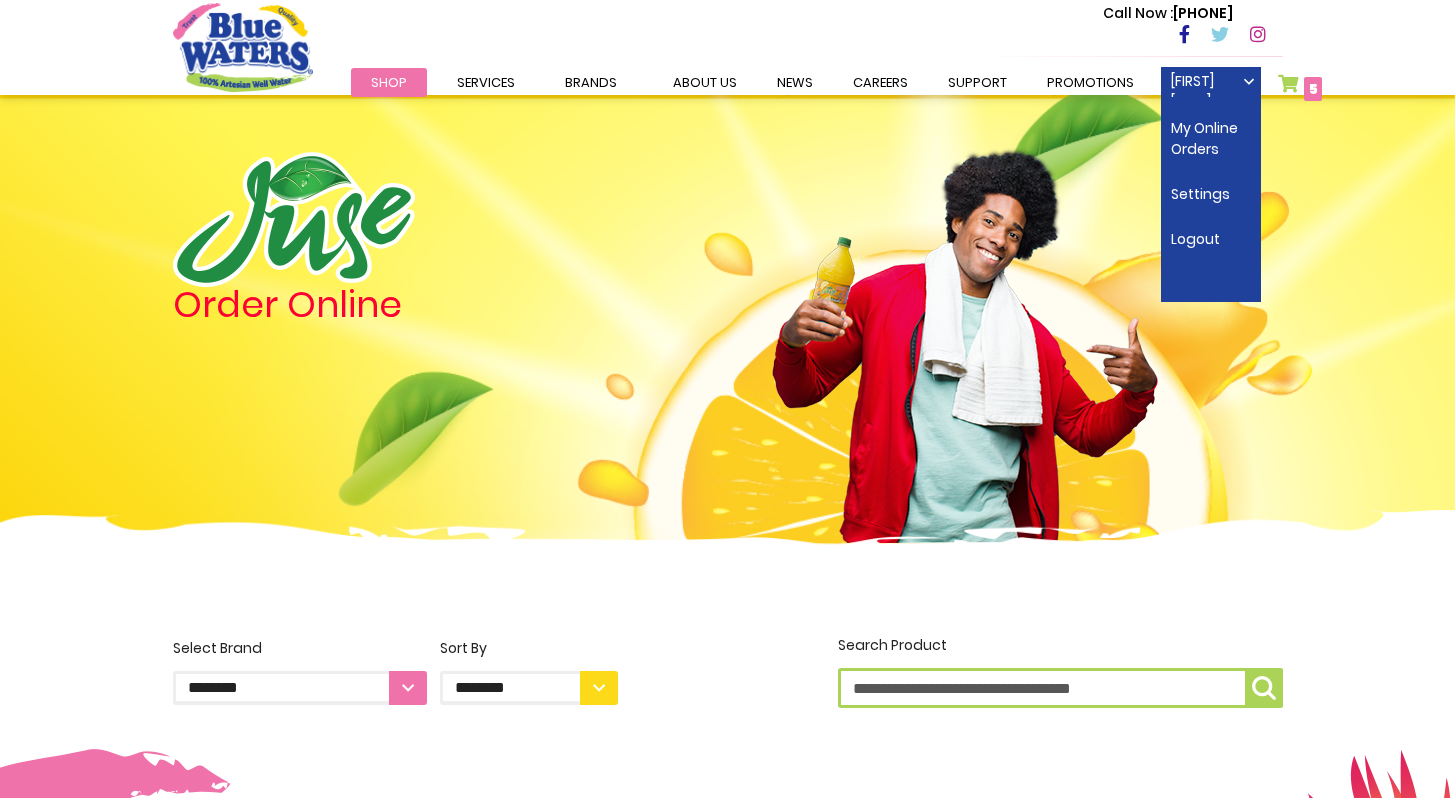 click on "Toggle Nav
Call Now :  (868) 640-8824
Menu
Shop Services Filtration Commercial Rentals Beverage Solutions Distribution Brands Blue Waters Alkaline Water Cran+ Juse Caribbean Traditions Tampico Blue Waters Malt Stamina WitLuv
Account
about us
News" at bounding box center [727, 47] 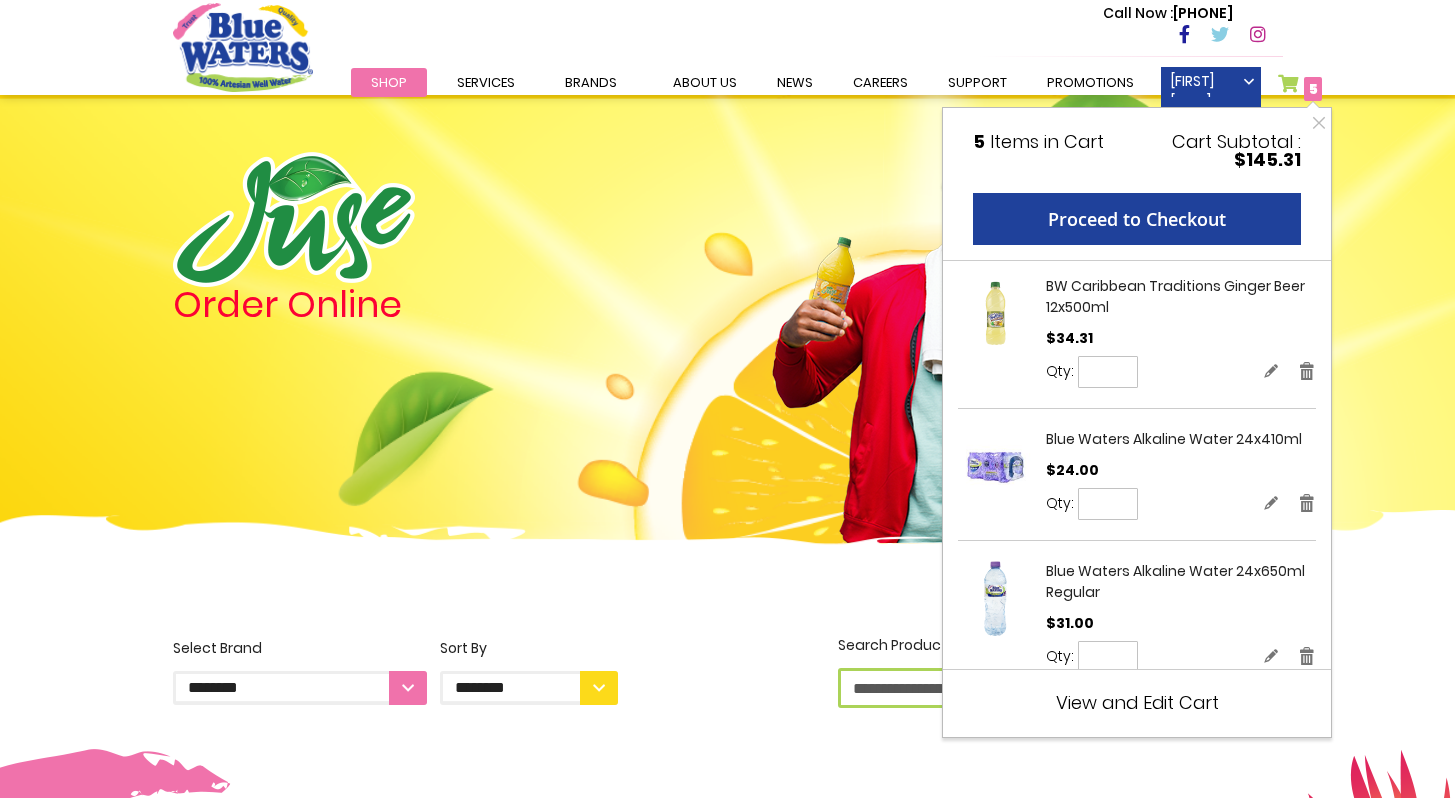 click on "View and Edit Cart" at bounding box center [1137, 702] 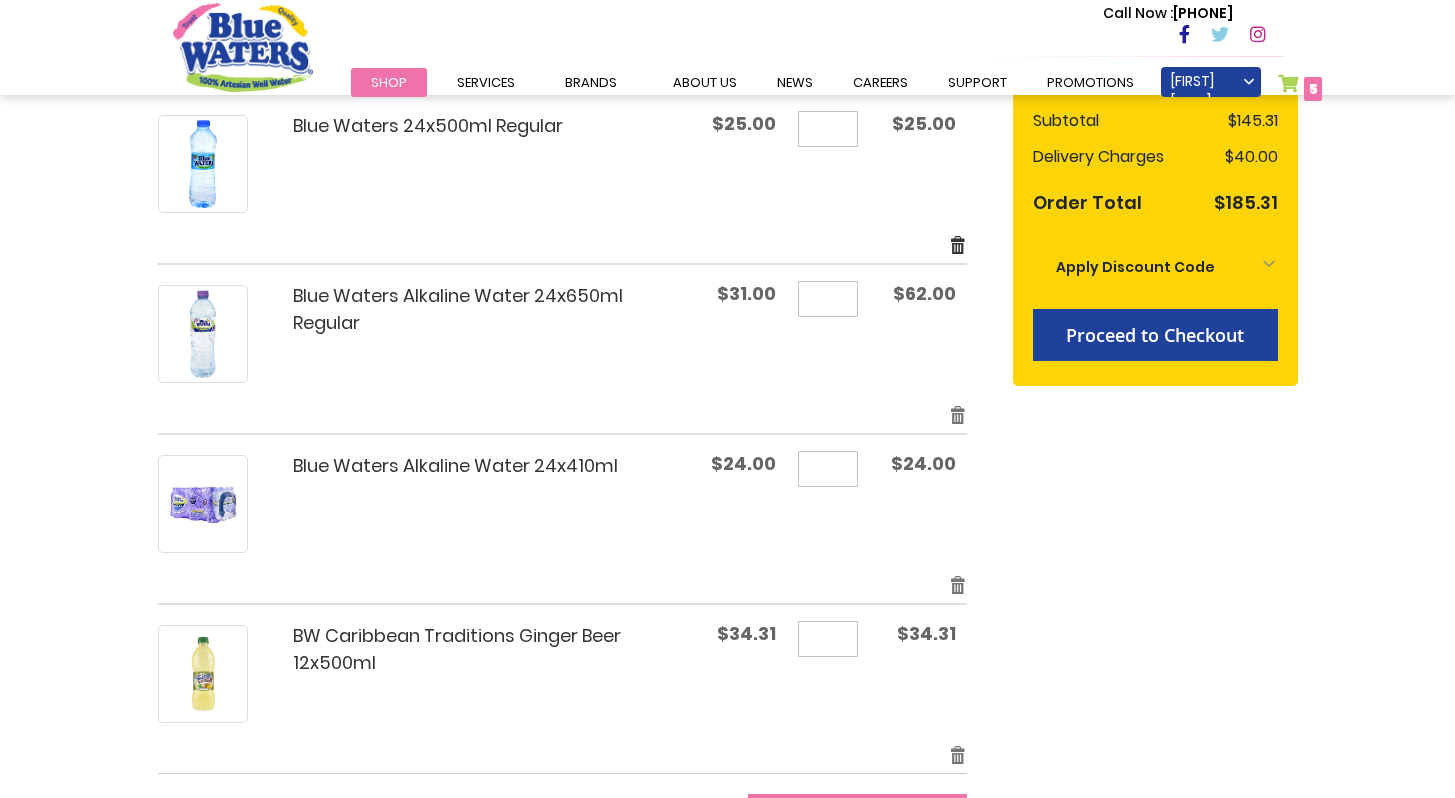 scroll, scrollTop: 326, scrollLeft: 0, axis: vertical 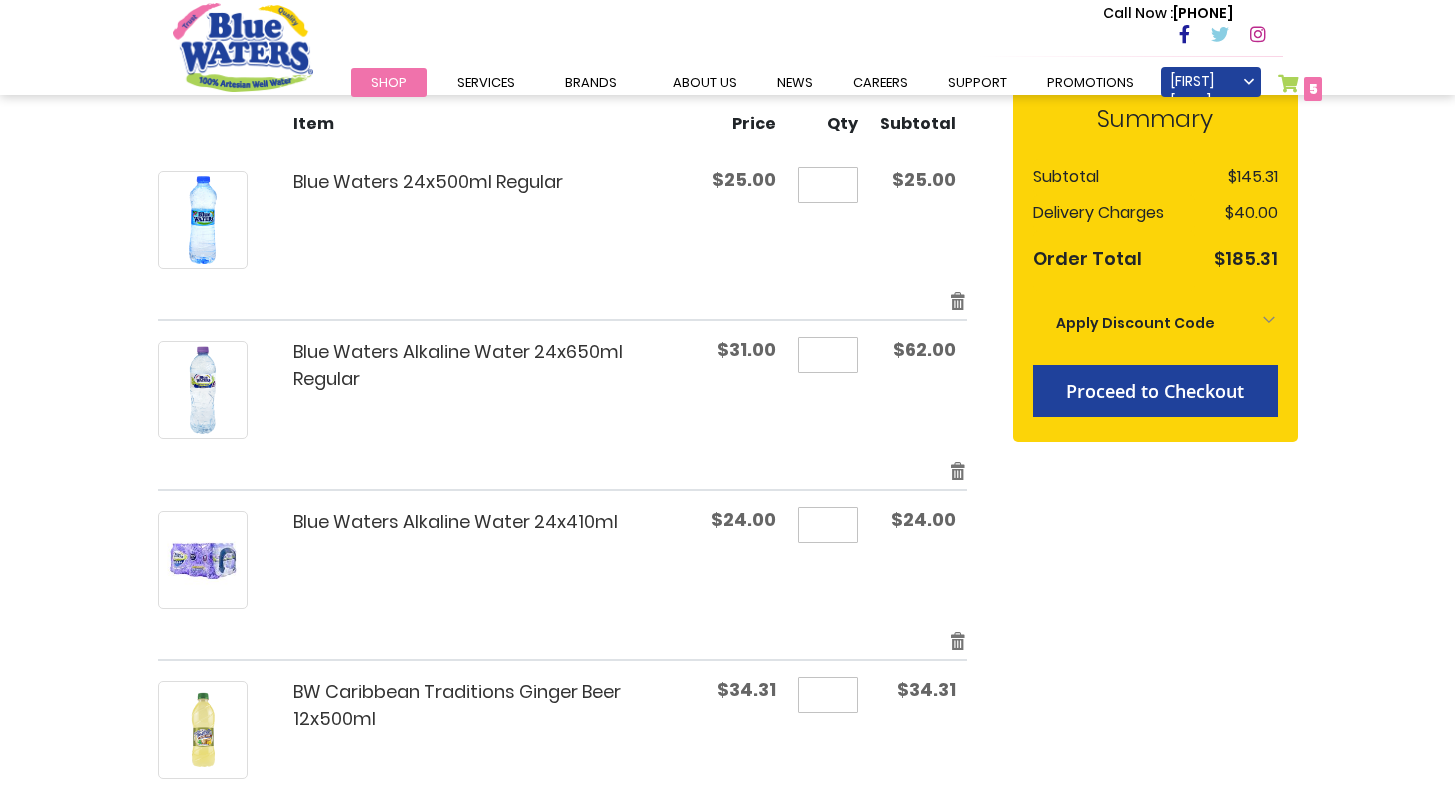 click on "*" at bounding box center [828, 525] 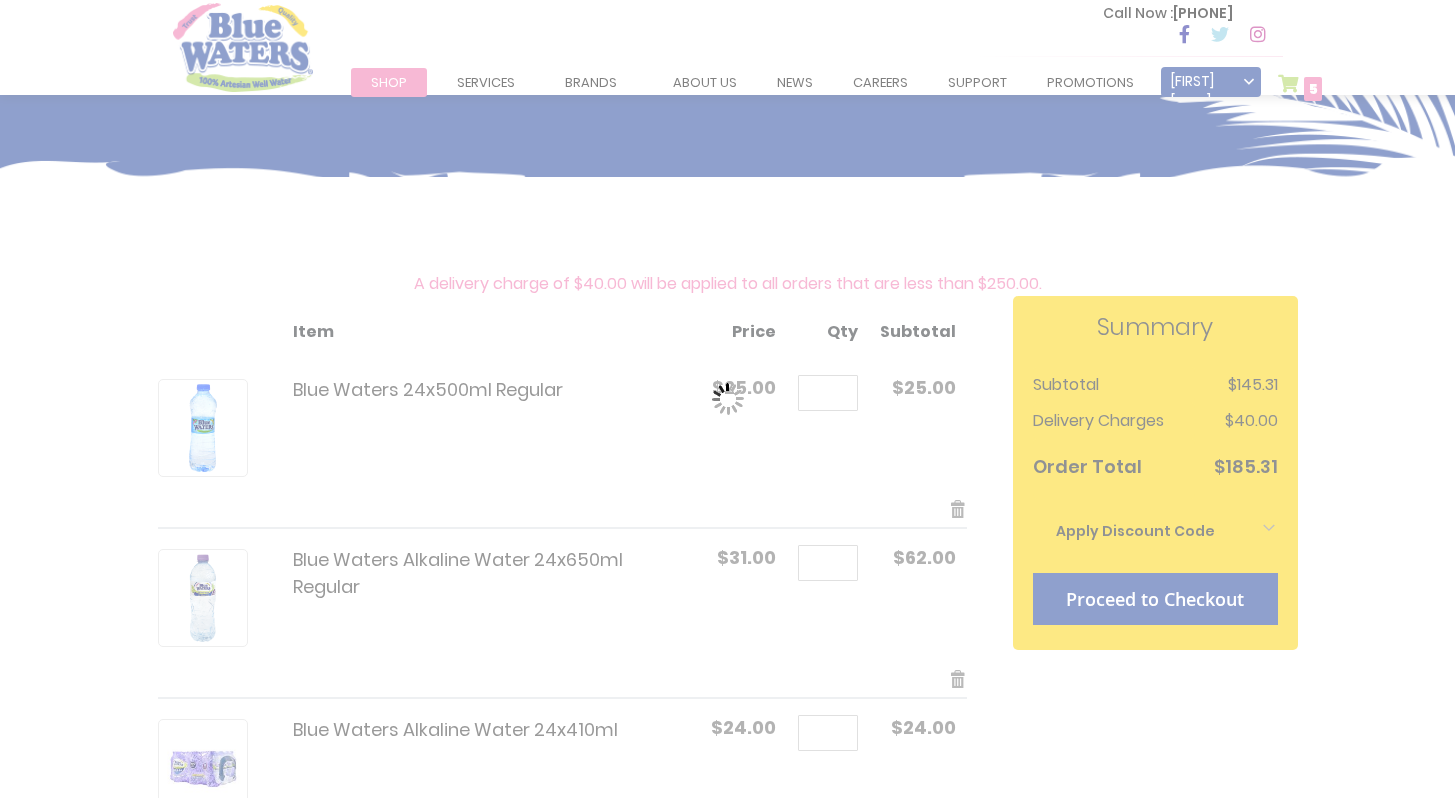 scroll, scrollTop: 0, scrollLeft: 0, axis: both 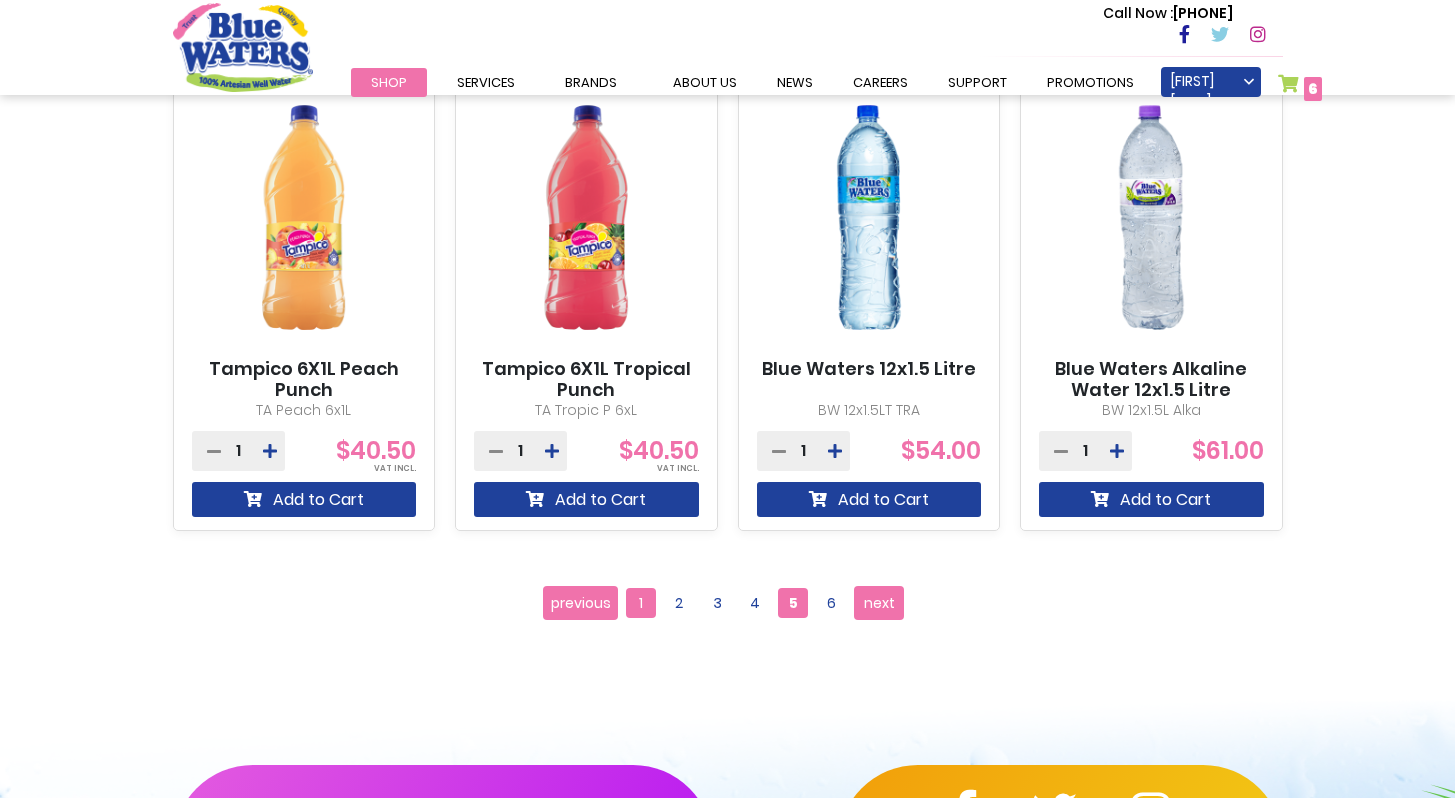 click on "1" at bounding box center [641, 603] 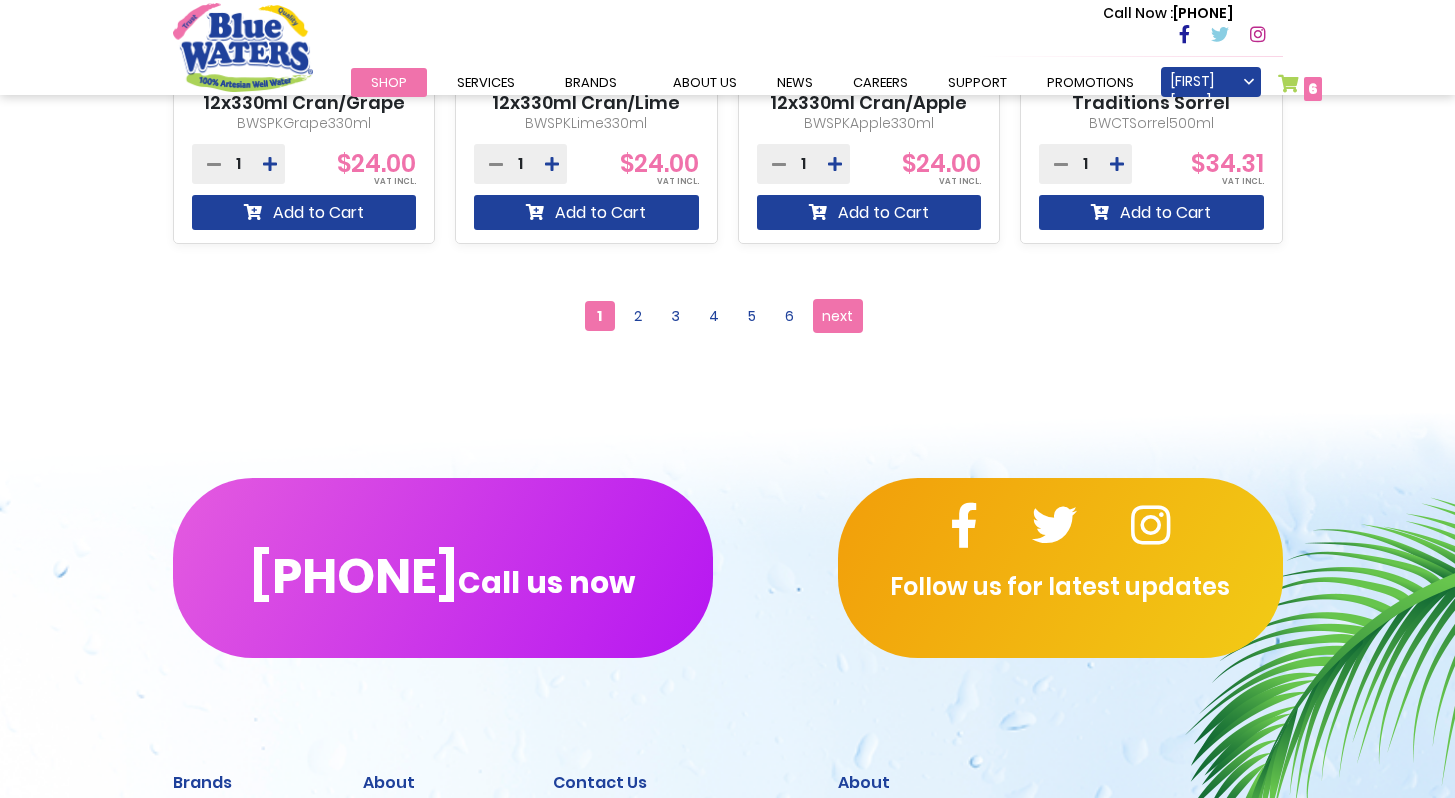 scroll, scrollTop: 1685, scrollLeft: 0, axis: vertical 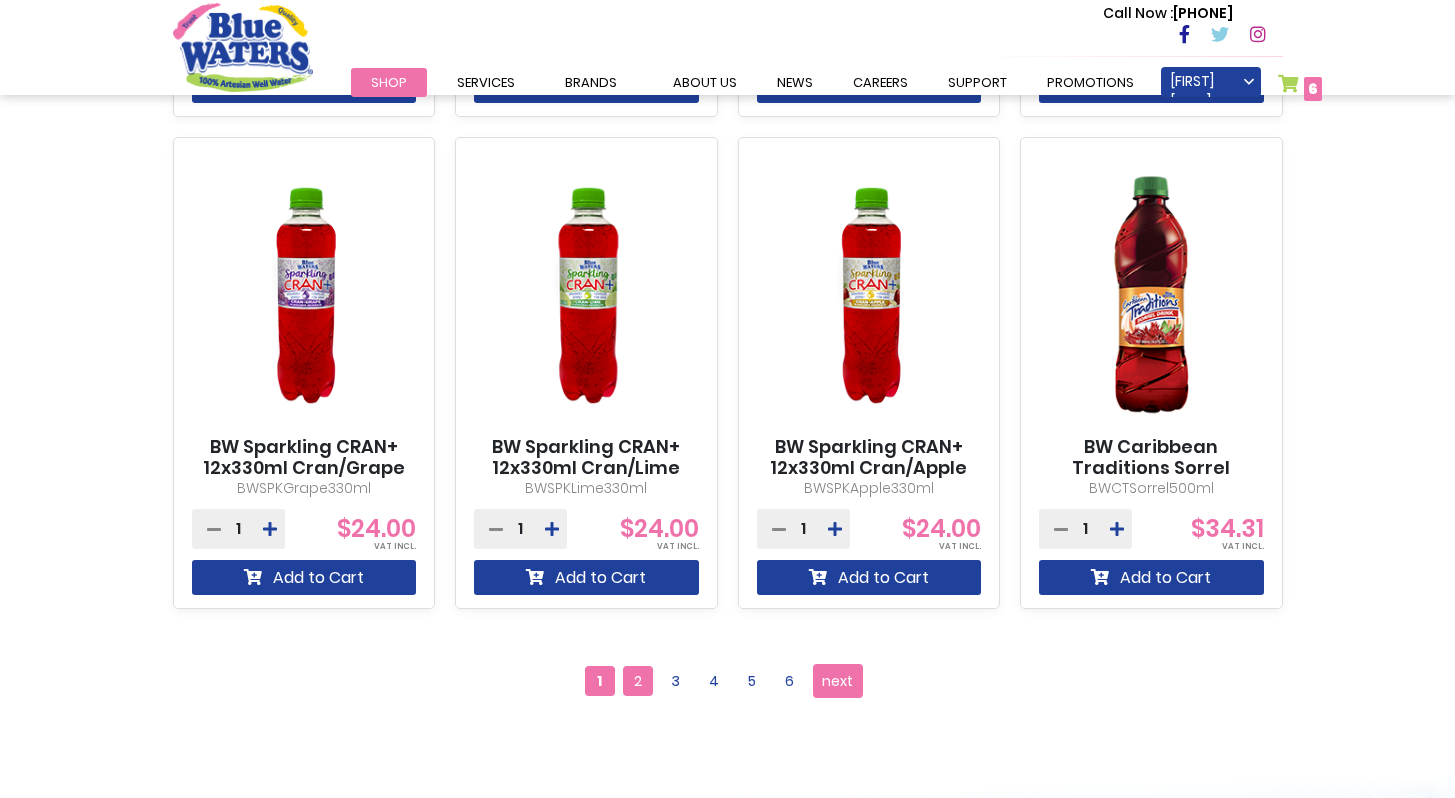 click on "2" at bounding box center (638, 681) 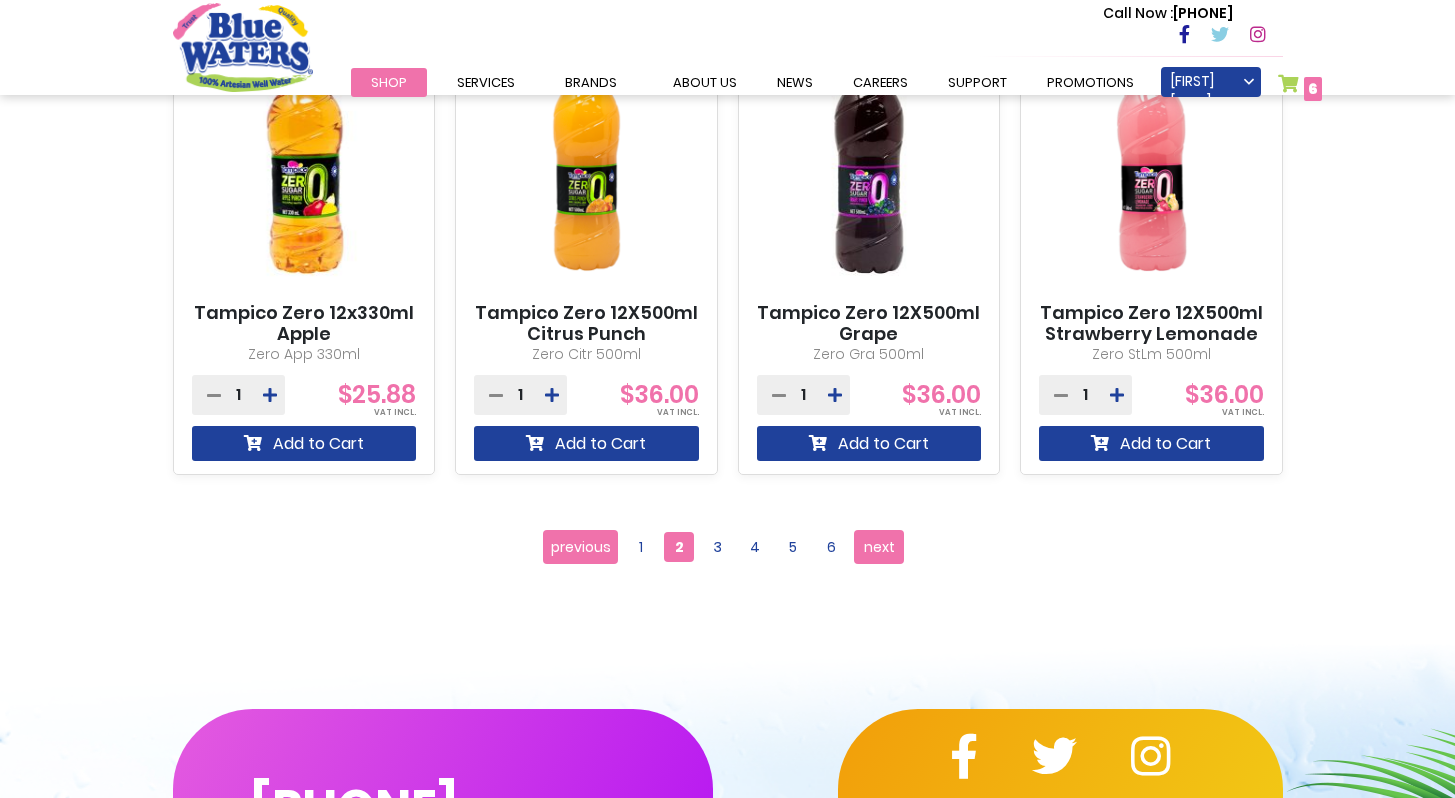scroll, scrollTop: 1820, scrollLeft: 0, axis: vertical 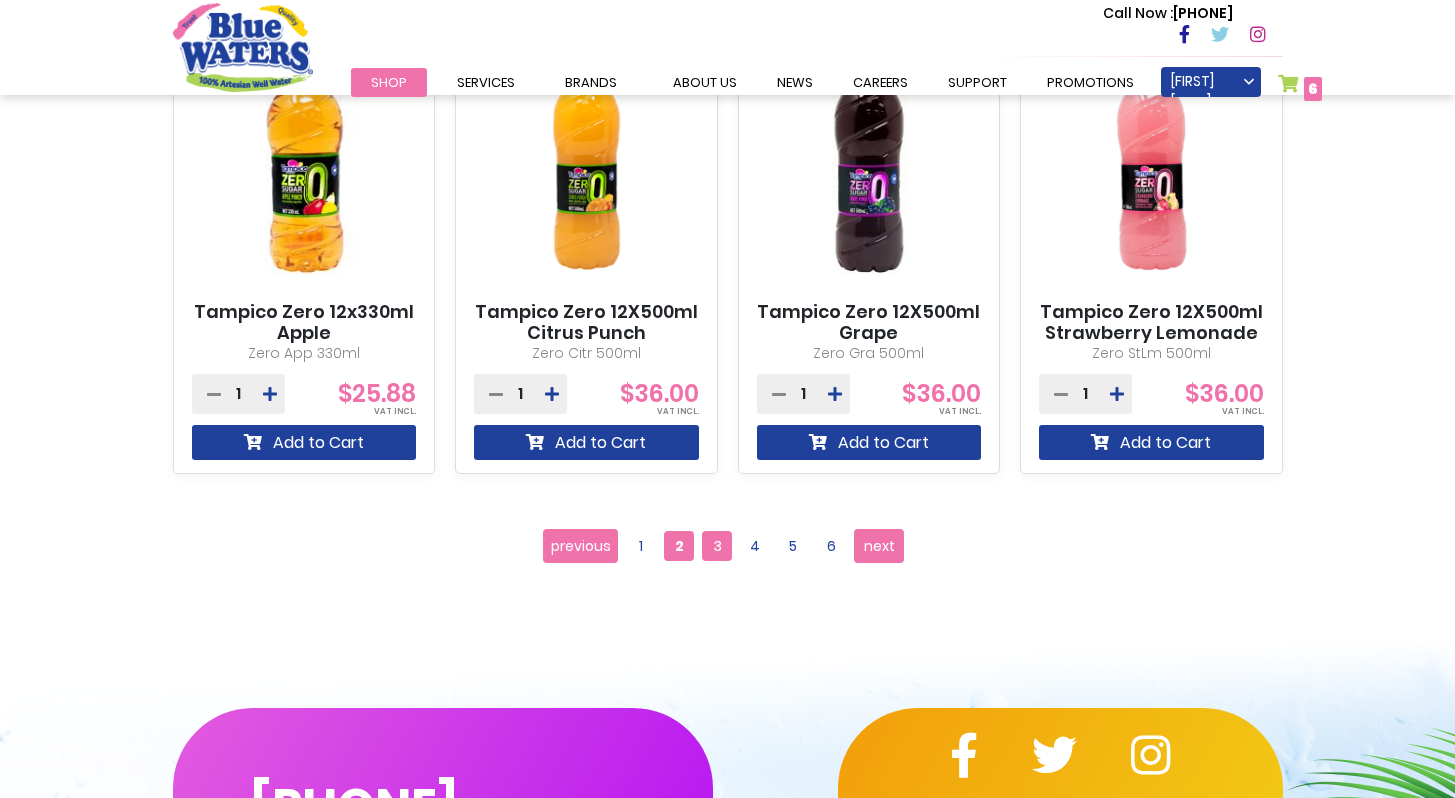 click on "3" at bounding box center [717, 546] 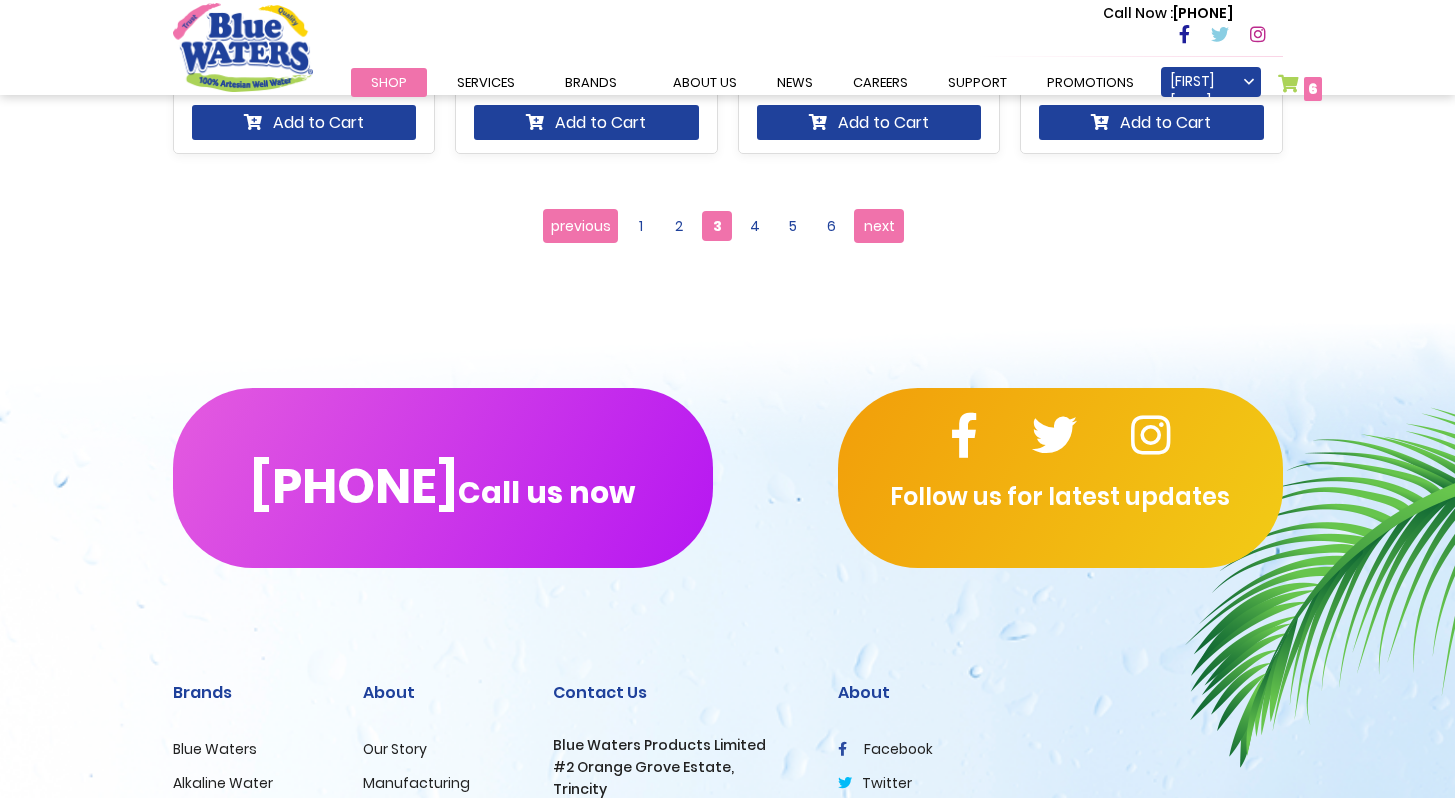 scroll, scrollTop: 2165, scrollLeft: 0, axis: vertical 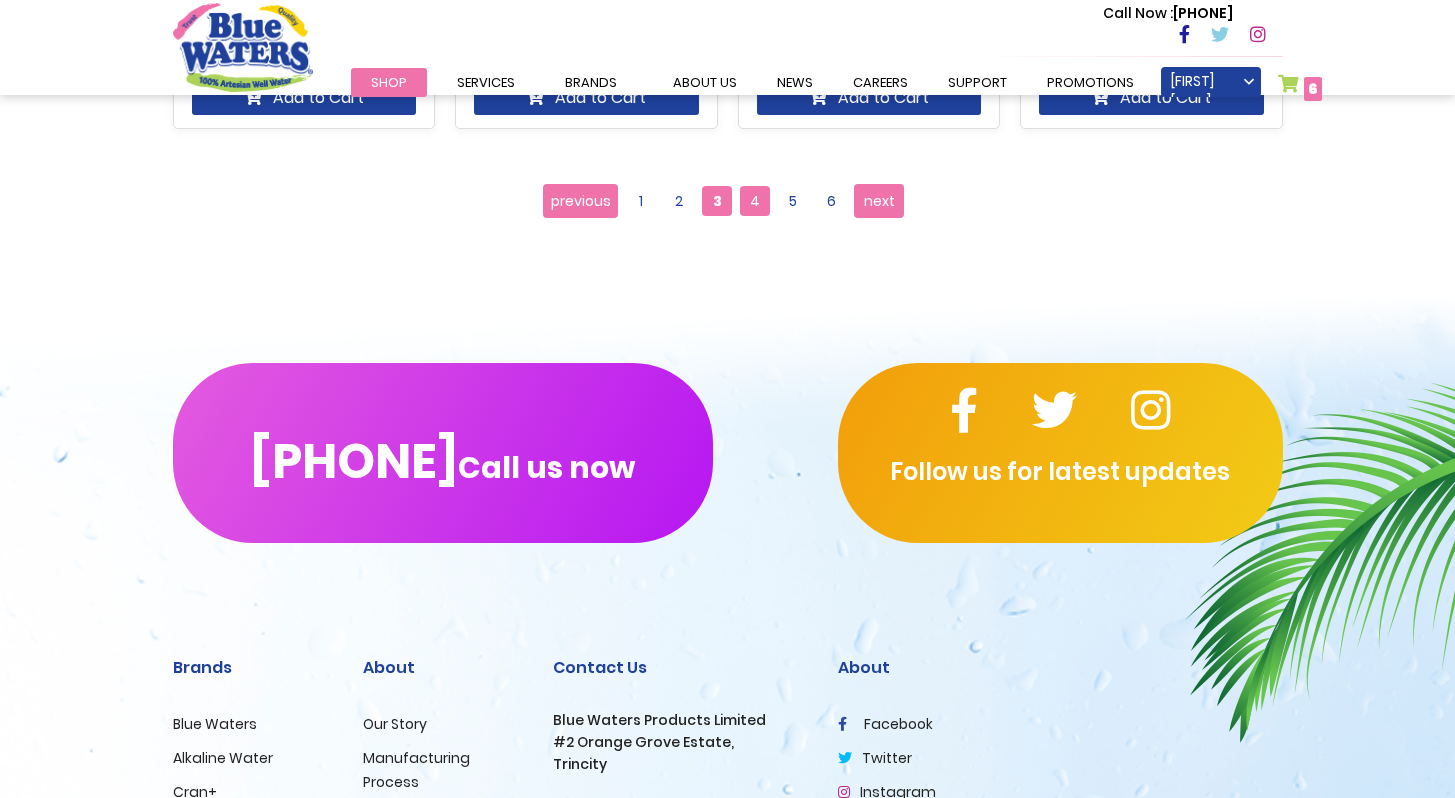 click on "4" at bounding box center (755, 201) 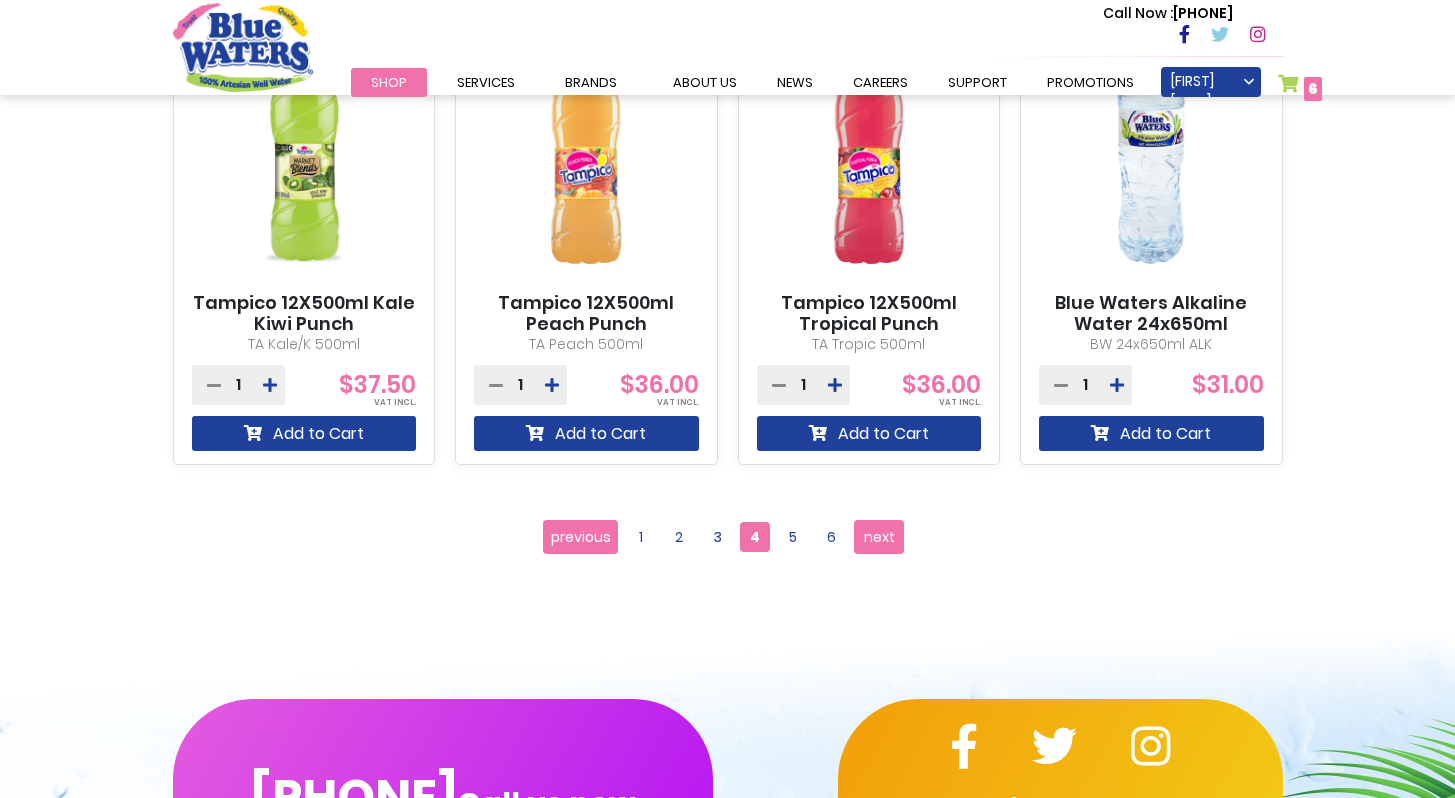 scroll, scrollTop: 1857, scrollLeft: 0, axis: vertical 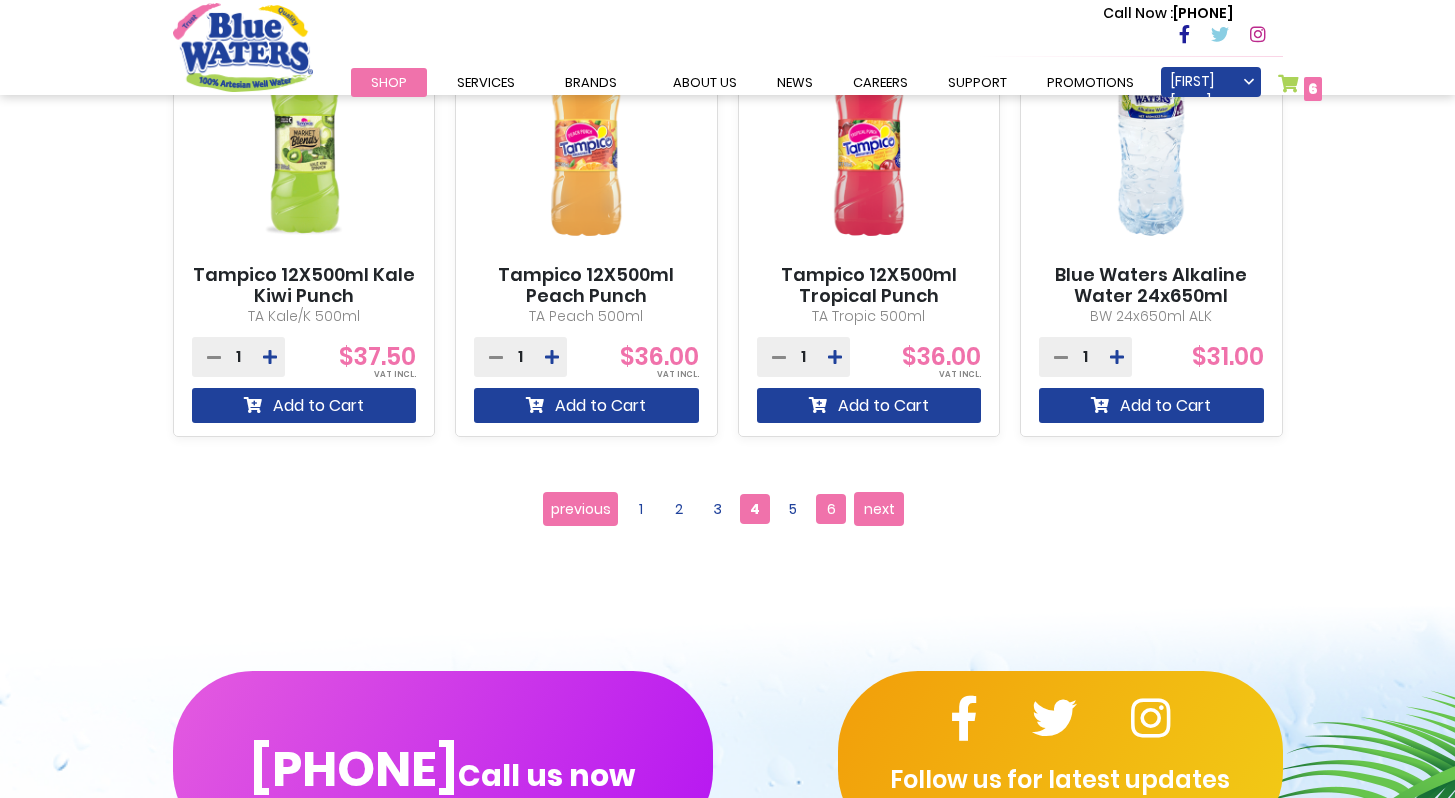 click on "6" at bounding box center (831, 509) 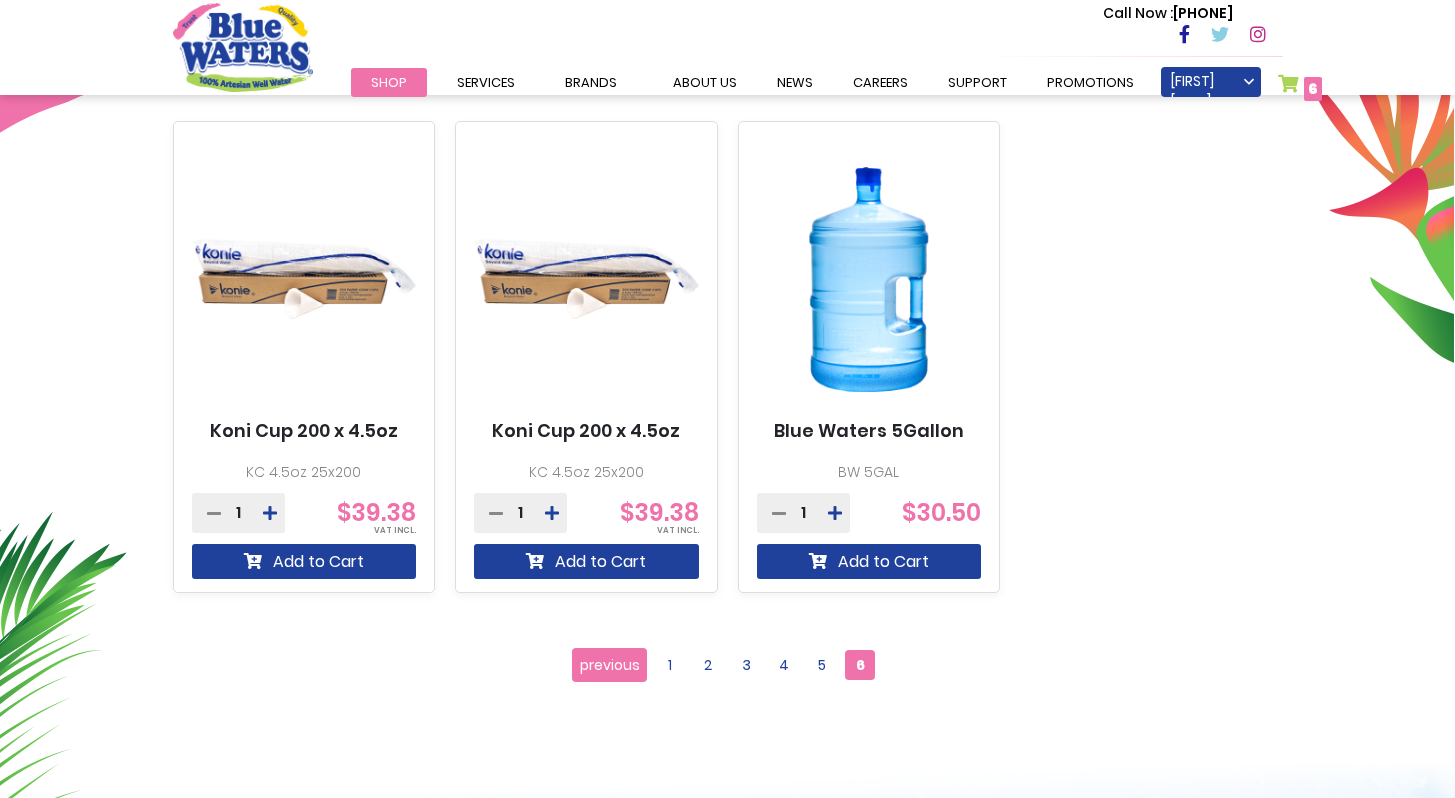 scroll, scrollTop: 720, scrollLeft: 0, axis: vertical 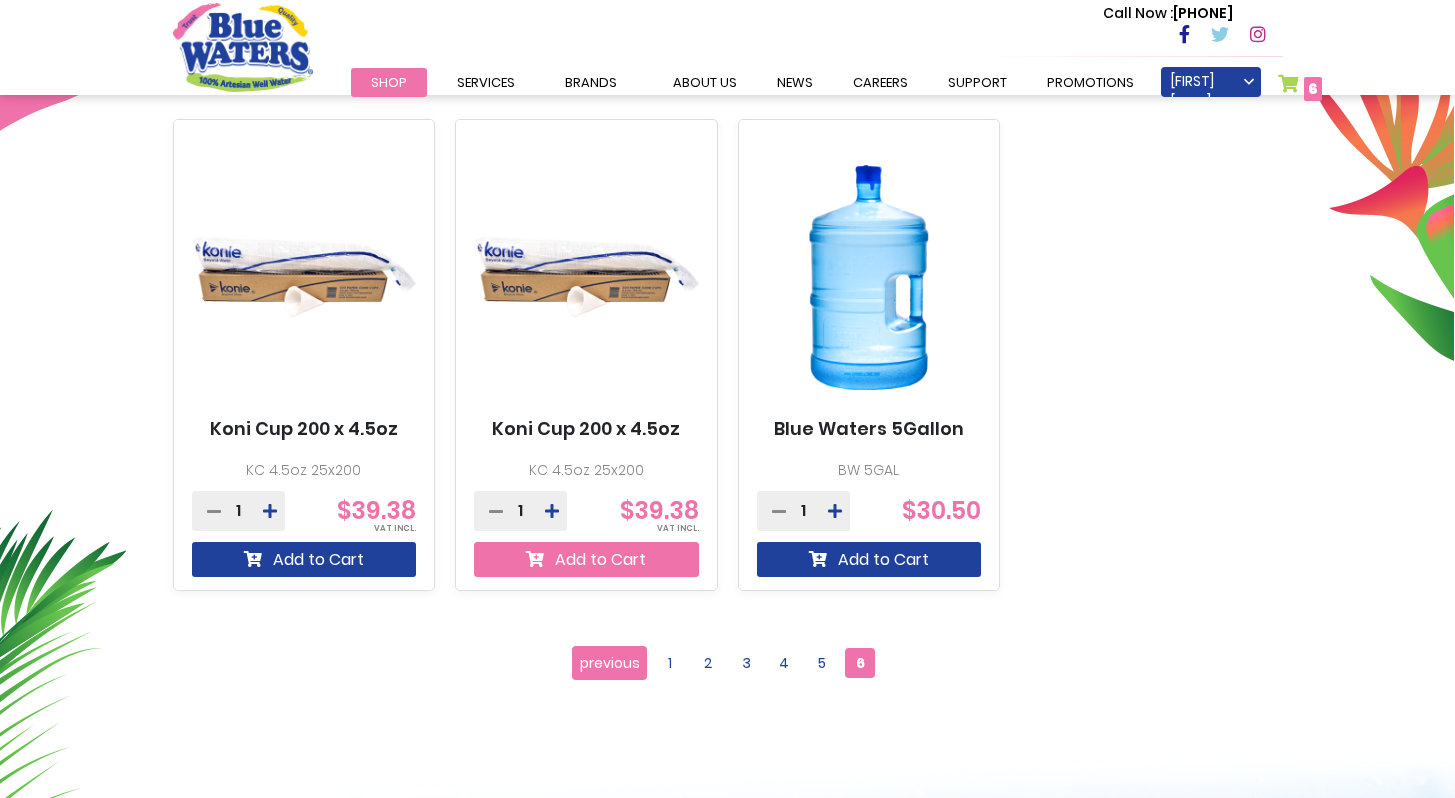 click on "Add to Cart" at bounding box center (586, 559) 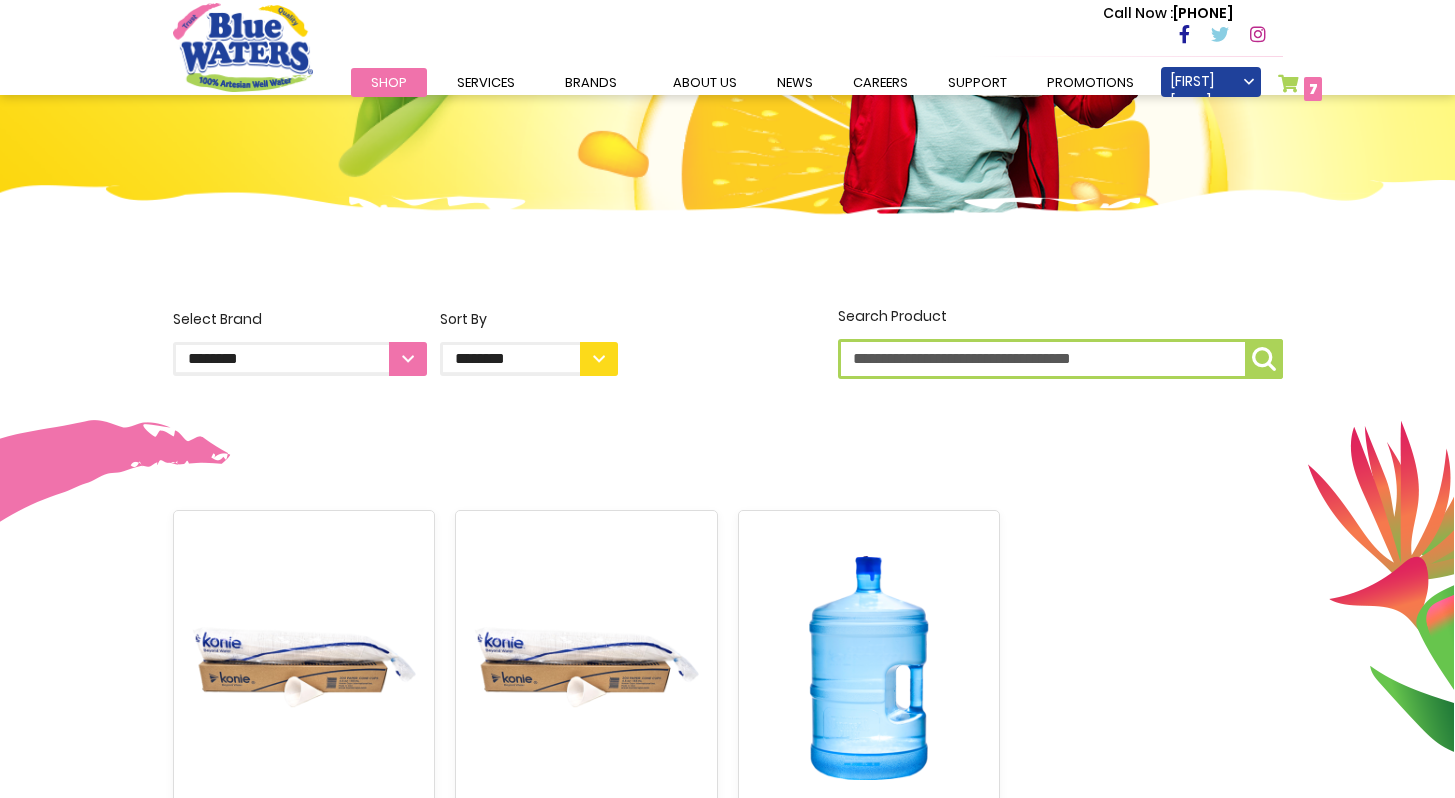 scroll, scrollTop: 572, scrollLeft: 0, axis: vertical 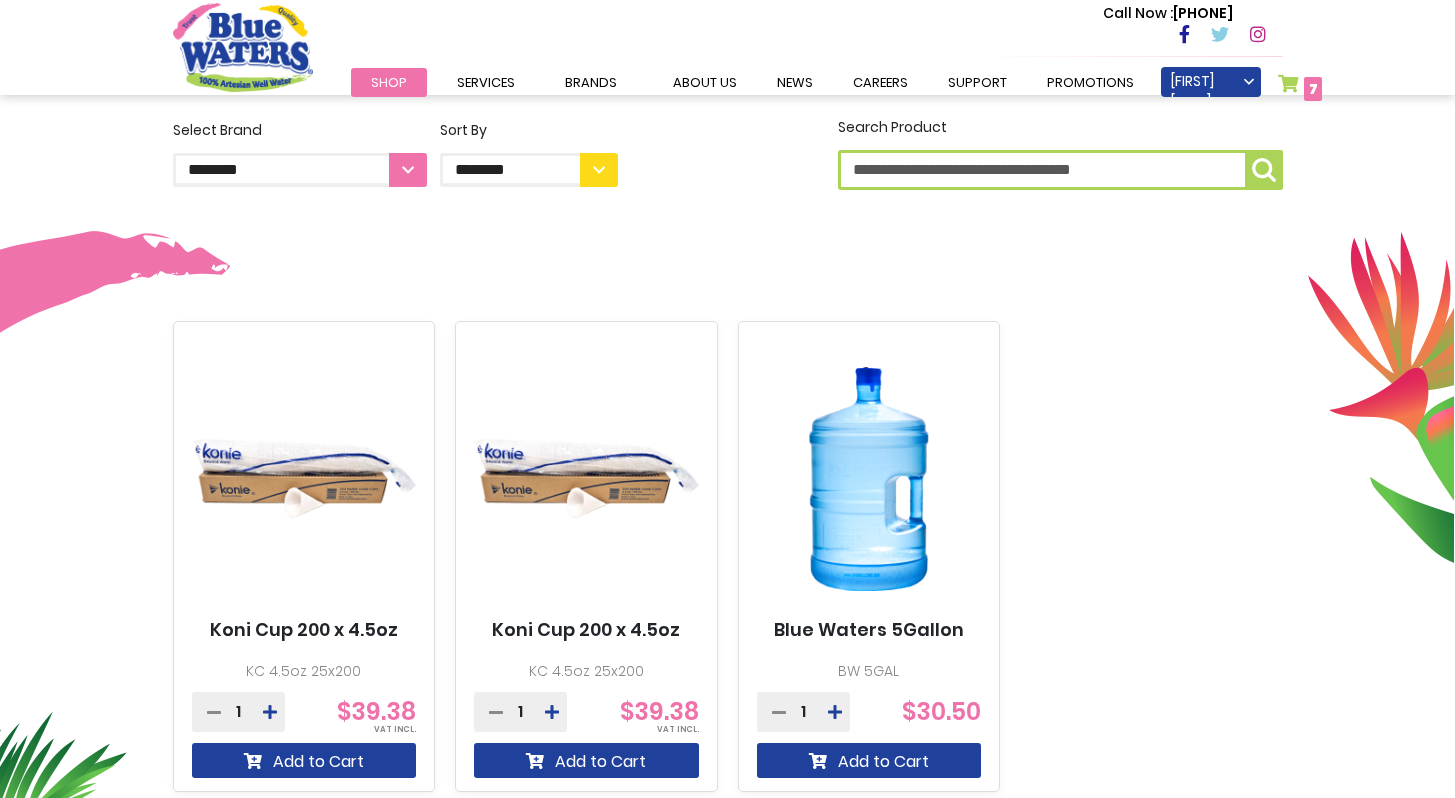 click on "My Cart
7
7
items" at bounding box center (1300, 88) 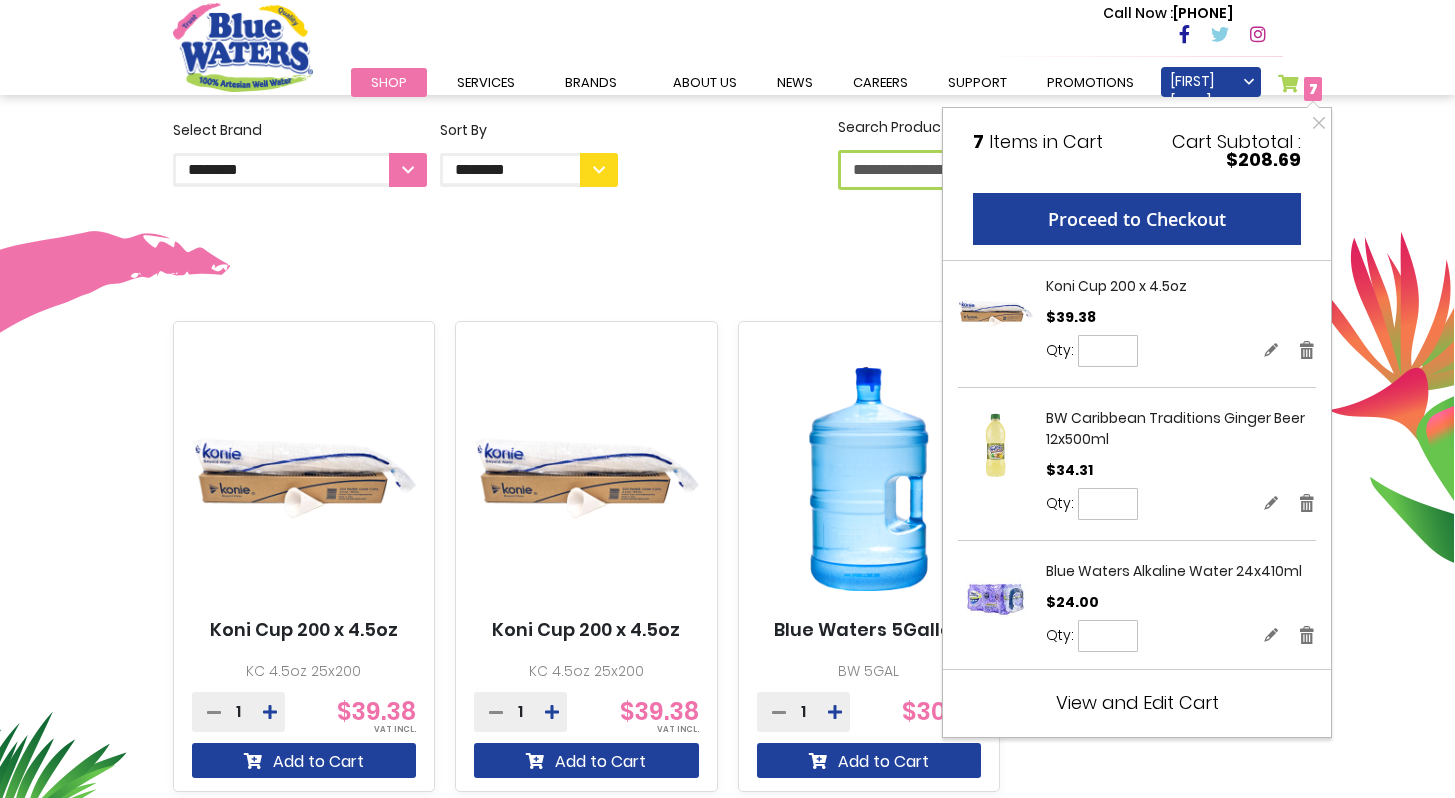 click on "View and Edit Cart" at bounding box center [1137, 702] 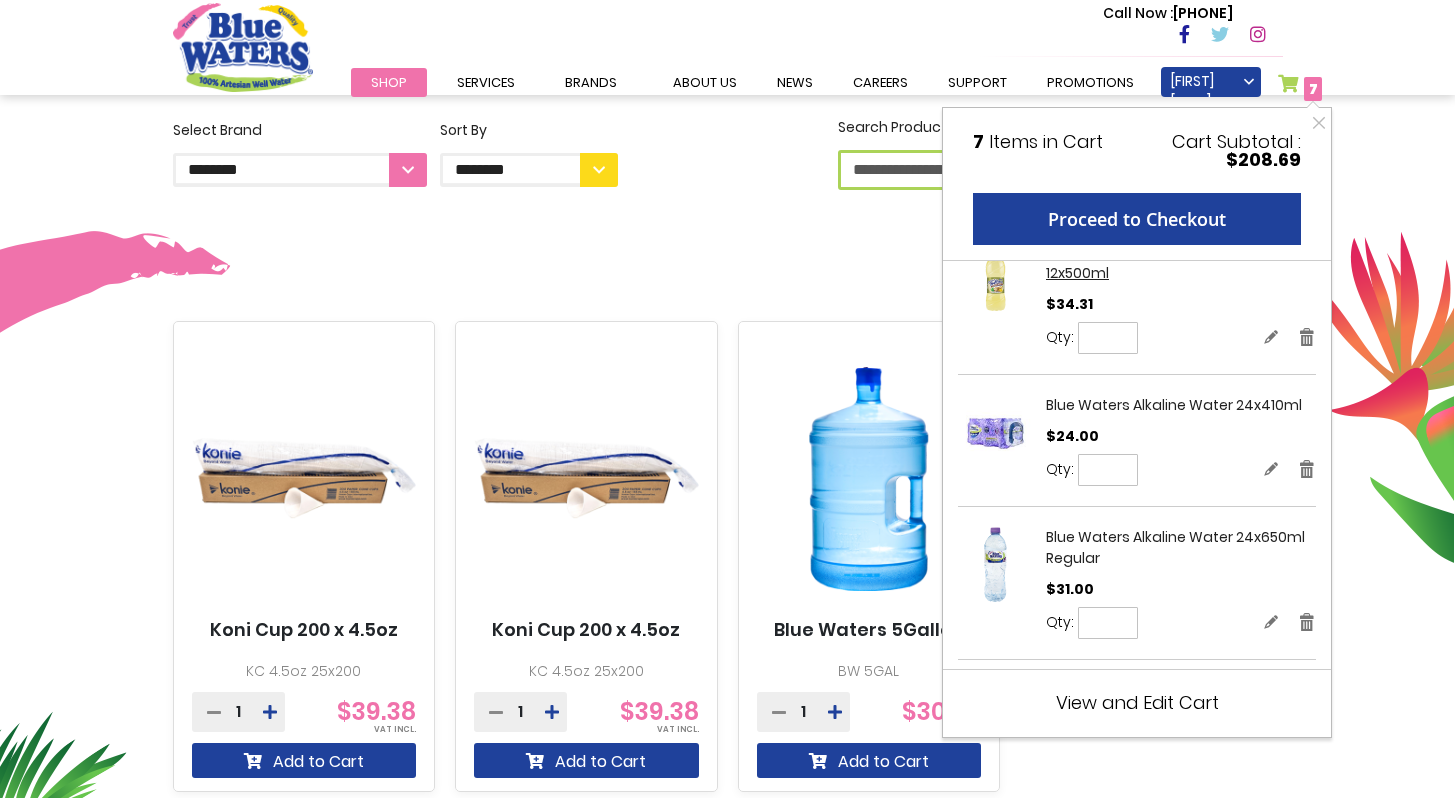 scroll, scrollTop: 304, scrollLeft: 0, axis: vertical 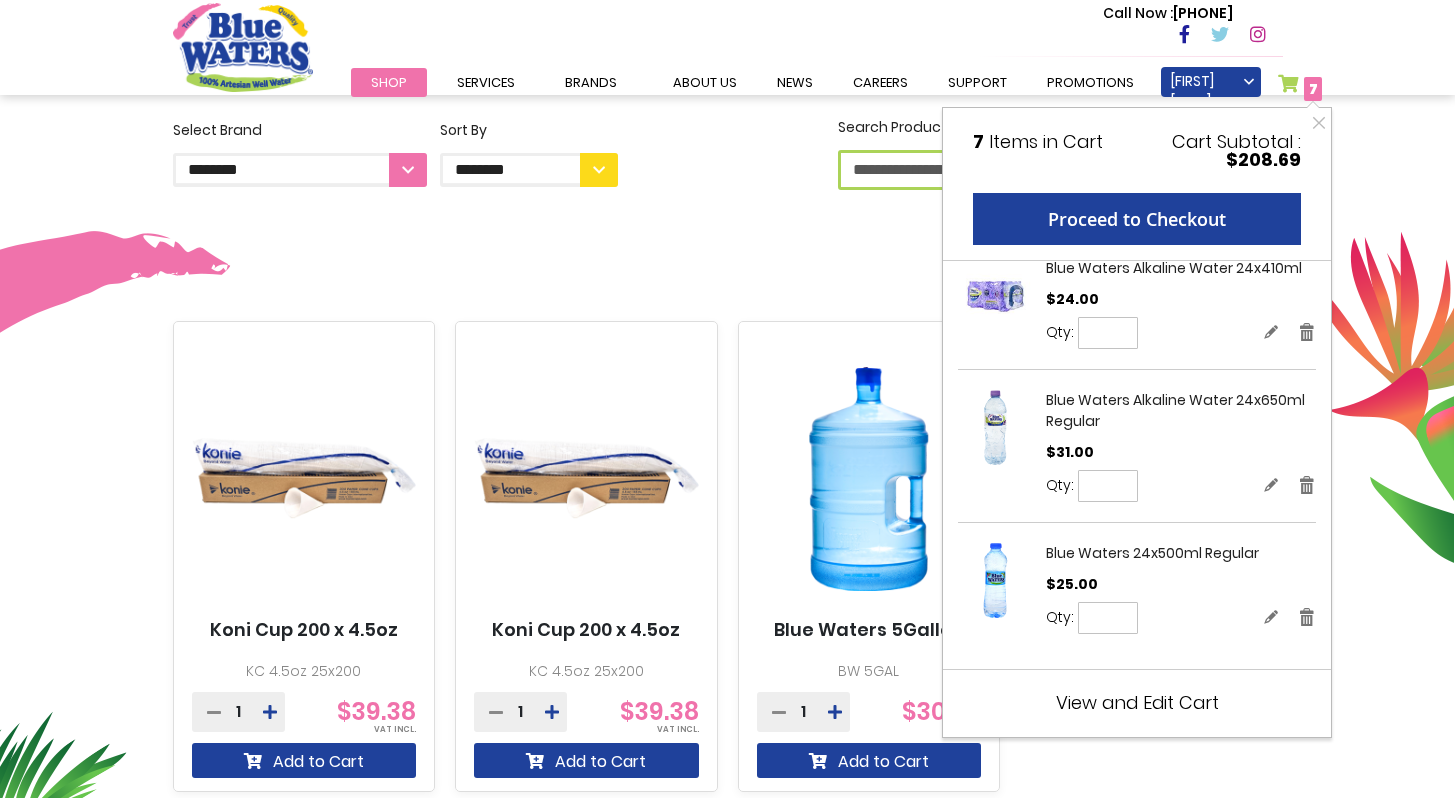 click on "**********" at bounding box center (727, 532) 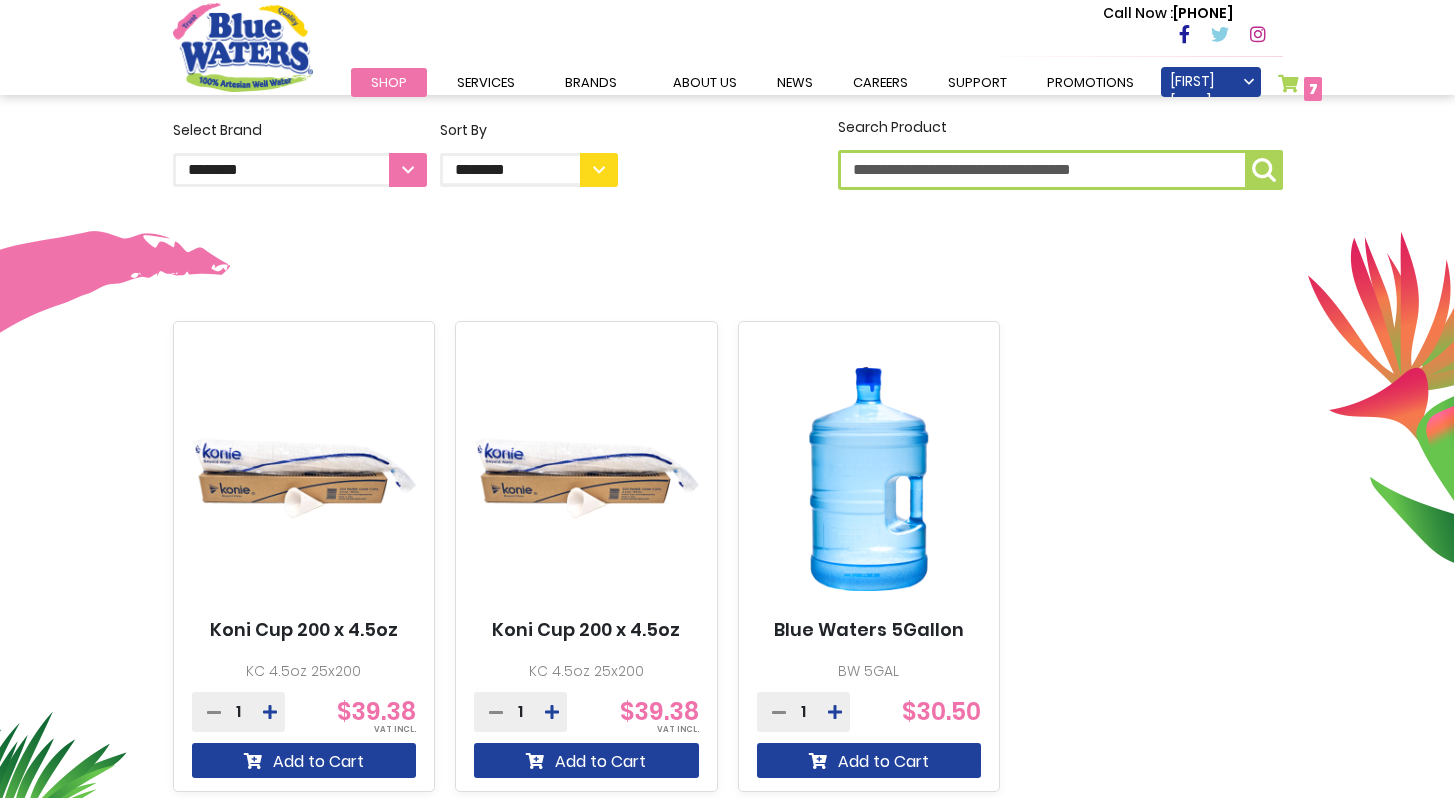 click on "**********" at bounding box center (300, 170) 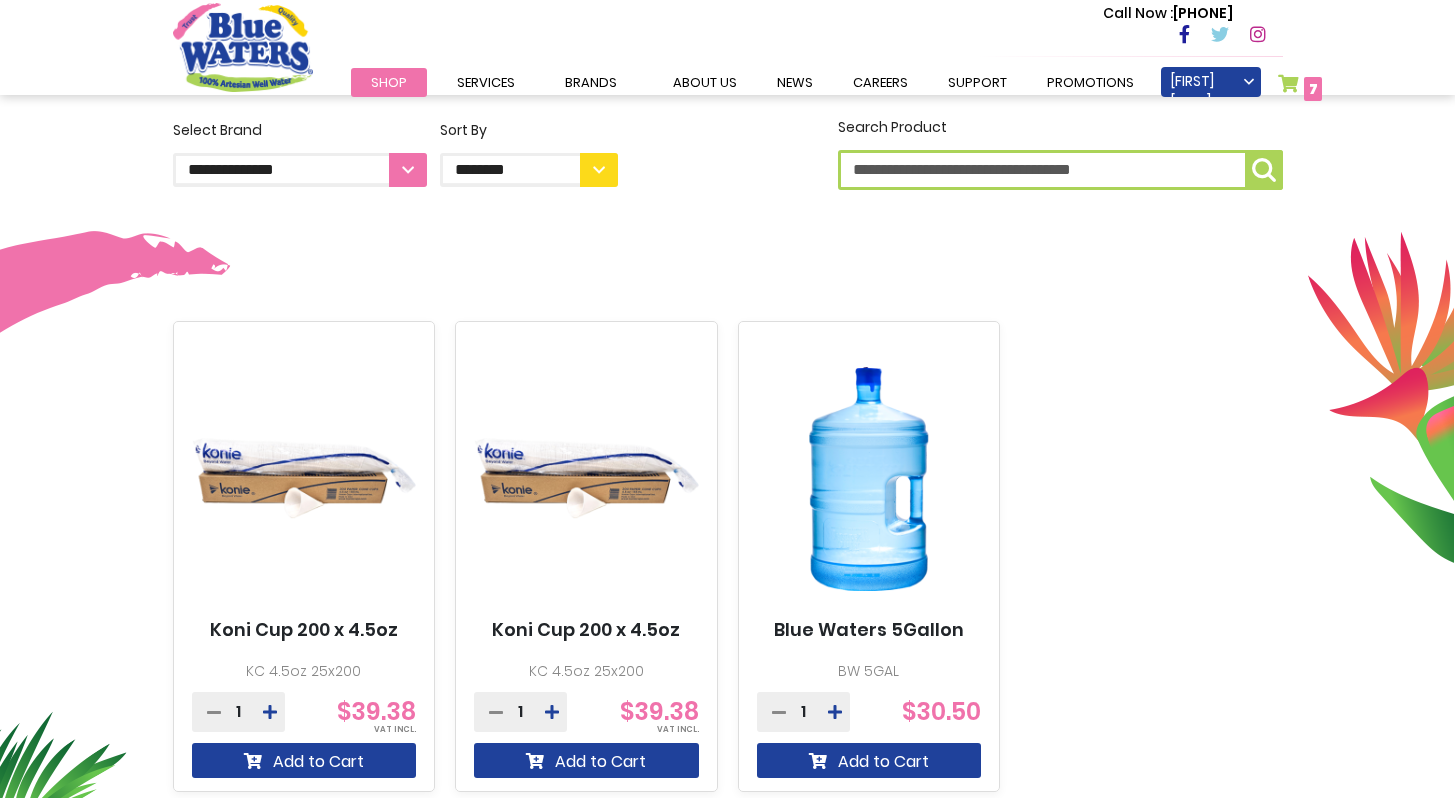 click on "**********" at bounding box center (300, 153) 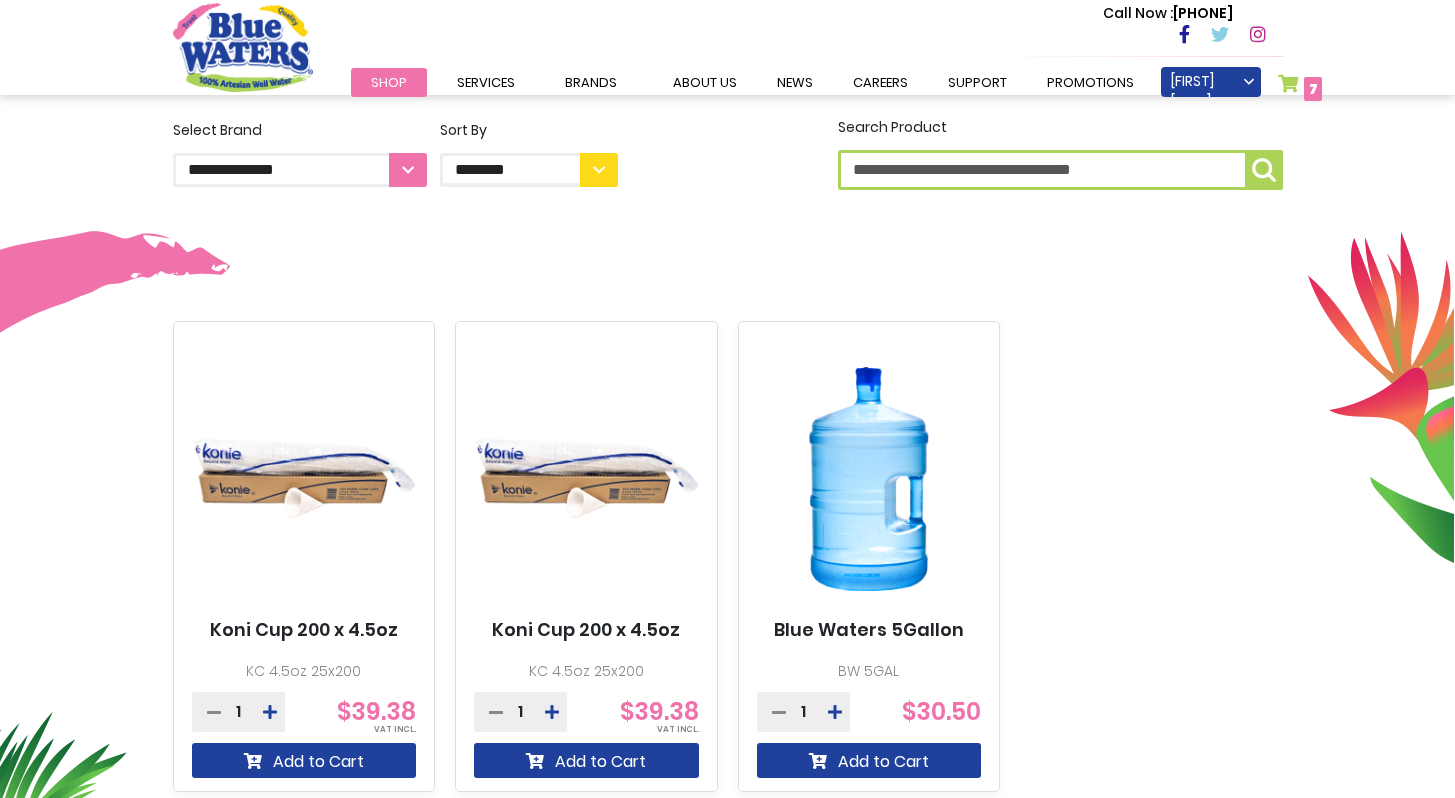 click on "**********" at bounding box center (300, 170) 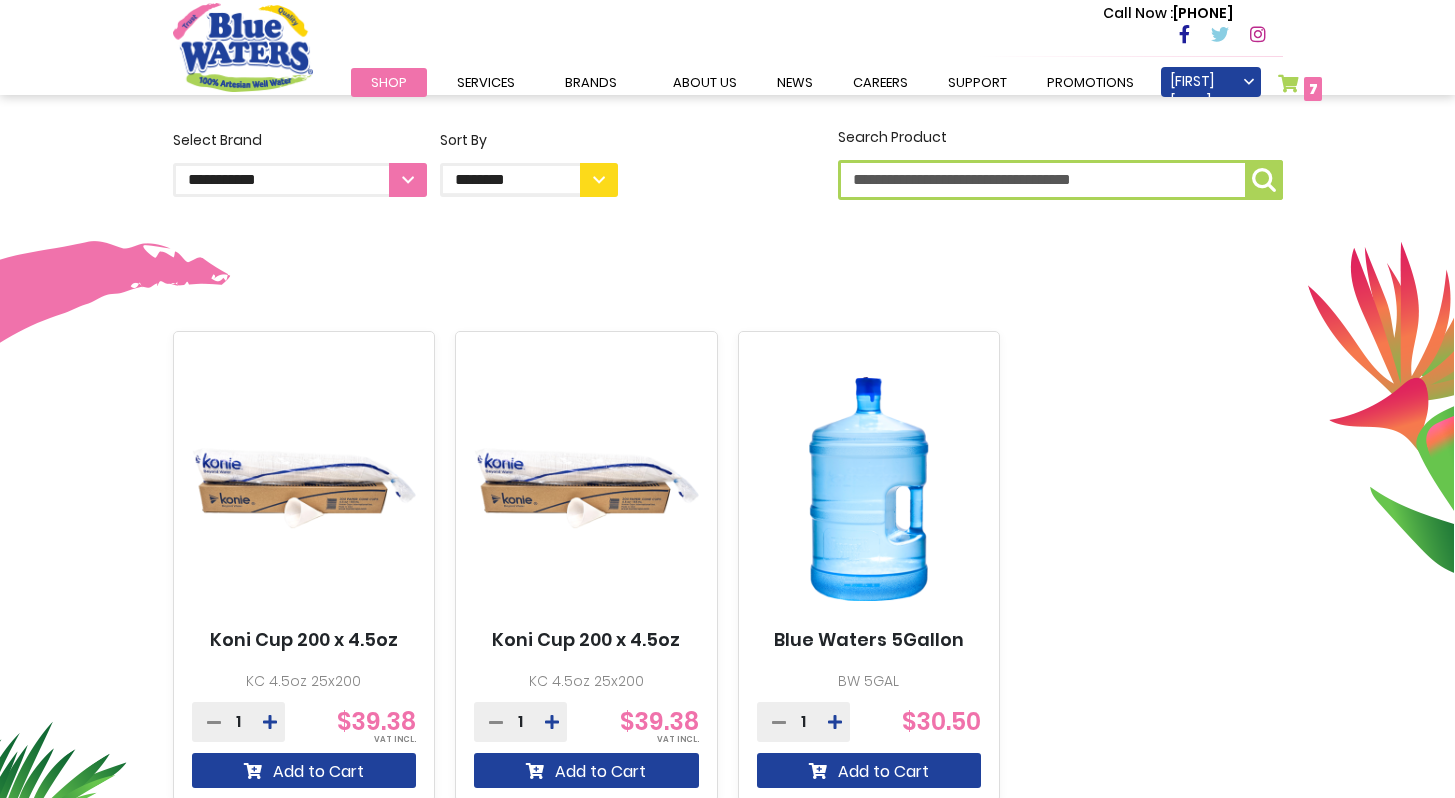 scroll, scrollTop: 543, scrollLeft: 0, axis: vertical 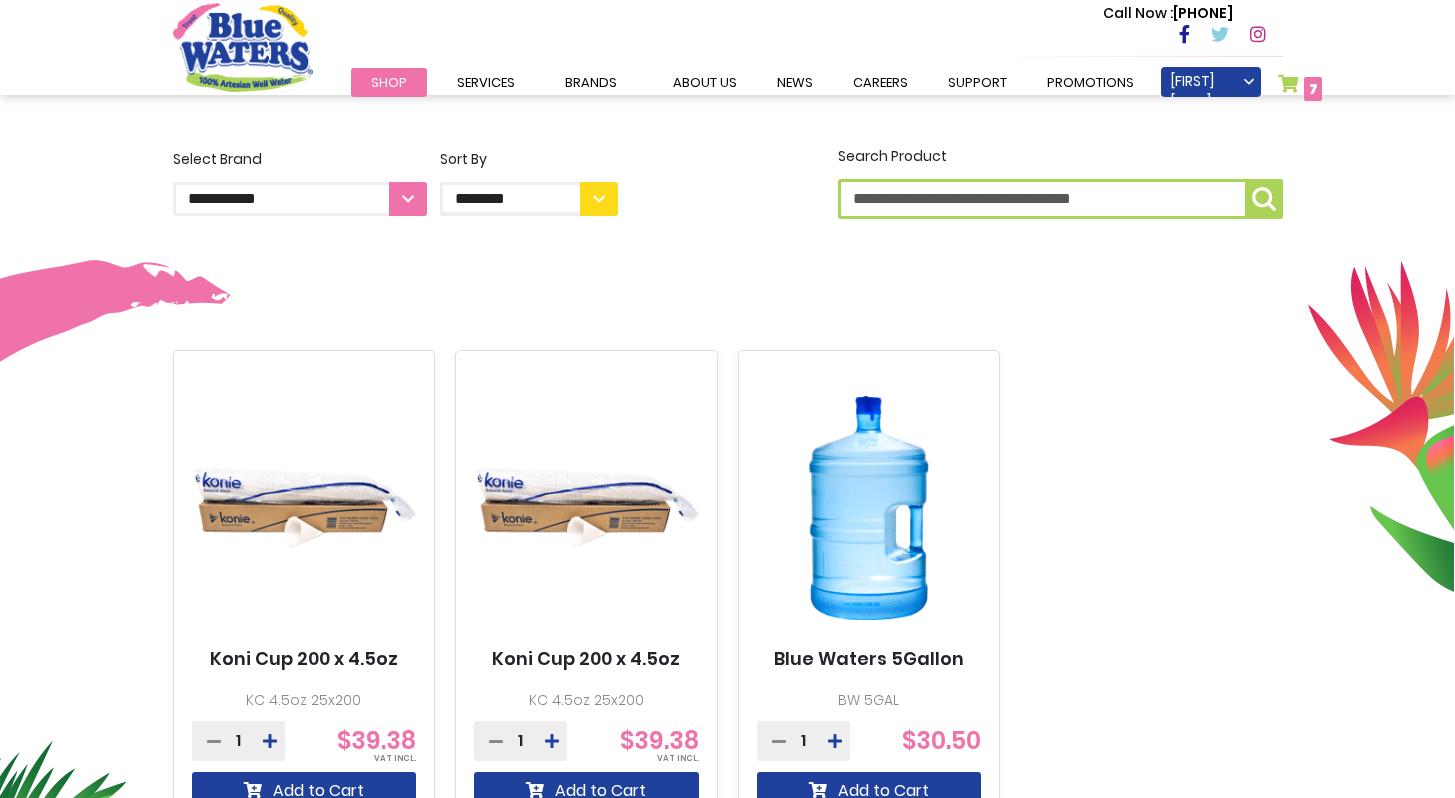 click on "**********" at bounding box center (300, 199) 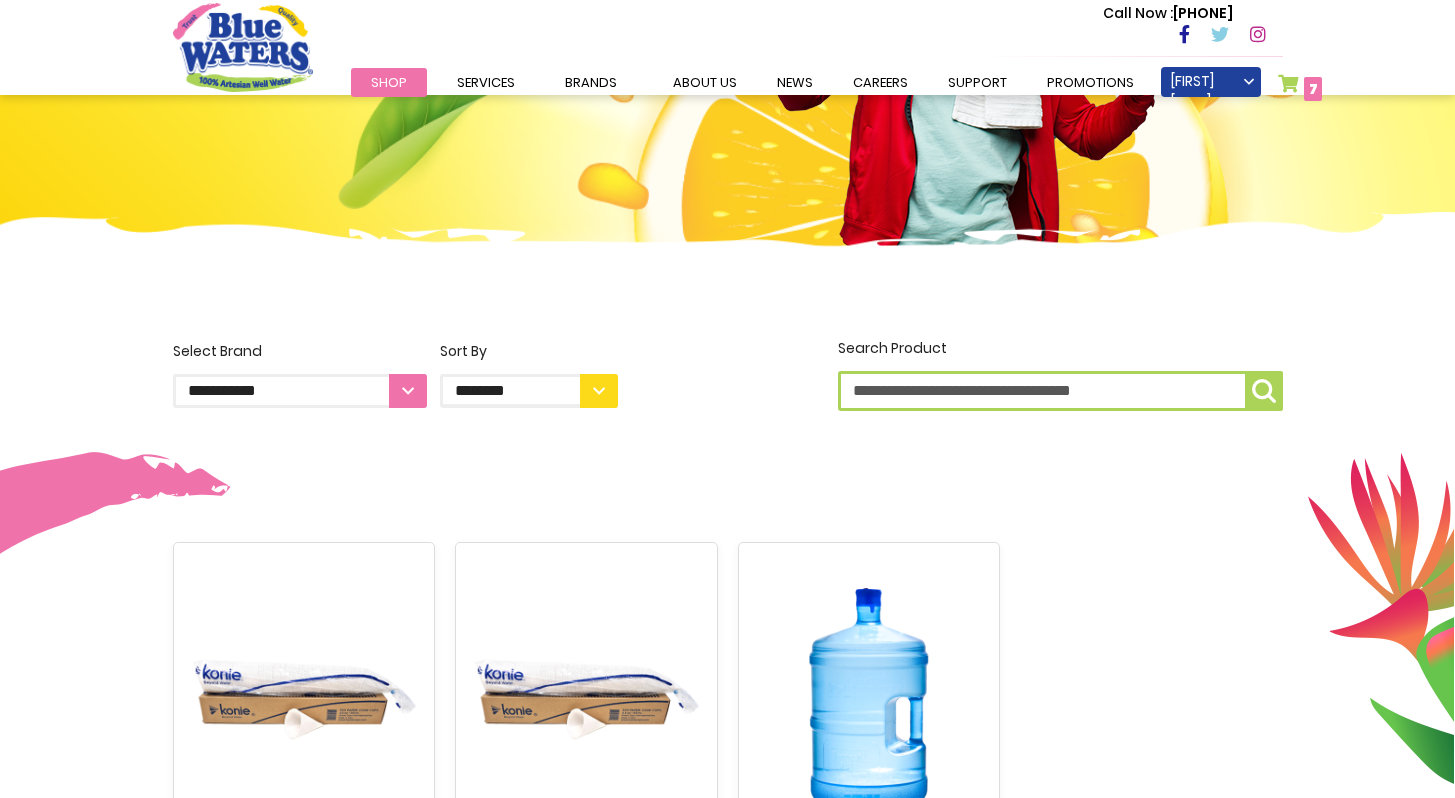 scroll, scrollTop: 151, scrollLeft: 0, axis: vertical 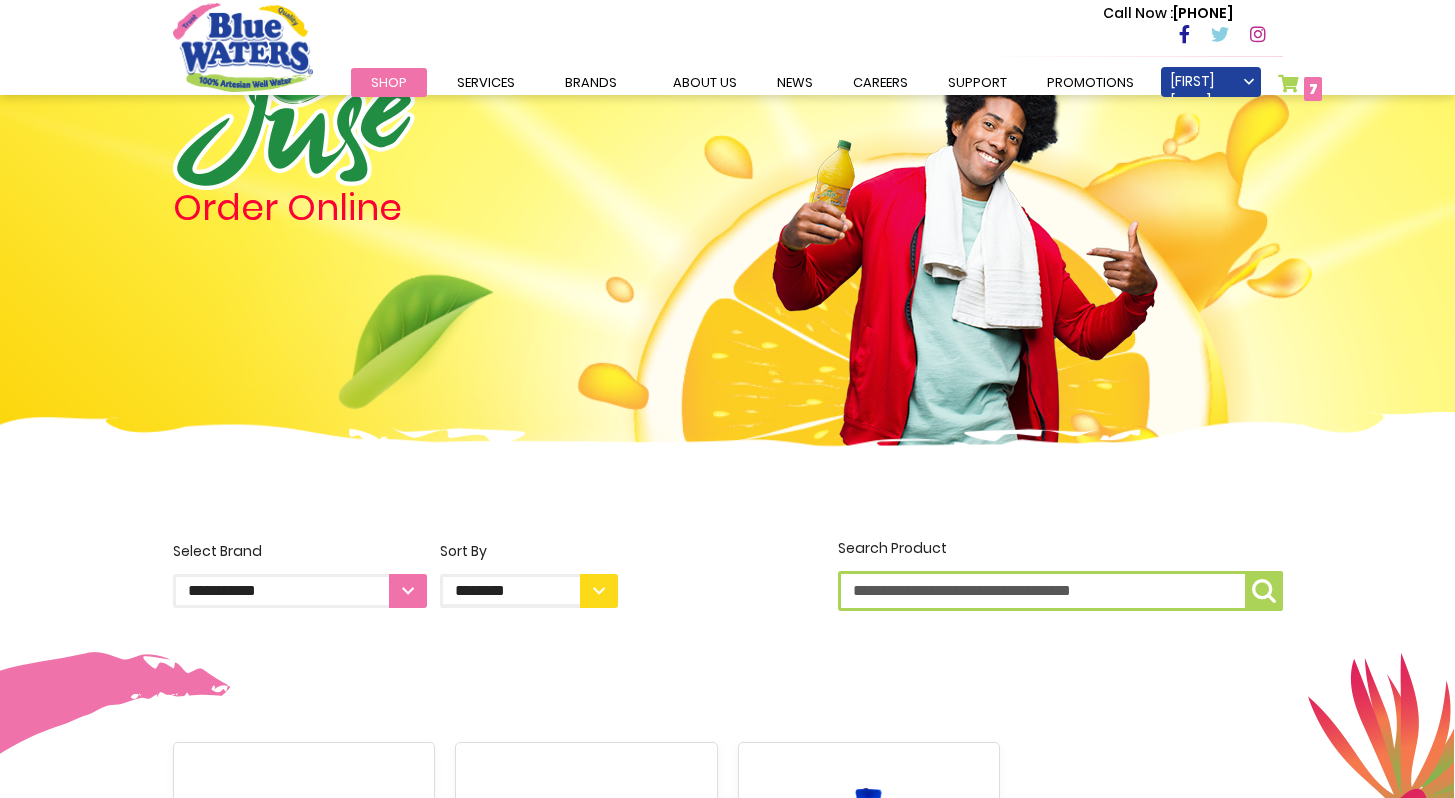 click on "Shop" at bounding box center (389, 82) 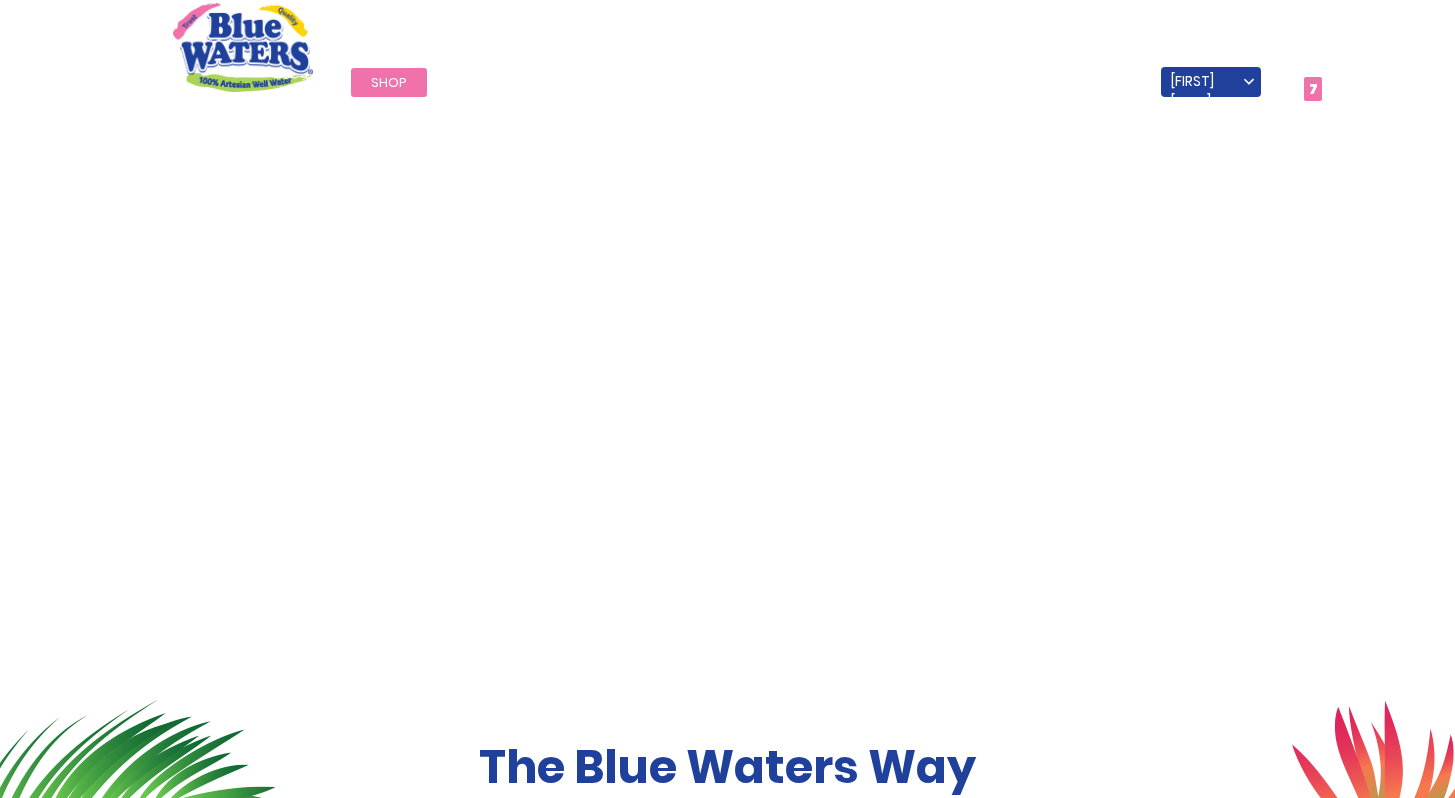 scroll, scrollTop: 0, scrollLeft: 0, axis: both 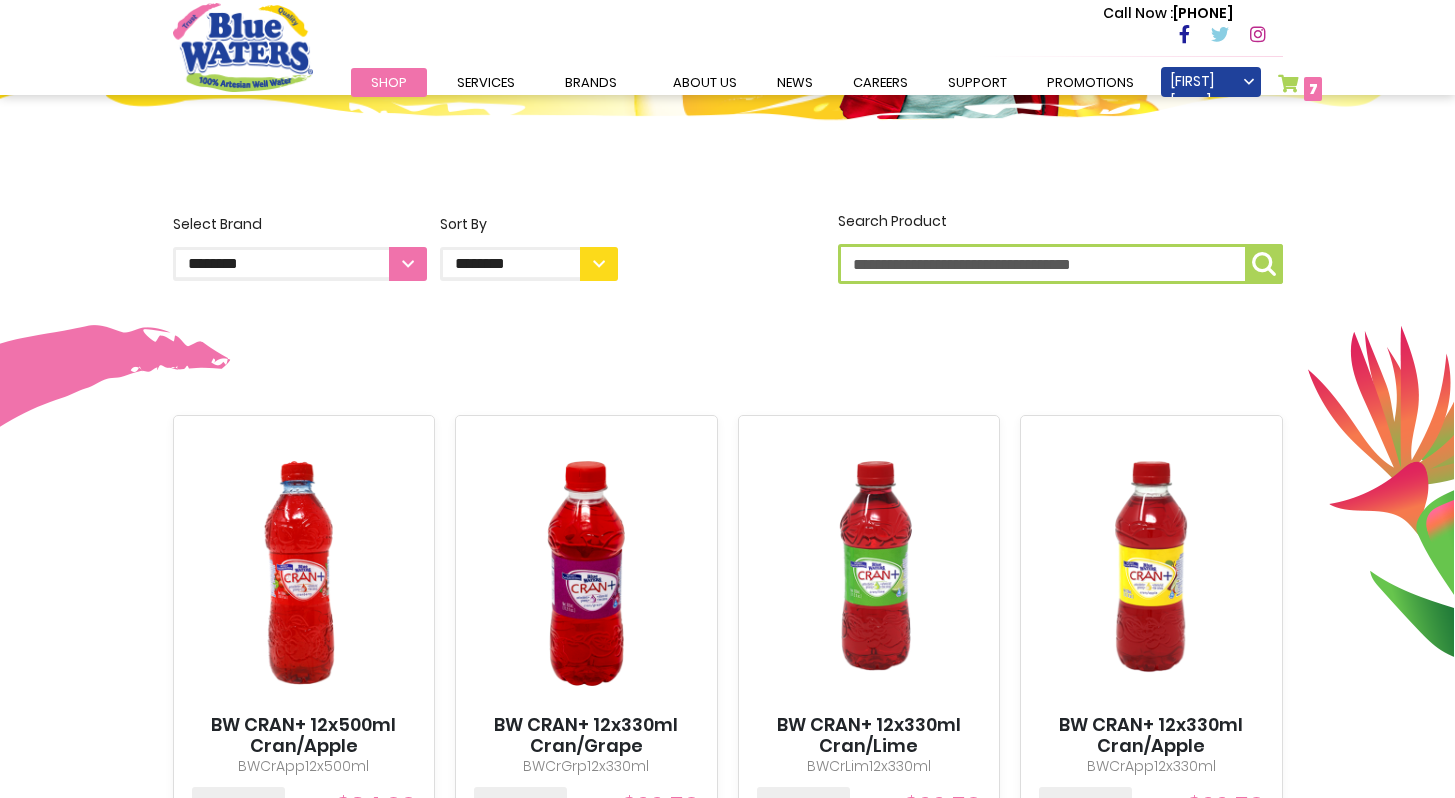 click on "**********" at bounding box center [395, 250] 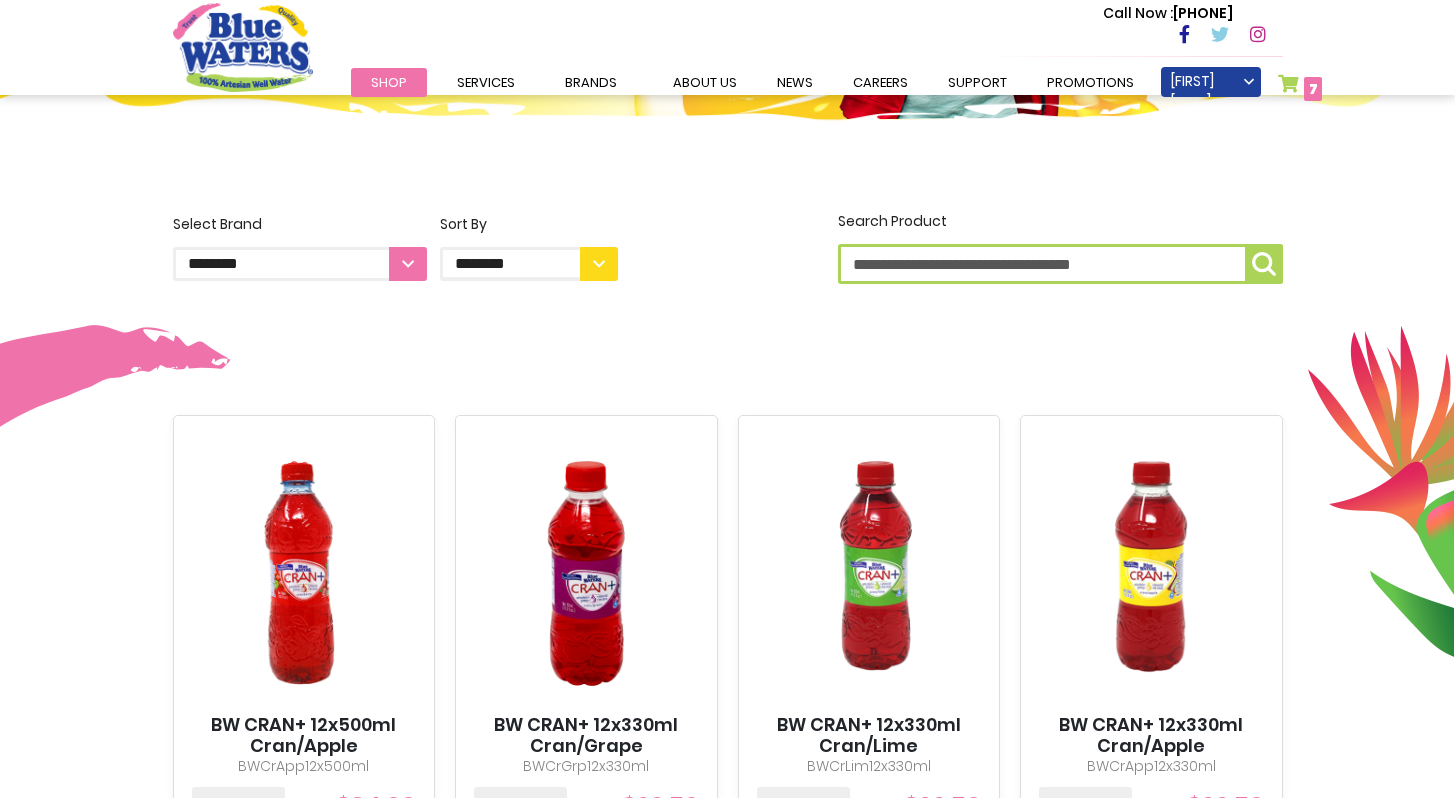click on "**********" at bounding box center [300, 264] 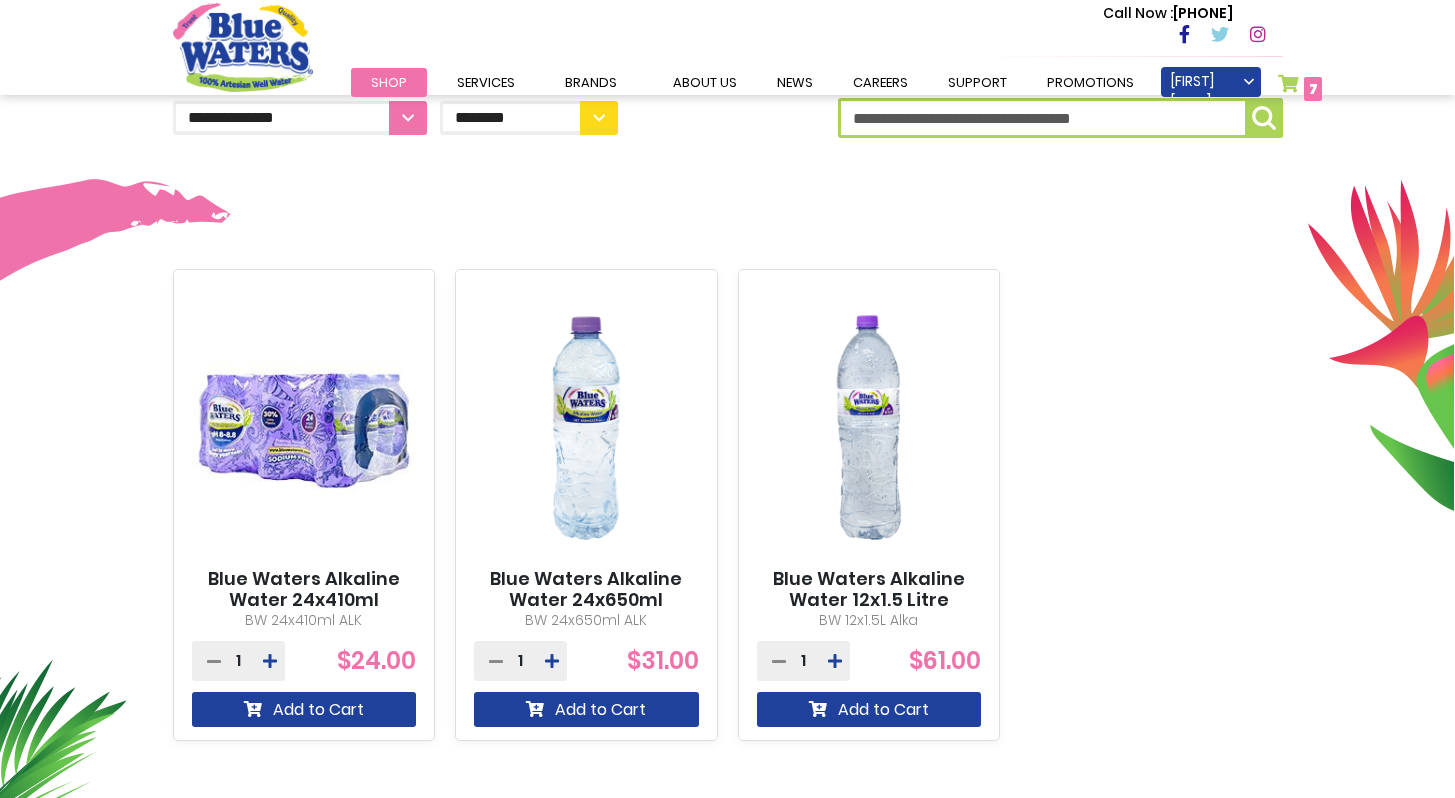scroll, scrollTop: 586, scrollLeft: 0, axis: vertical 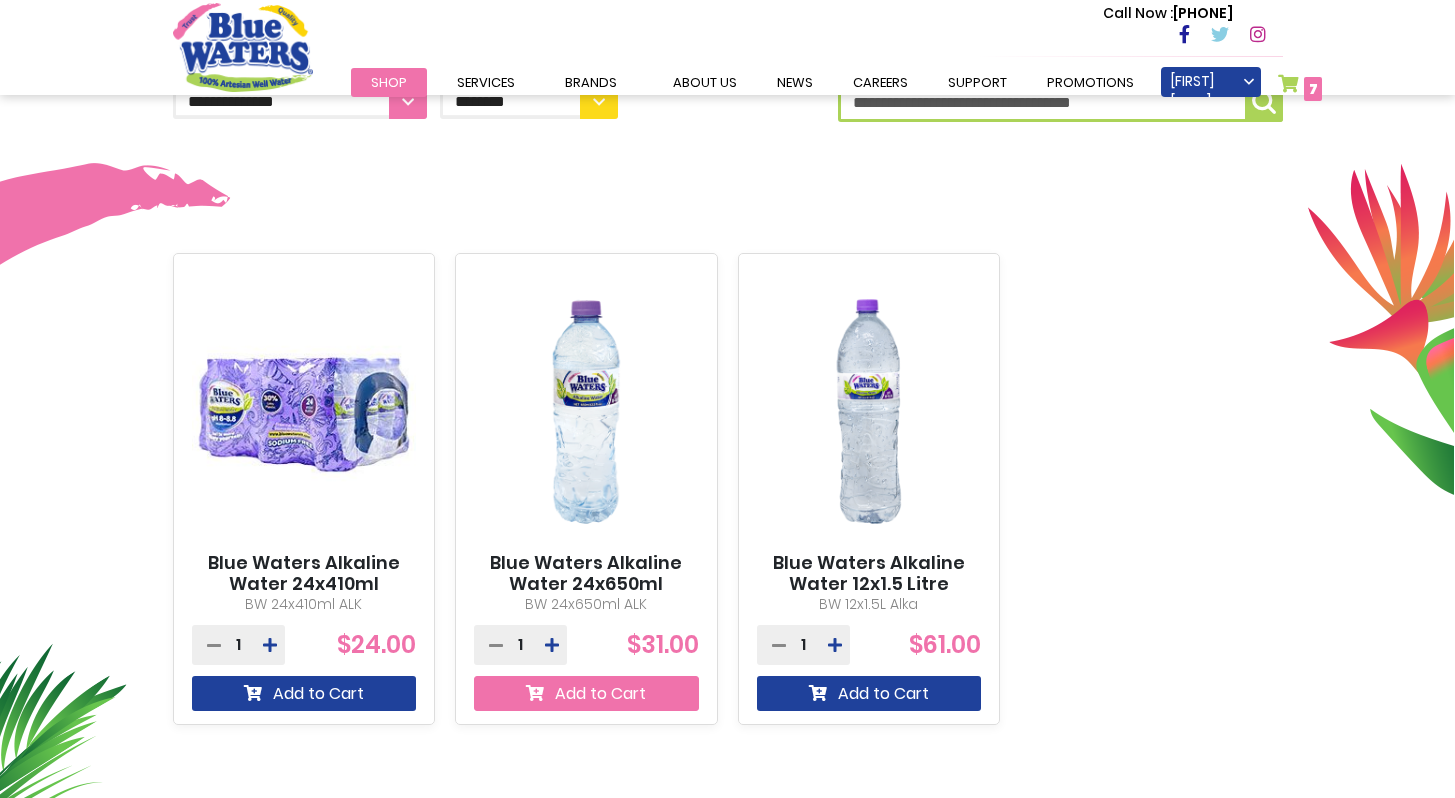 click on "Add to Cart" at bounding box center (586, 693) 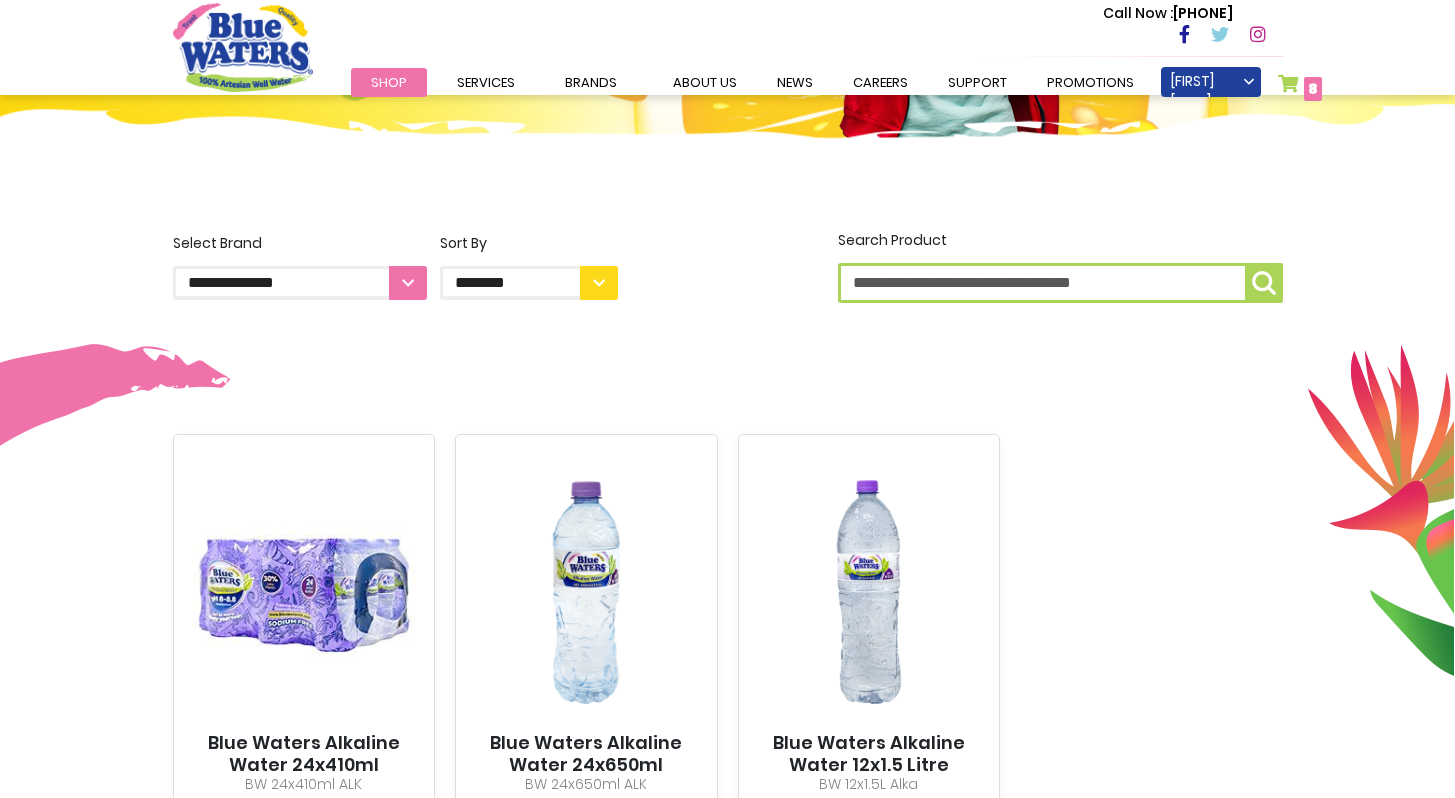 scroll, scrollTop: 441, scrollLeft: 0, axis: vertical 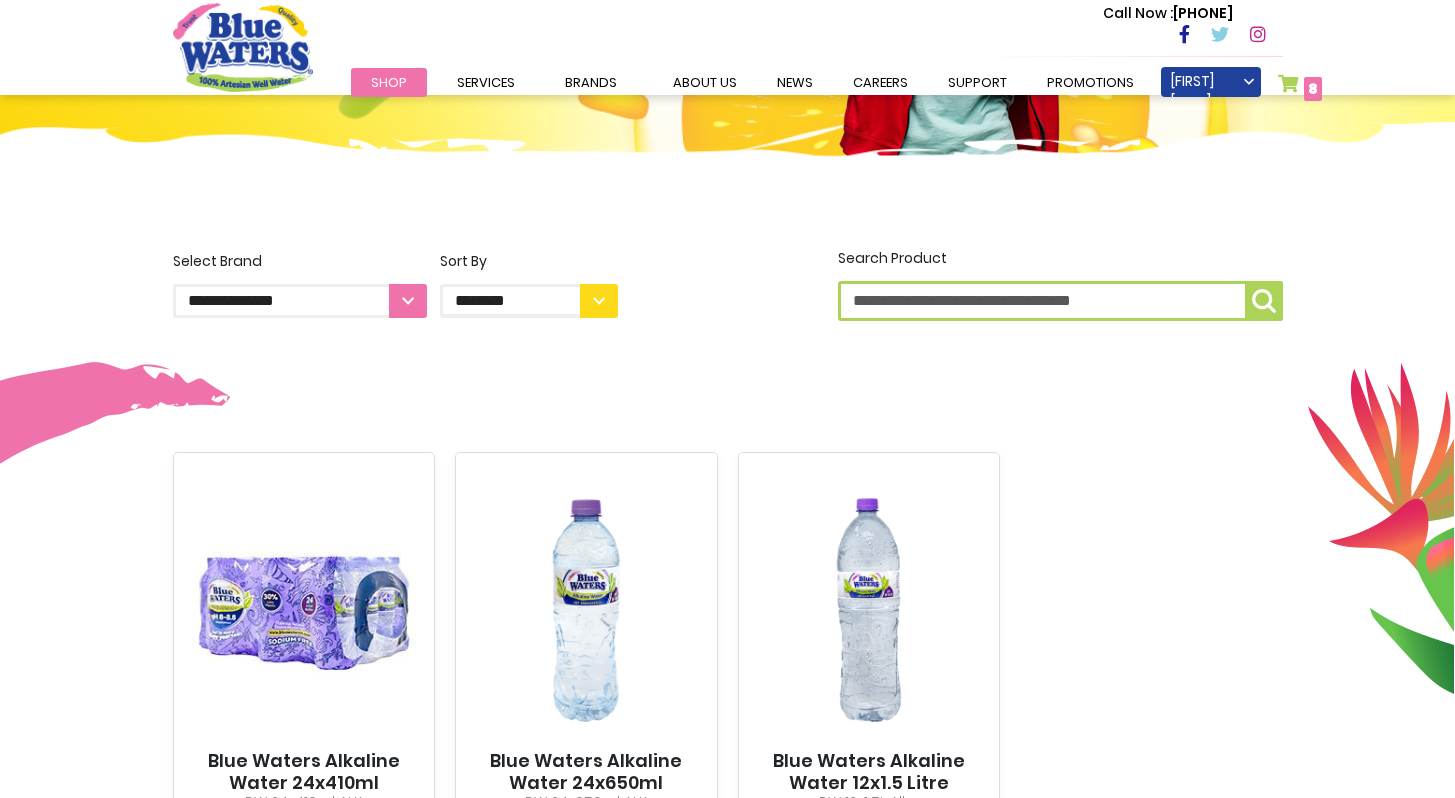 click on "**********" at bounding box center (300, 301) 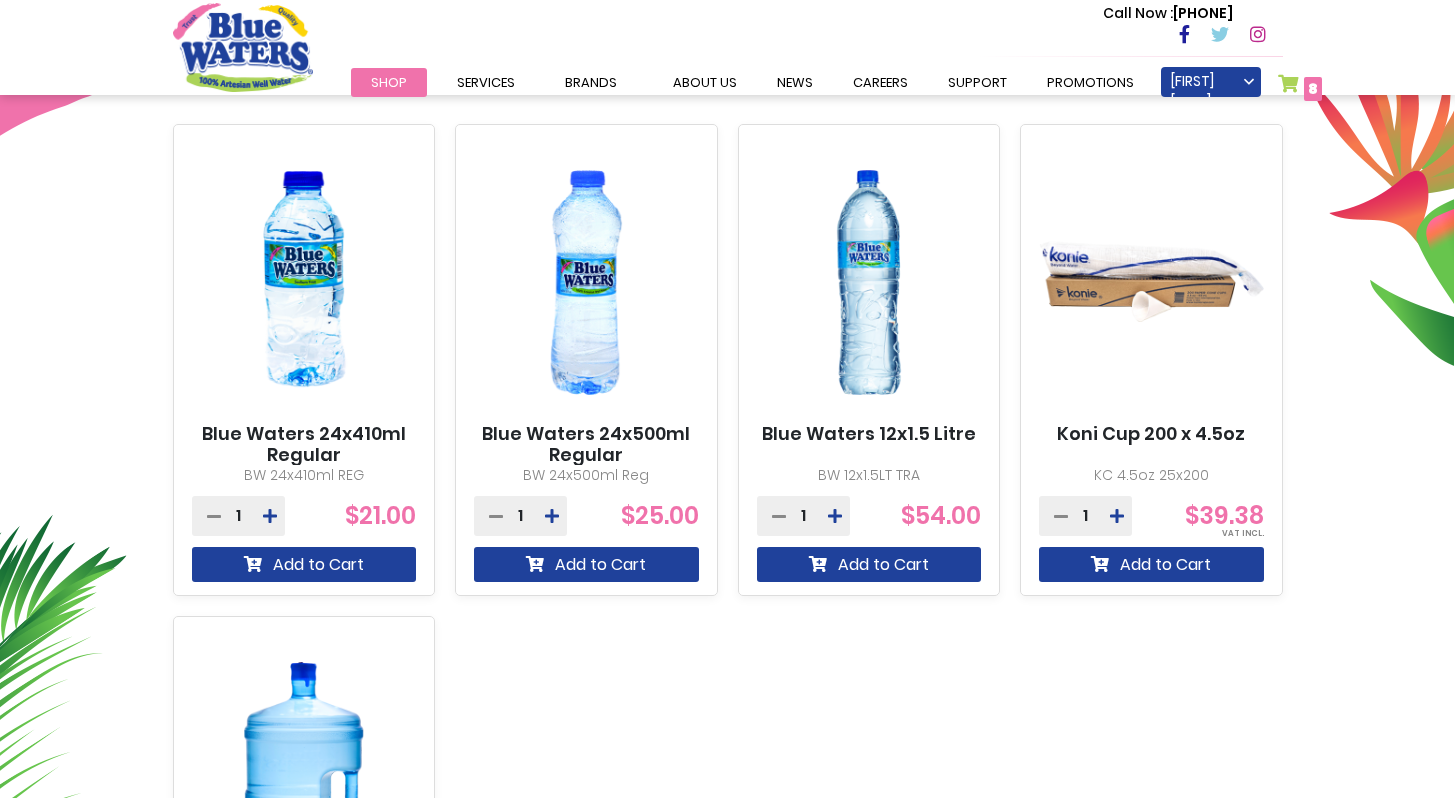 scroll, scrollTop: 706, scrollLeft: 0, axis: vertical 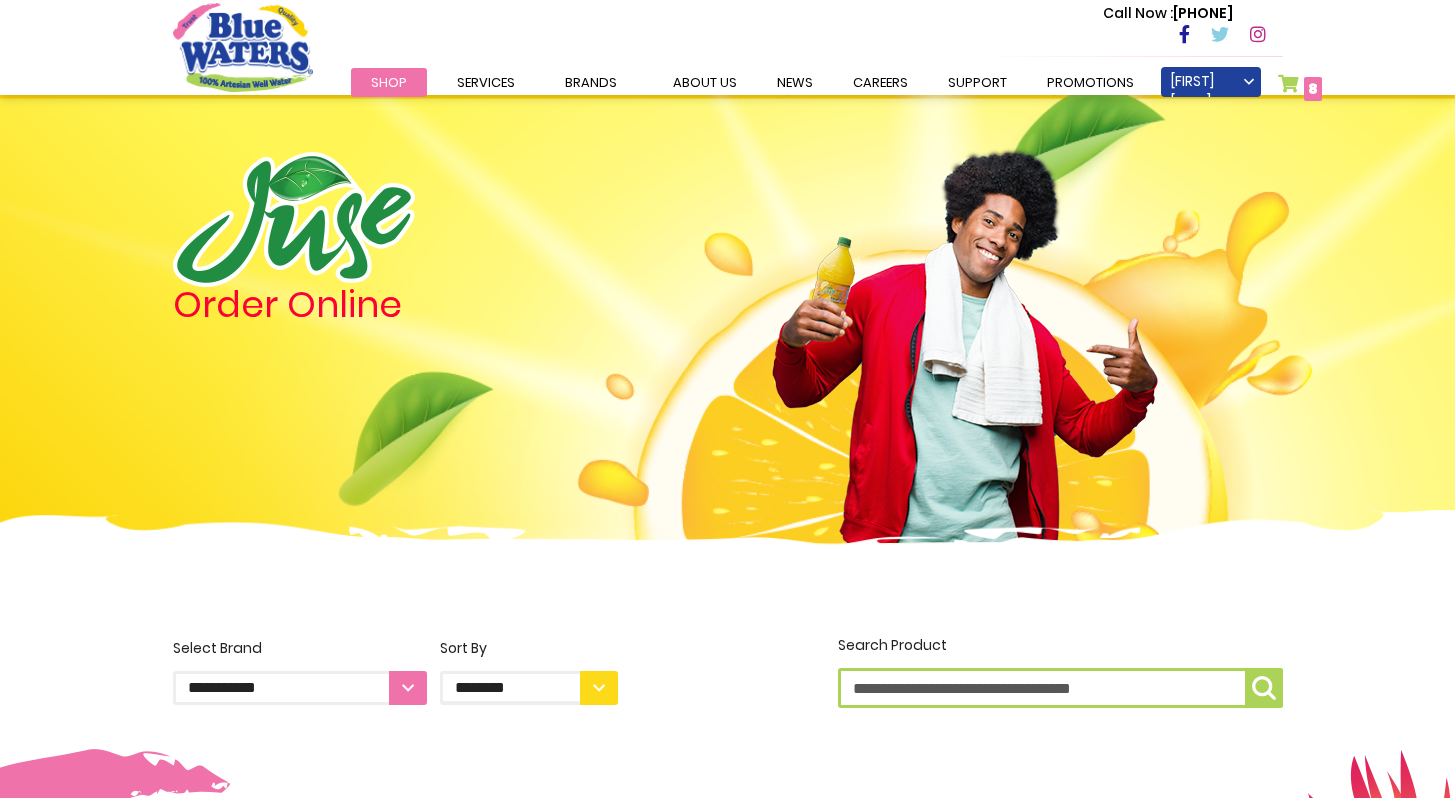 click on "**********" at bounding box center [300, 688] 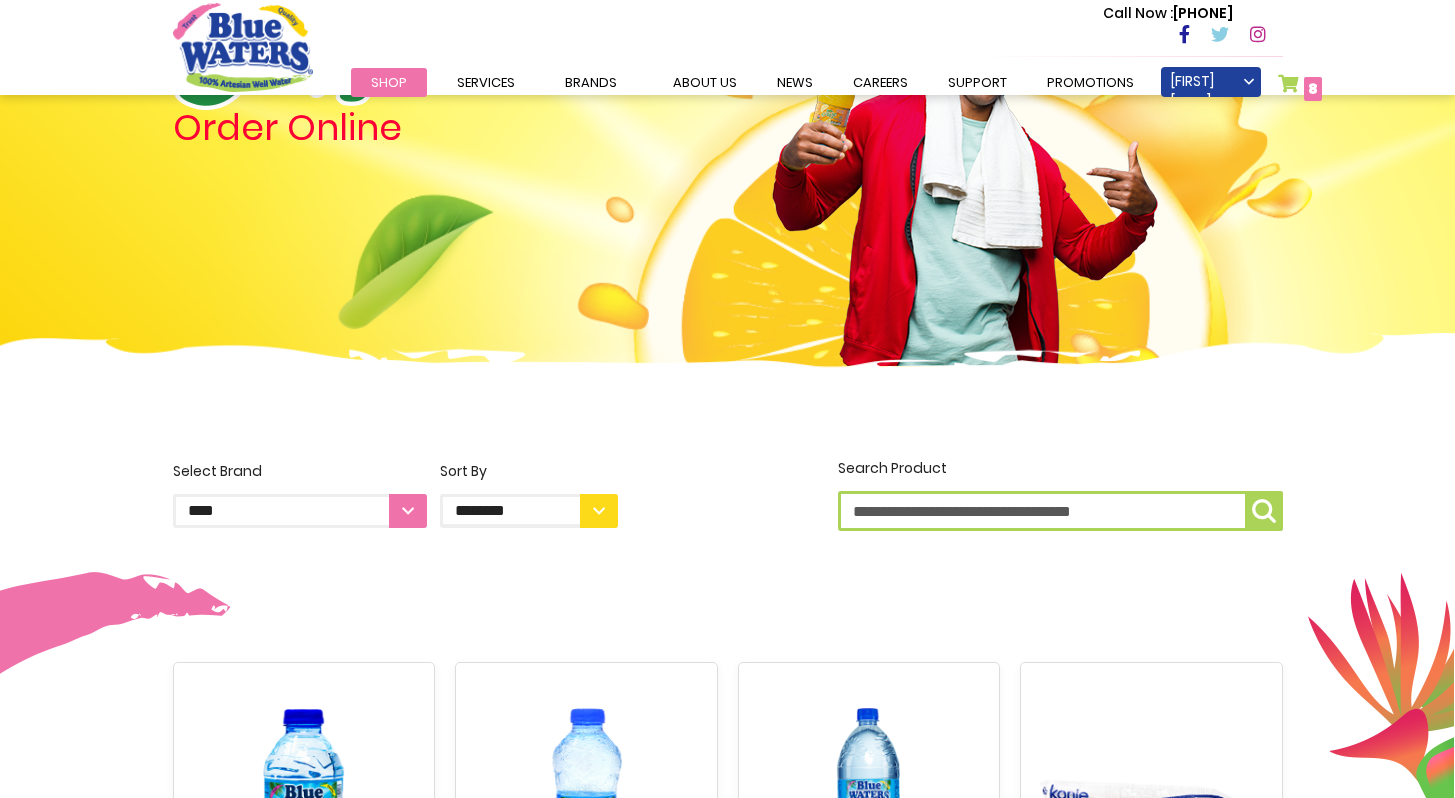 scroll, scrollTop: 197, scrollLeft: 0, axis: vertical 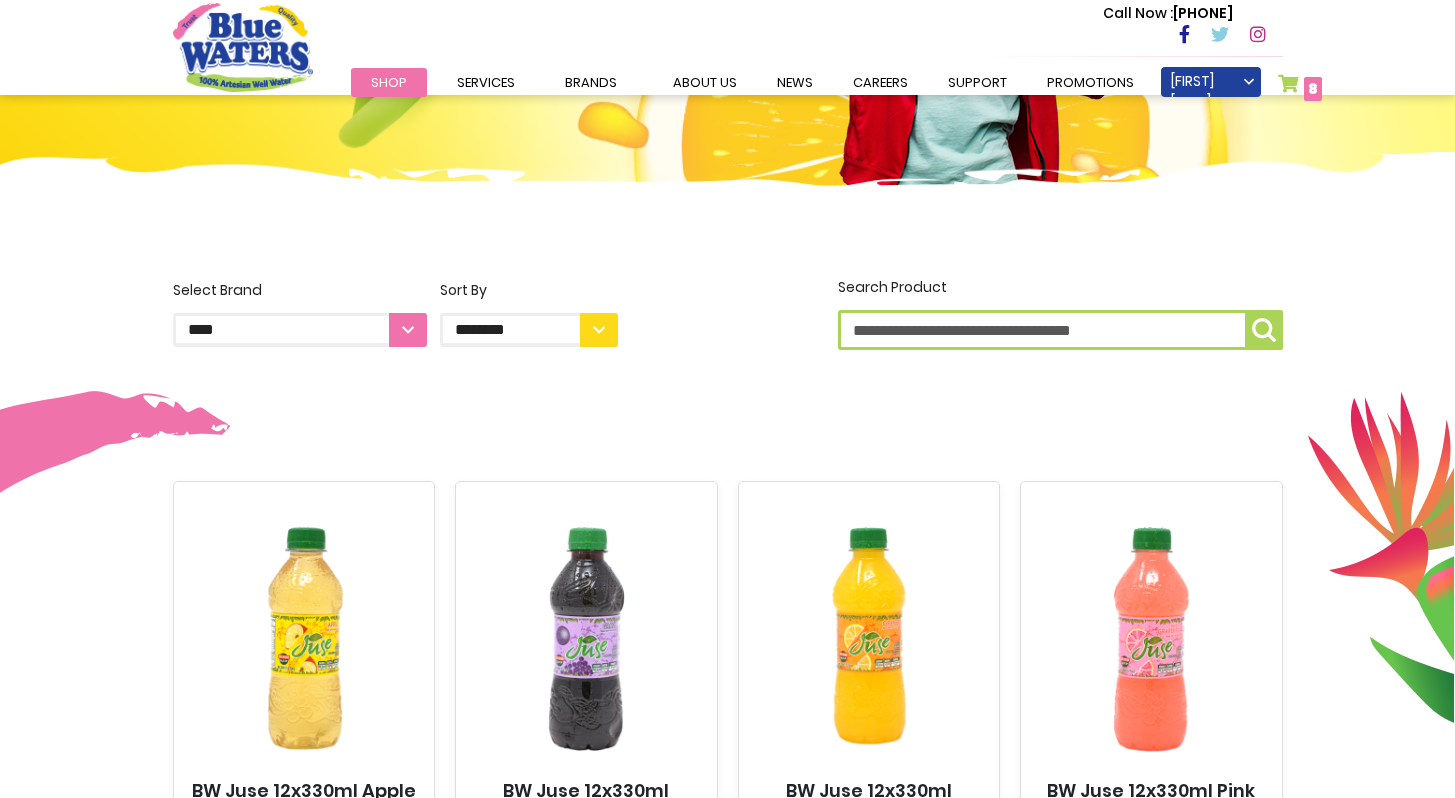 click on "**********" at bounding box center [300, 313] 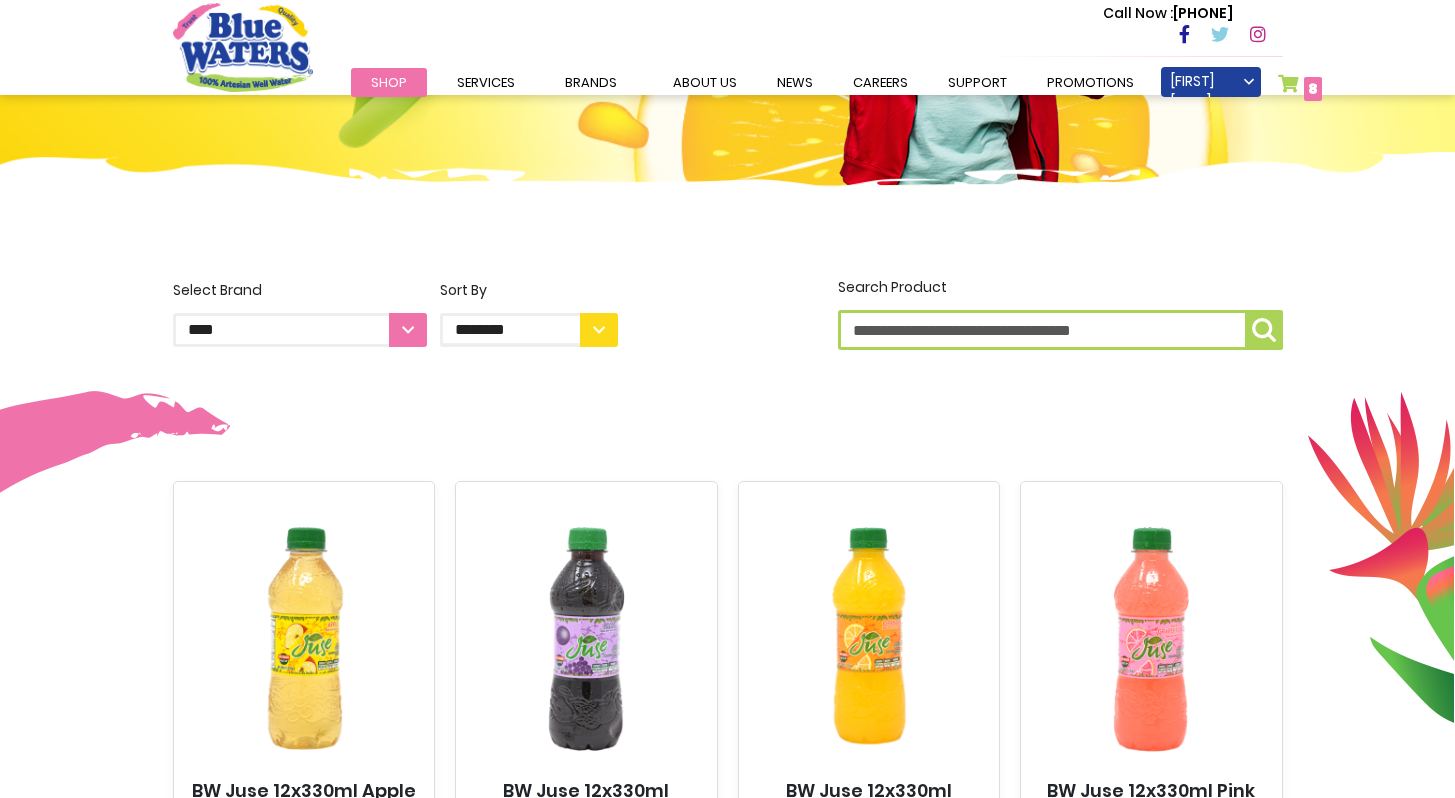 click on "**********" at bounding box center [300, 330] 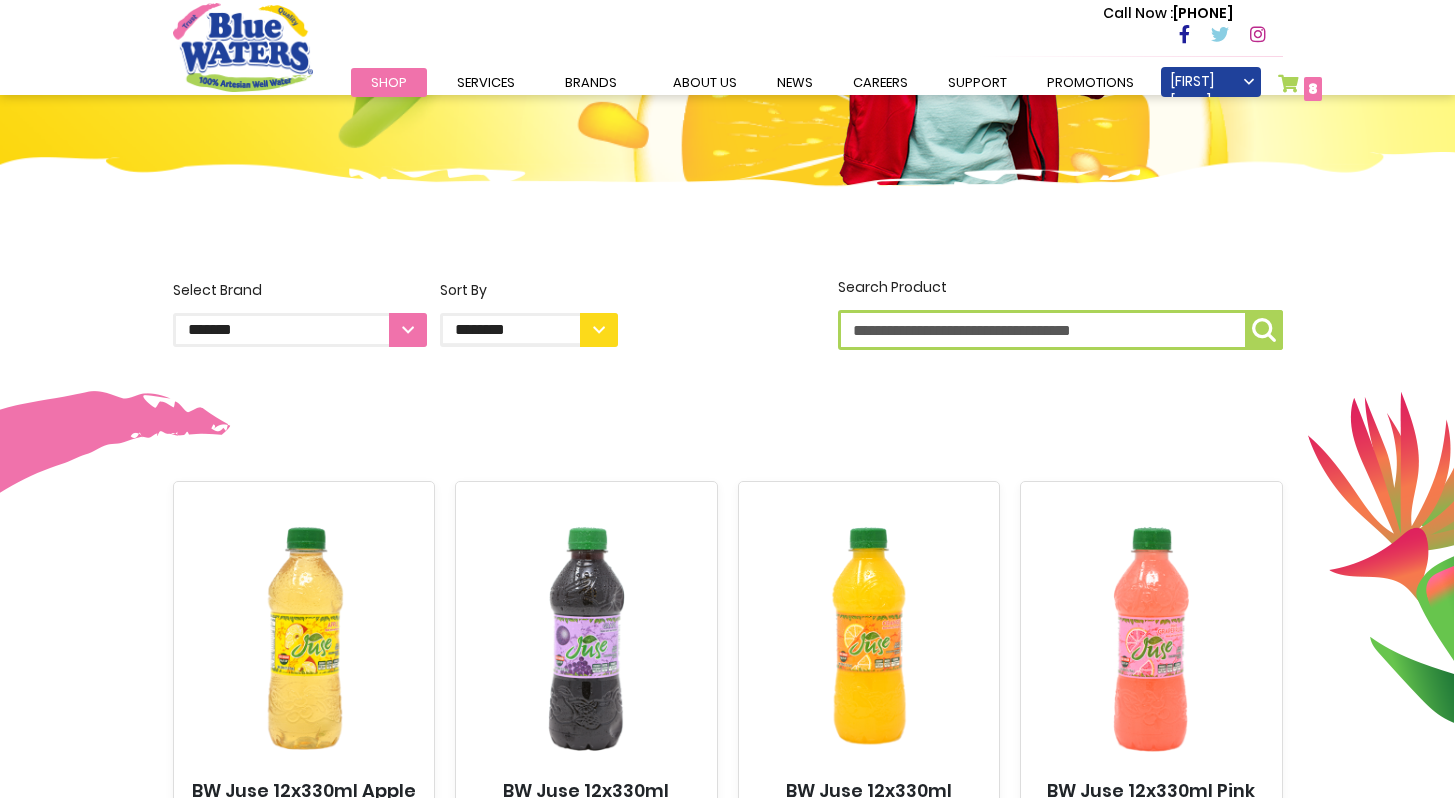 scroll, scrollTop: 375, scrollLeft: 0, axis: vertical 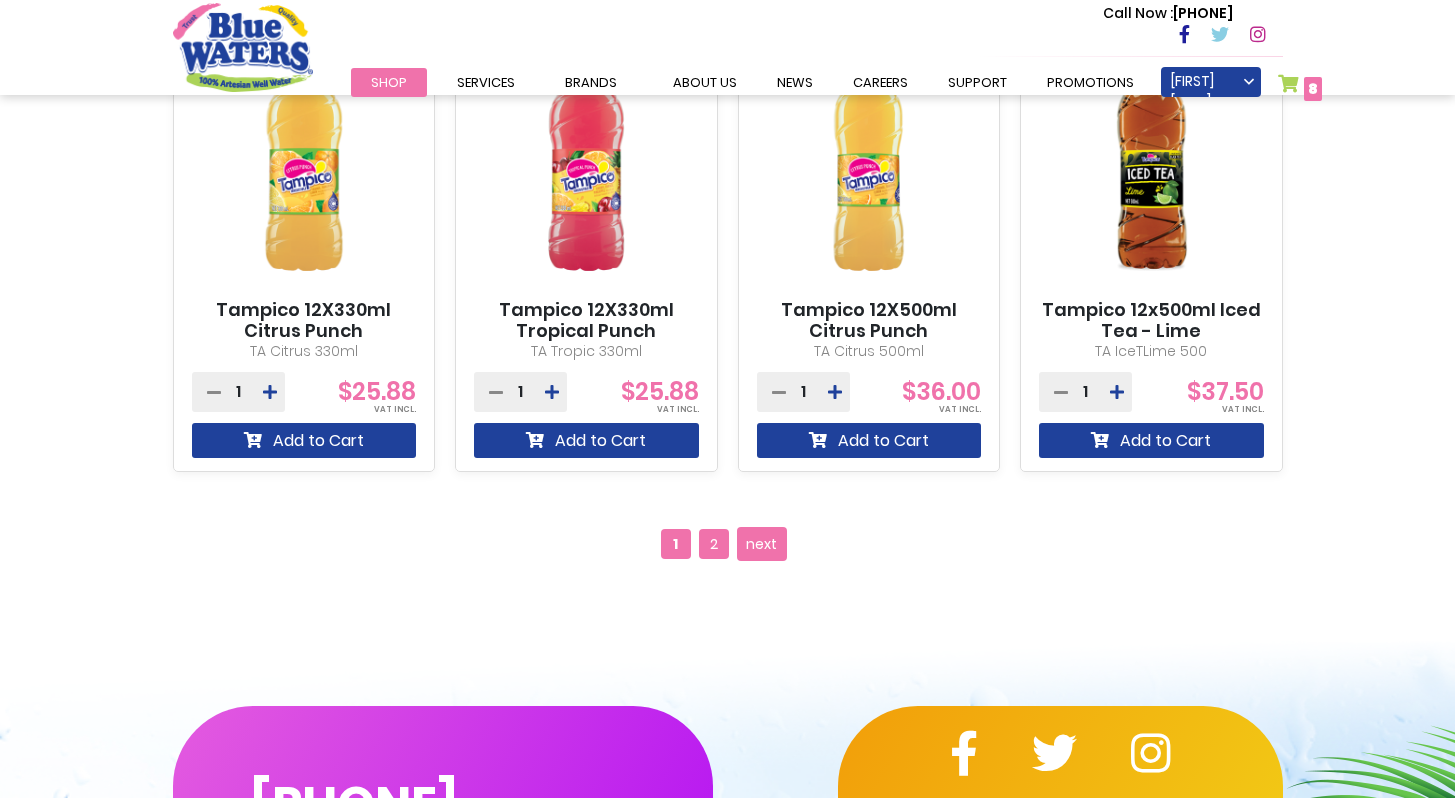 click on "2" at bounding box center [714, 544] 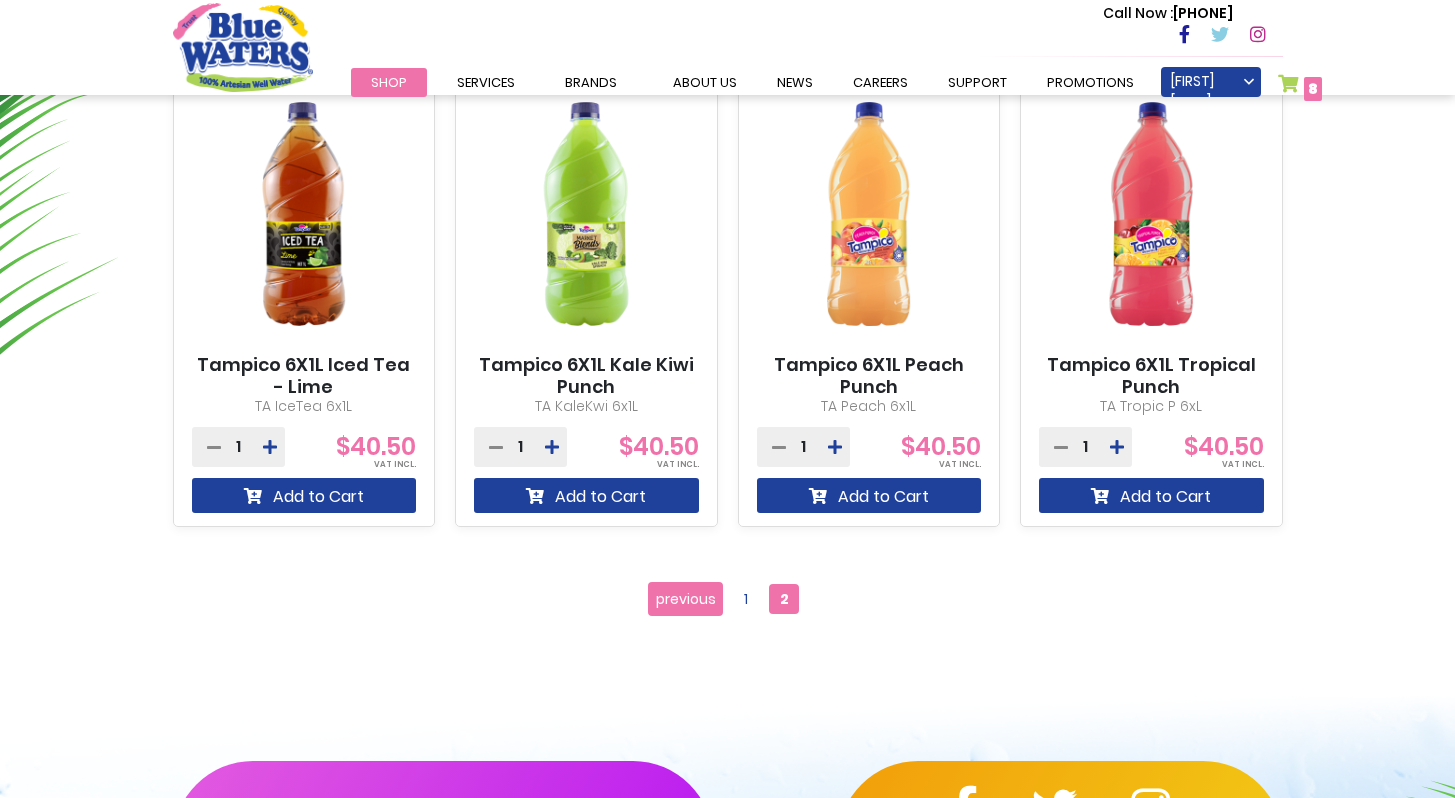 scroll, scrollTop: 1613, scrollLeft: 0, axis: vertical 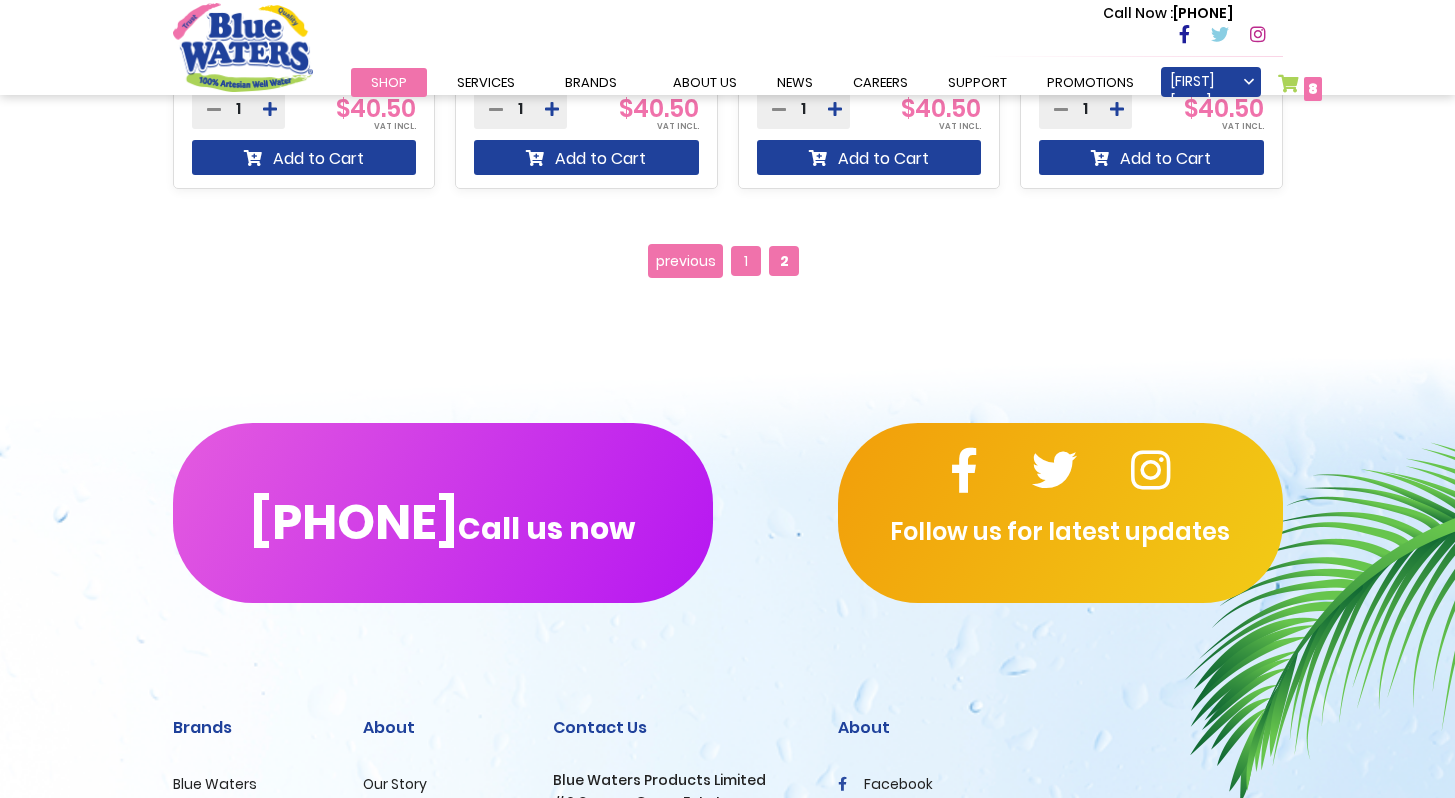click on "1" at bounding box center (746, 261) 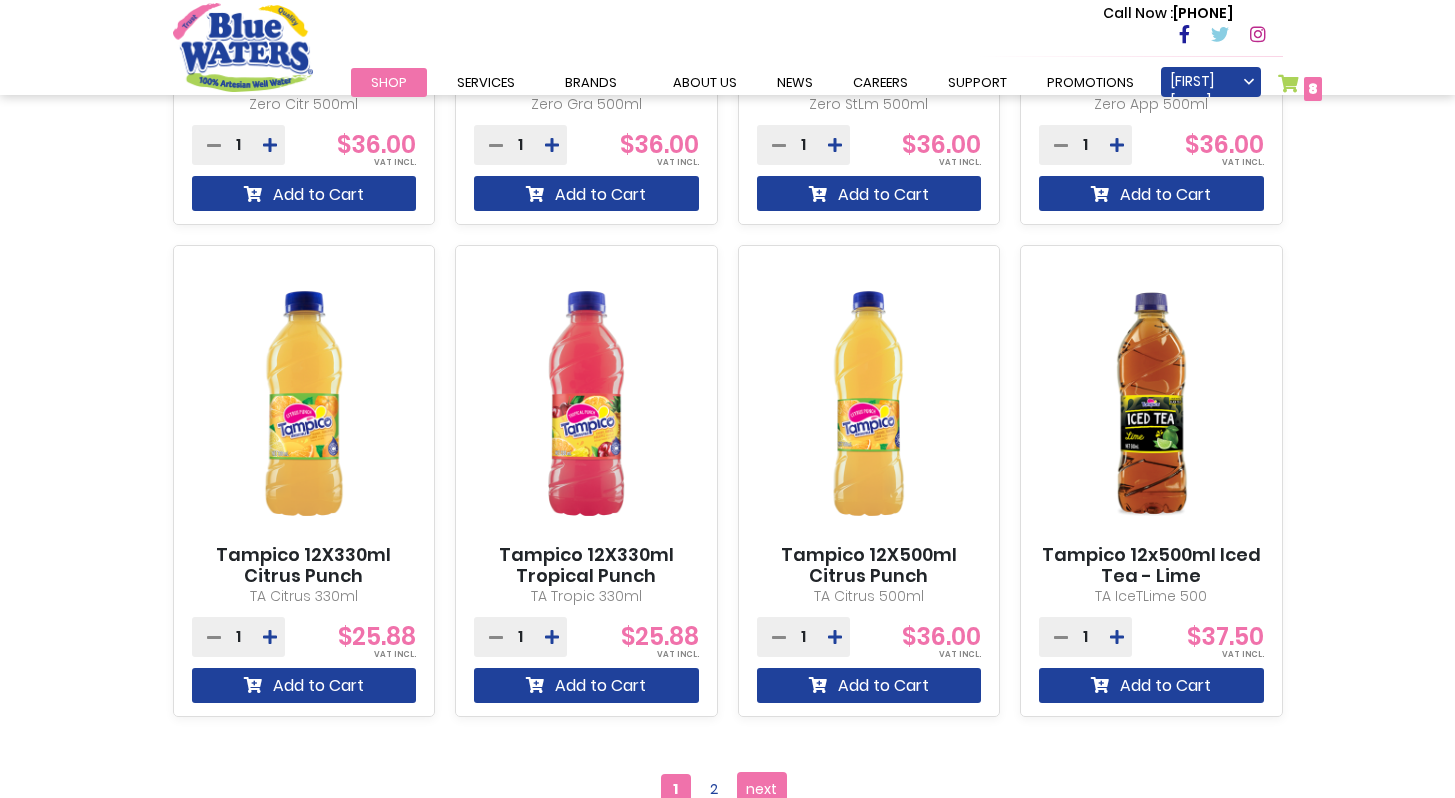 scroll, scrollTop: 1613, scrollLeft: 0, axis: vertical 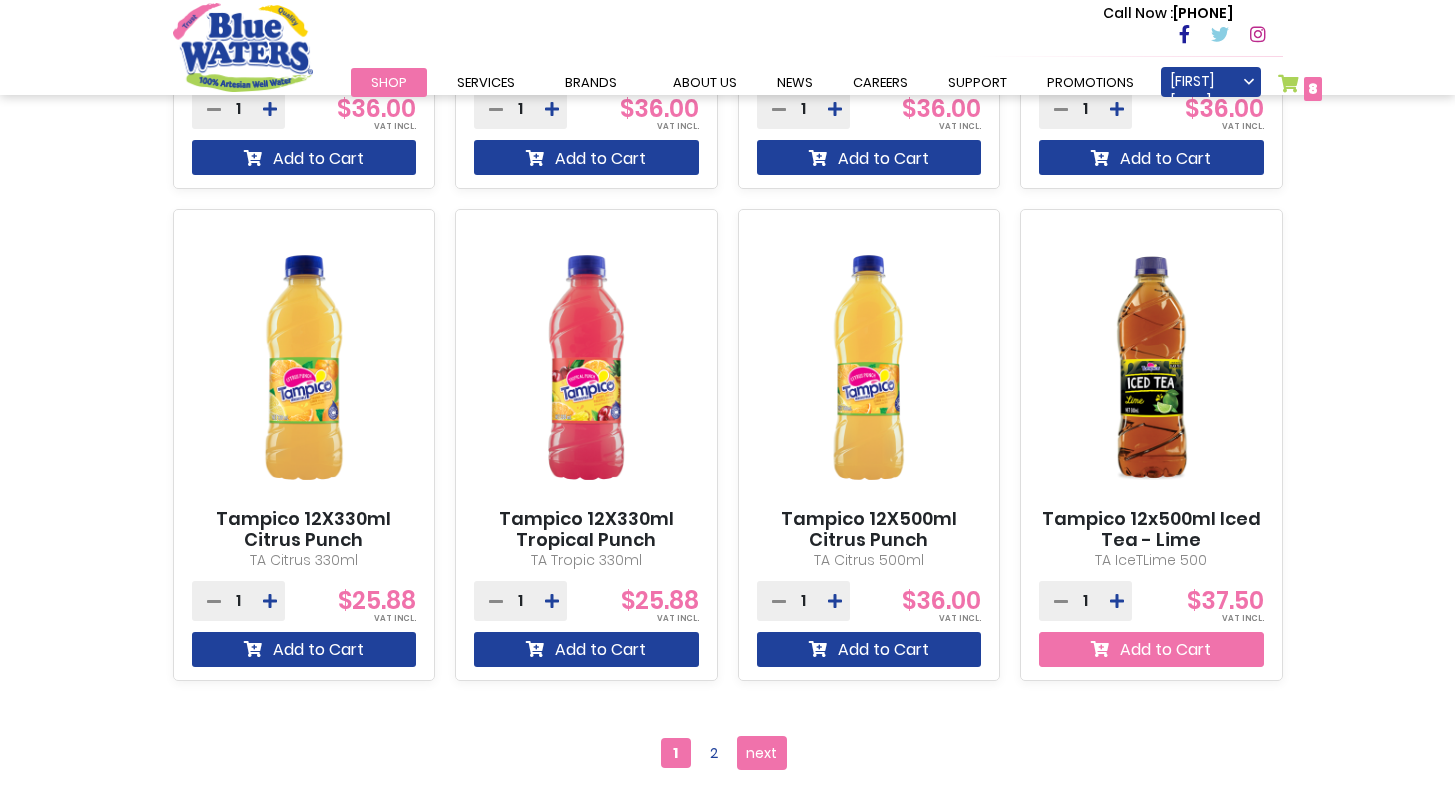 click on "Add to Cart" at bounding box center [1151, 649] 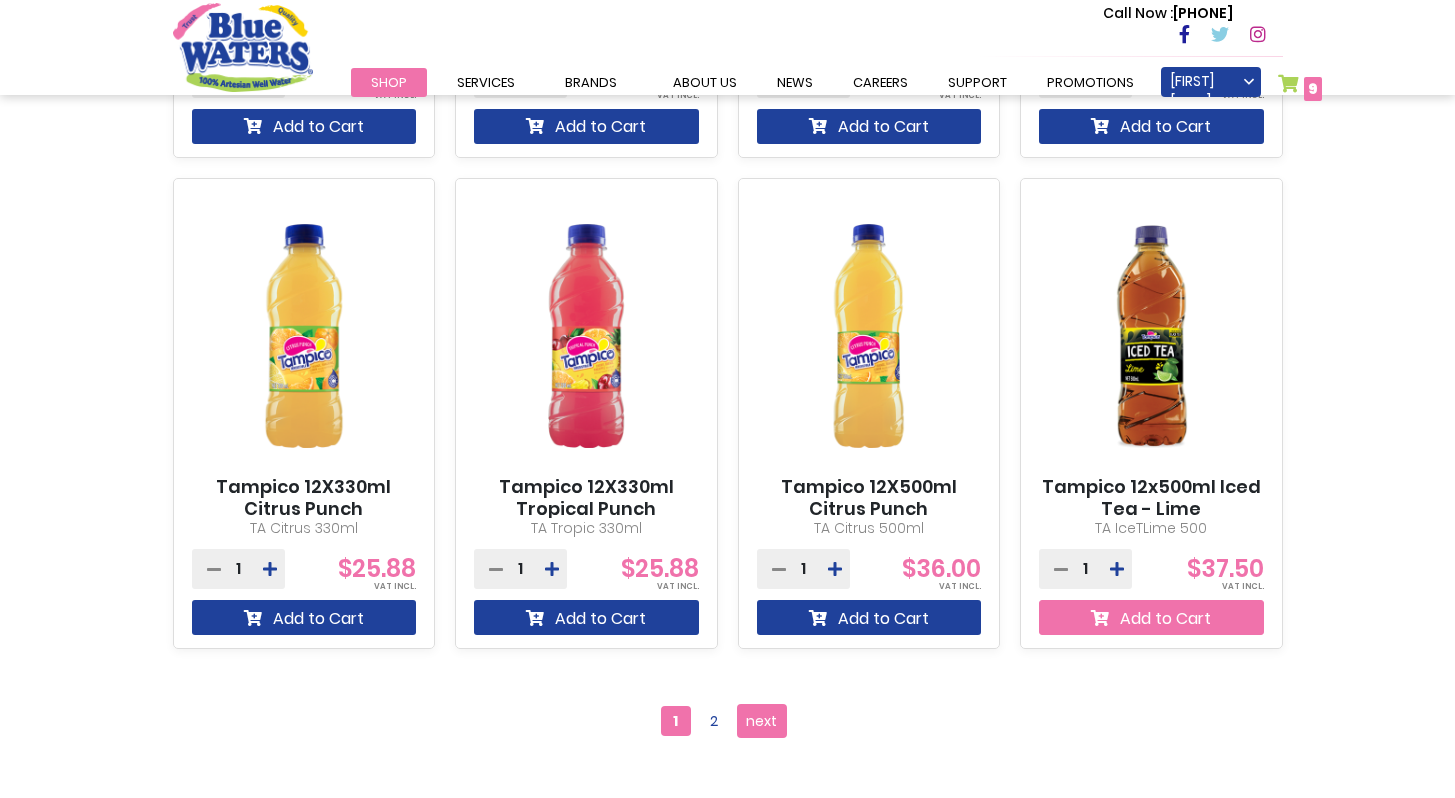 scroll, scrollTop: 1959, scrollLeft: 0, axis: vertical 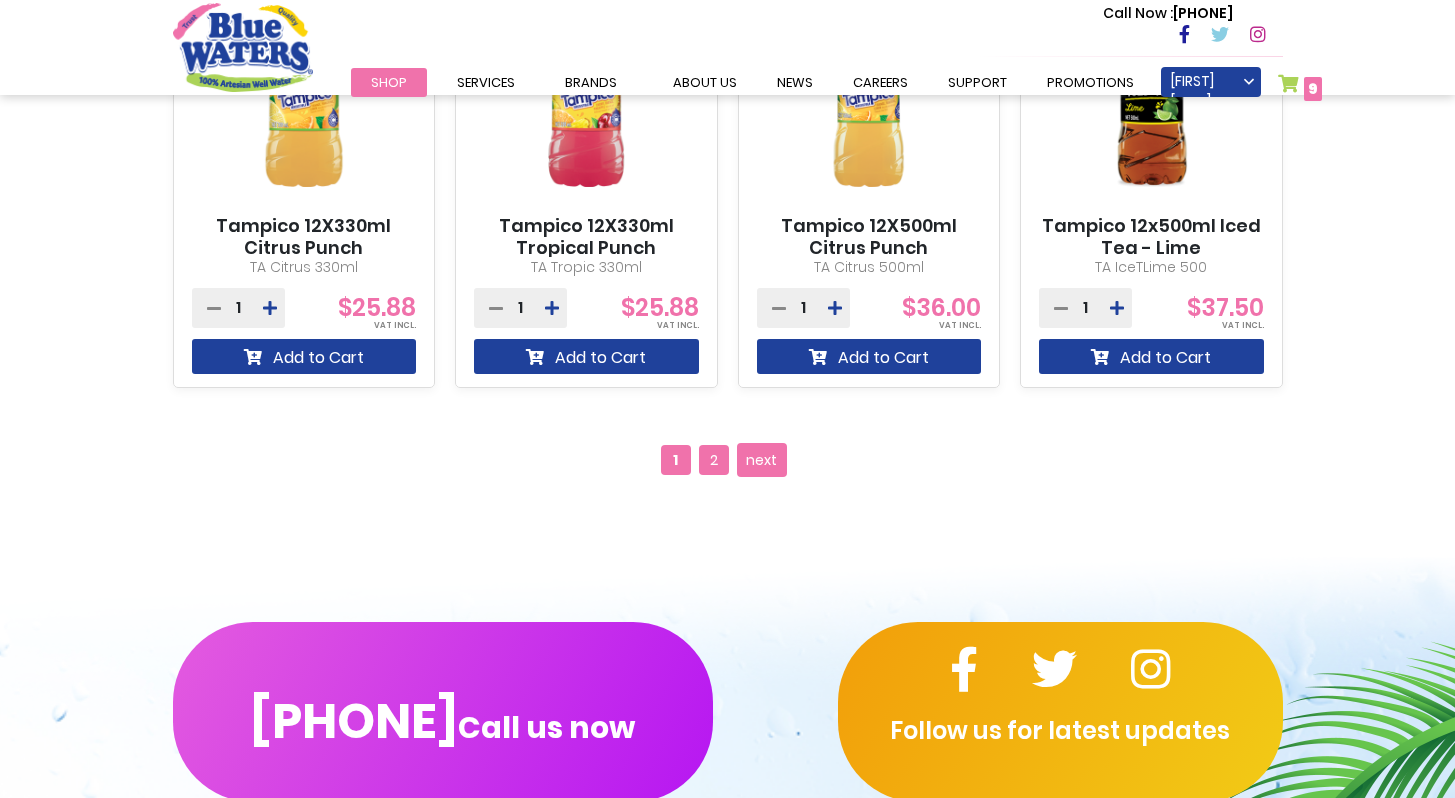 click on "2" at bounding box center [714, 460] 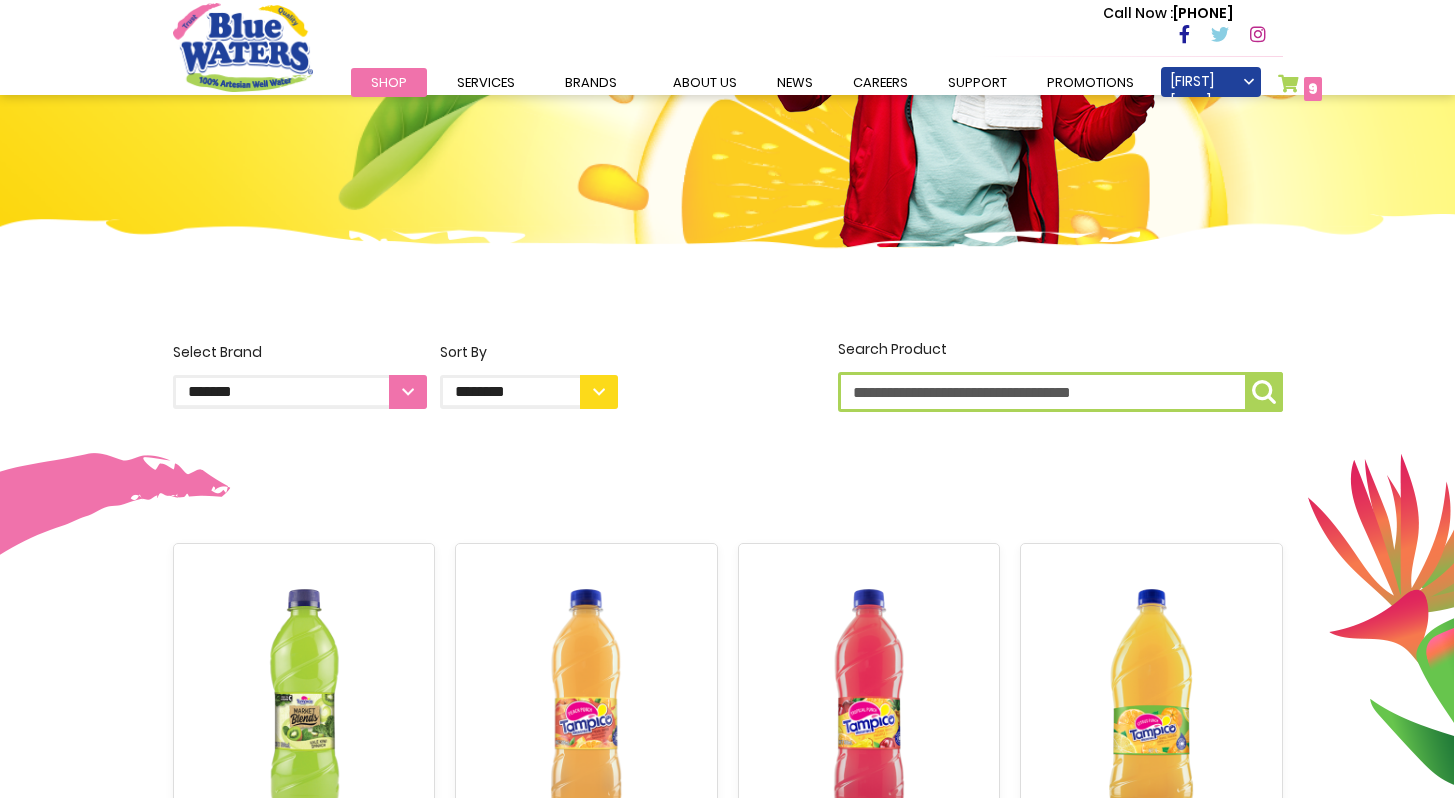 scroll, scrollTop: 0, scrollLeft: 0, axis: both 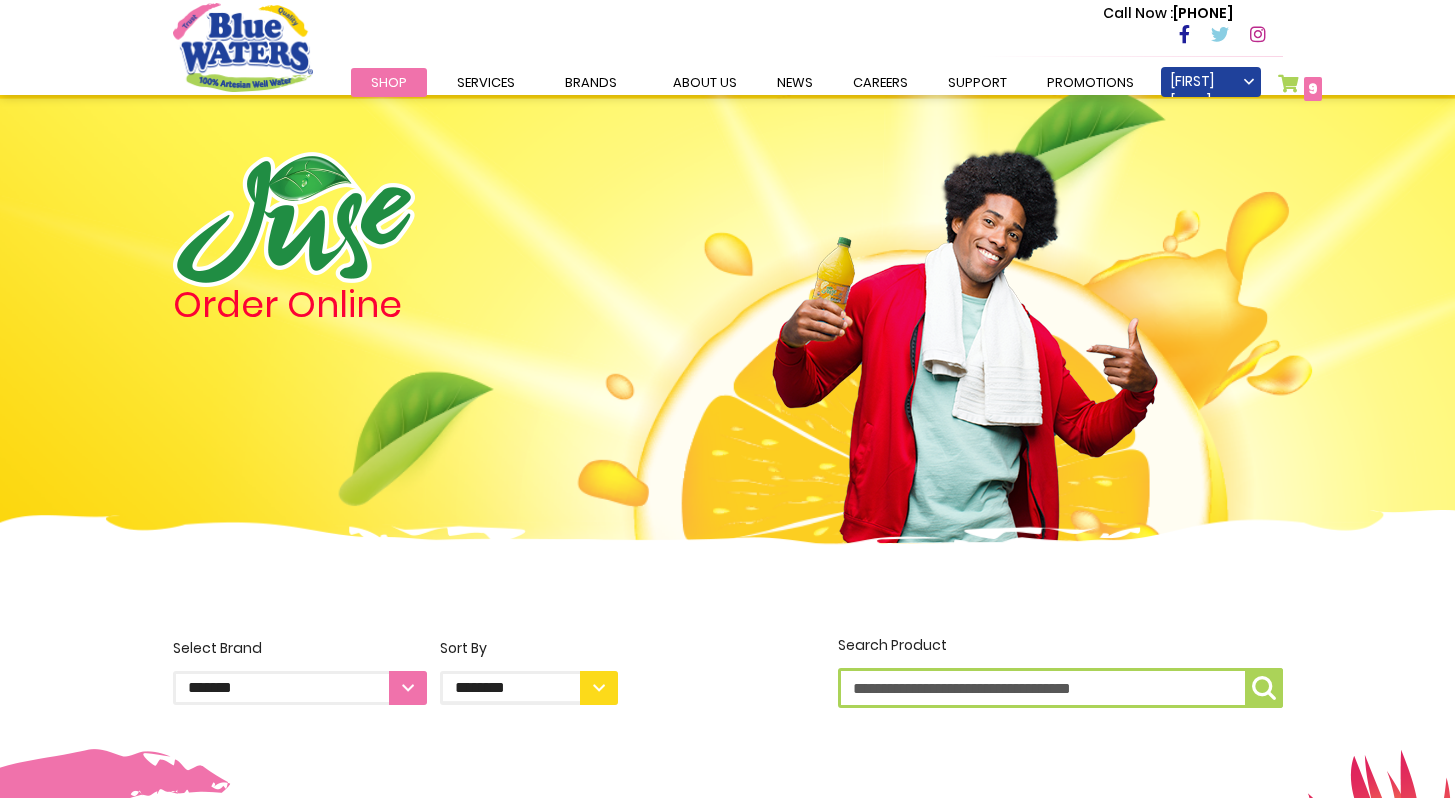 click on "**********" at bounding box center [300, 688] 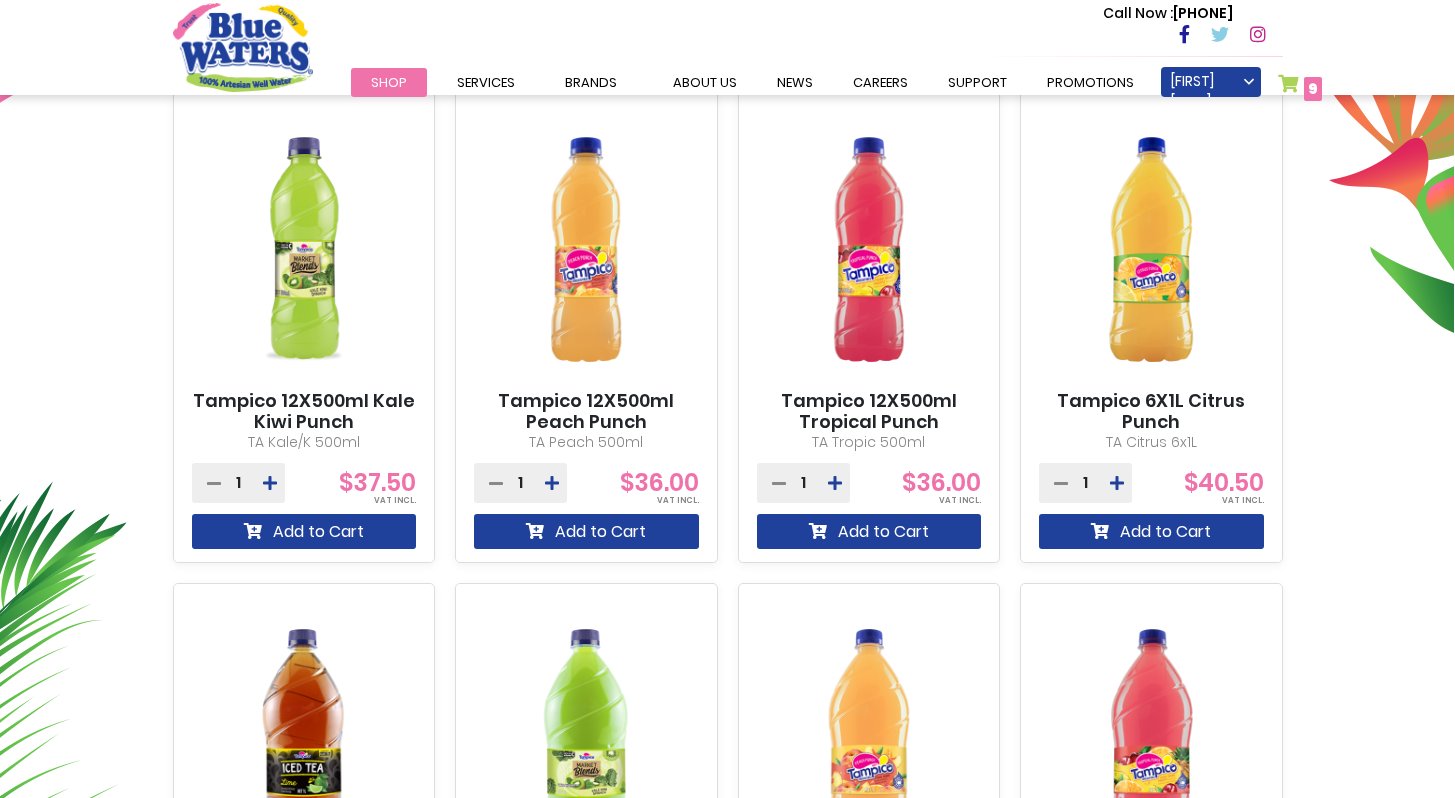 scroll, scrollTop: 782, scrollLeft: 0, axis: vertical 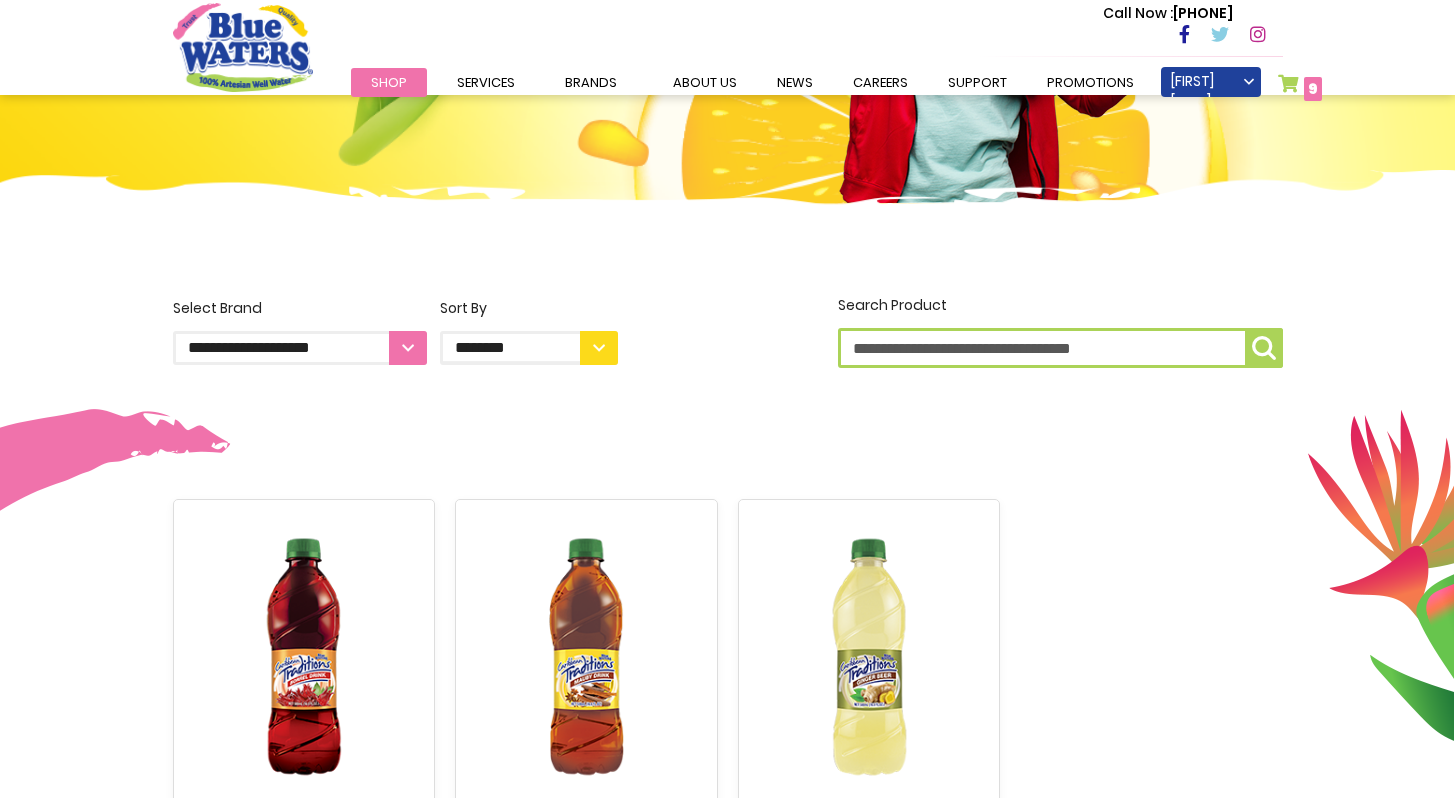 click on "**********" at bounding box center [300, 348] 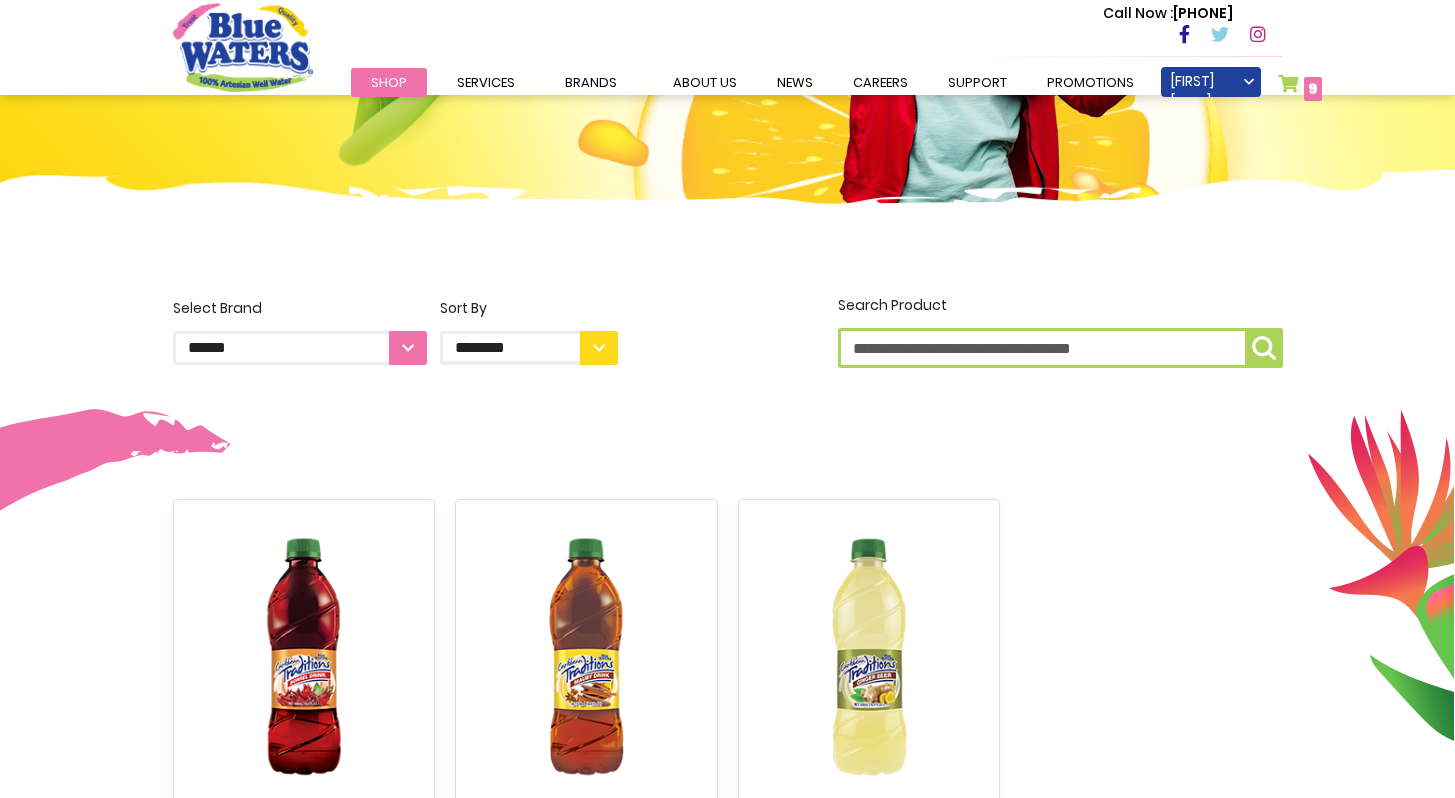scroll, scrollTop: 444, scrollLeft: 0, axis: vertical 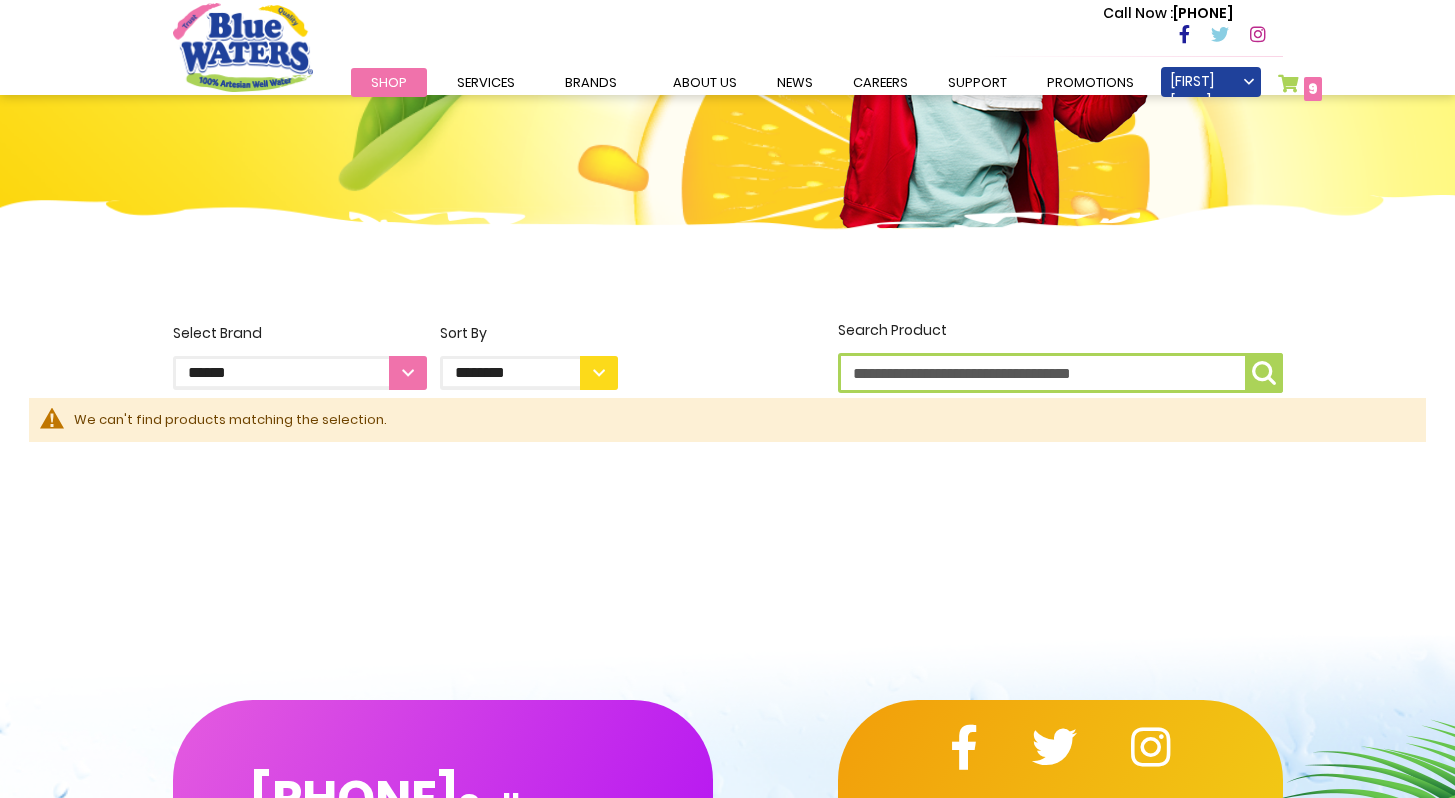 click on "My Cart
9
9
items
My Cart
9
Close
9
Items in Cart
Cart Subtotal
$277.19
Proceed to Checkout
Recently added item(s)" at bounding box center [1288, 82] 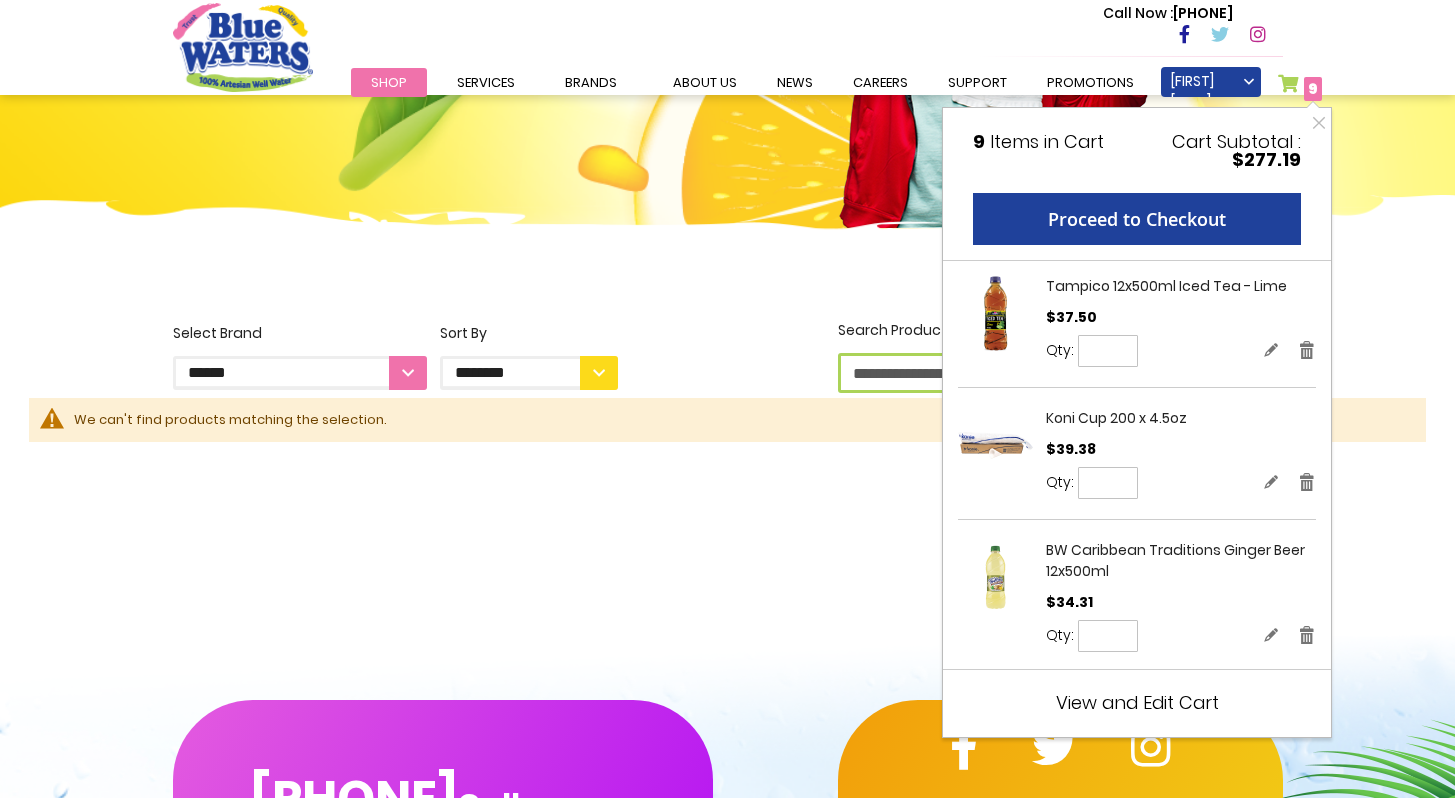 click on "View and Edit Cart" at bounding box center [1137, 702] 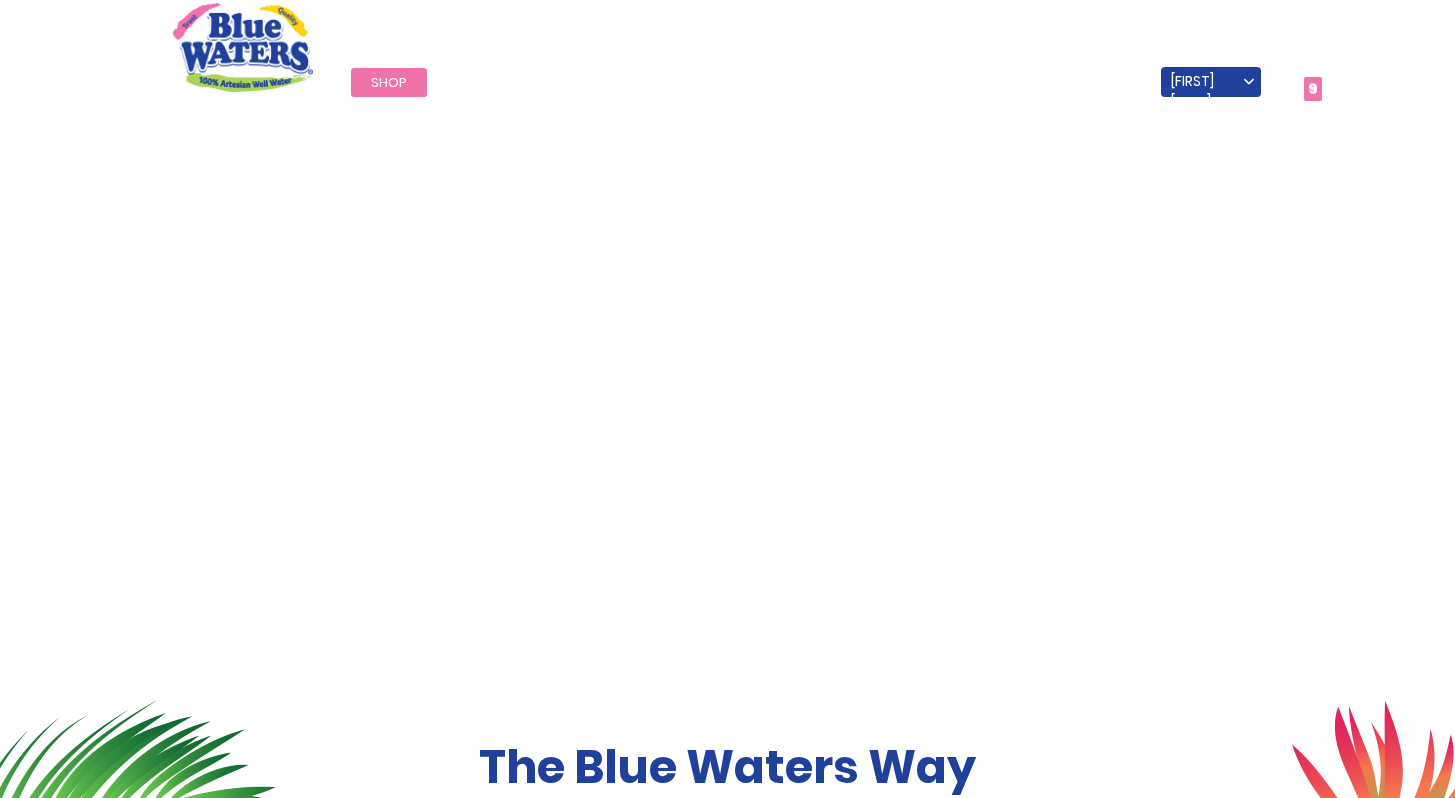 scroll, scrollTop: 0, scrollLeft: 0, axis: both 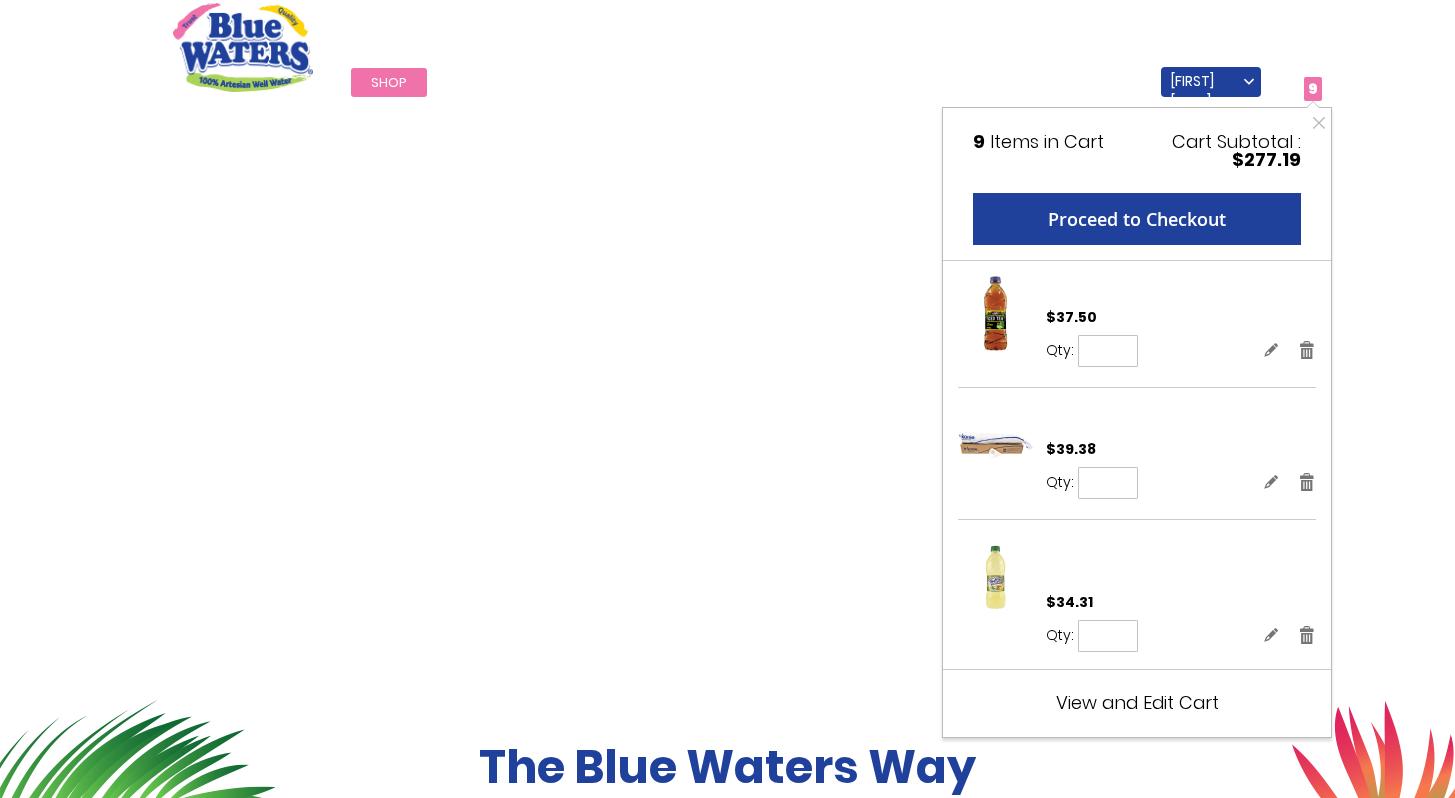 click on "View and Edit Cart" at bounding box center (1137, 702) 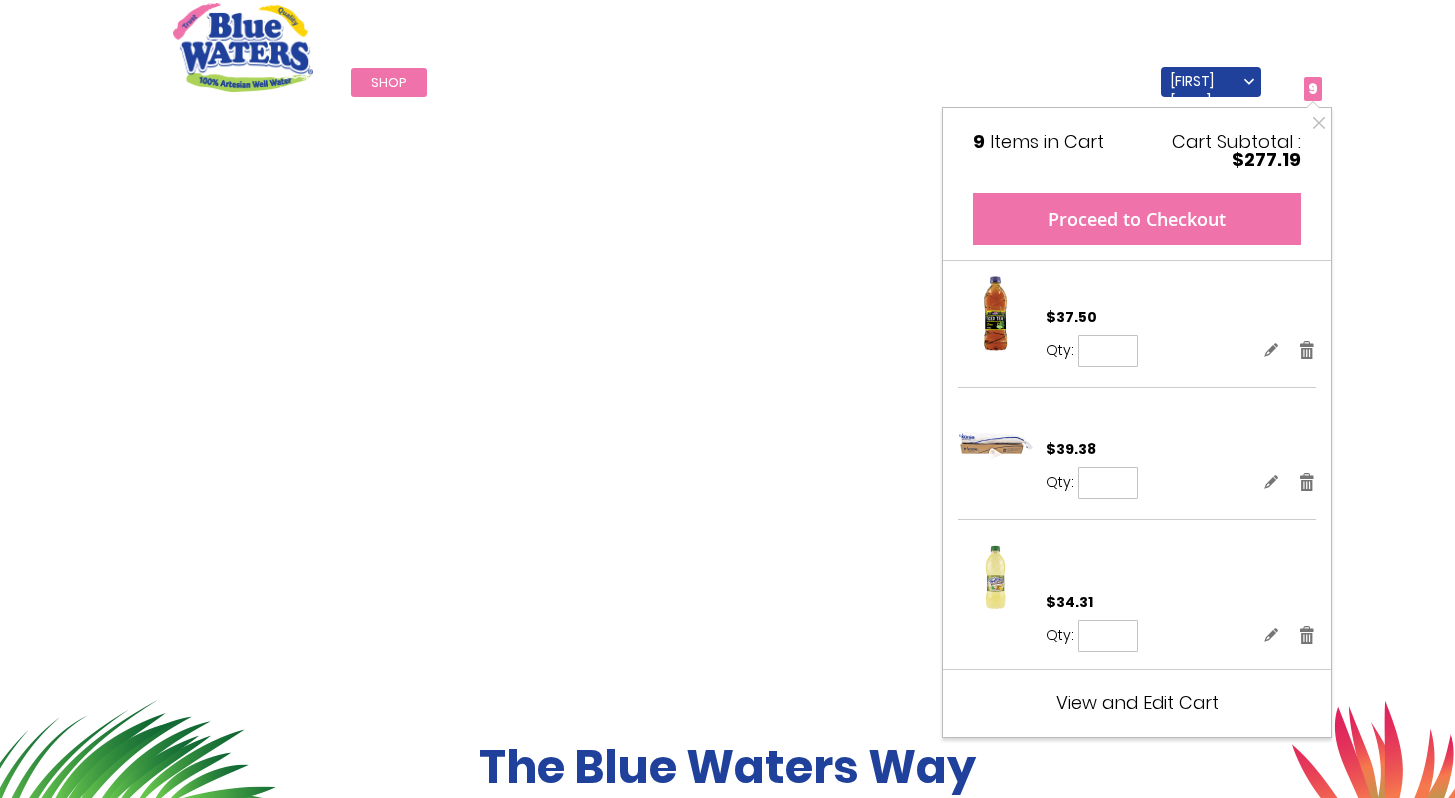 click on "Proceed to Checkout" at bounding box center (1137, 219) 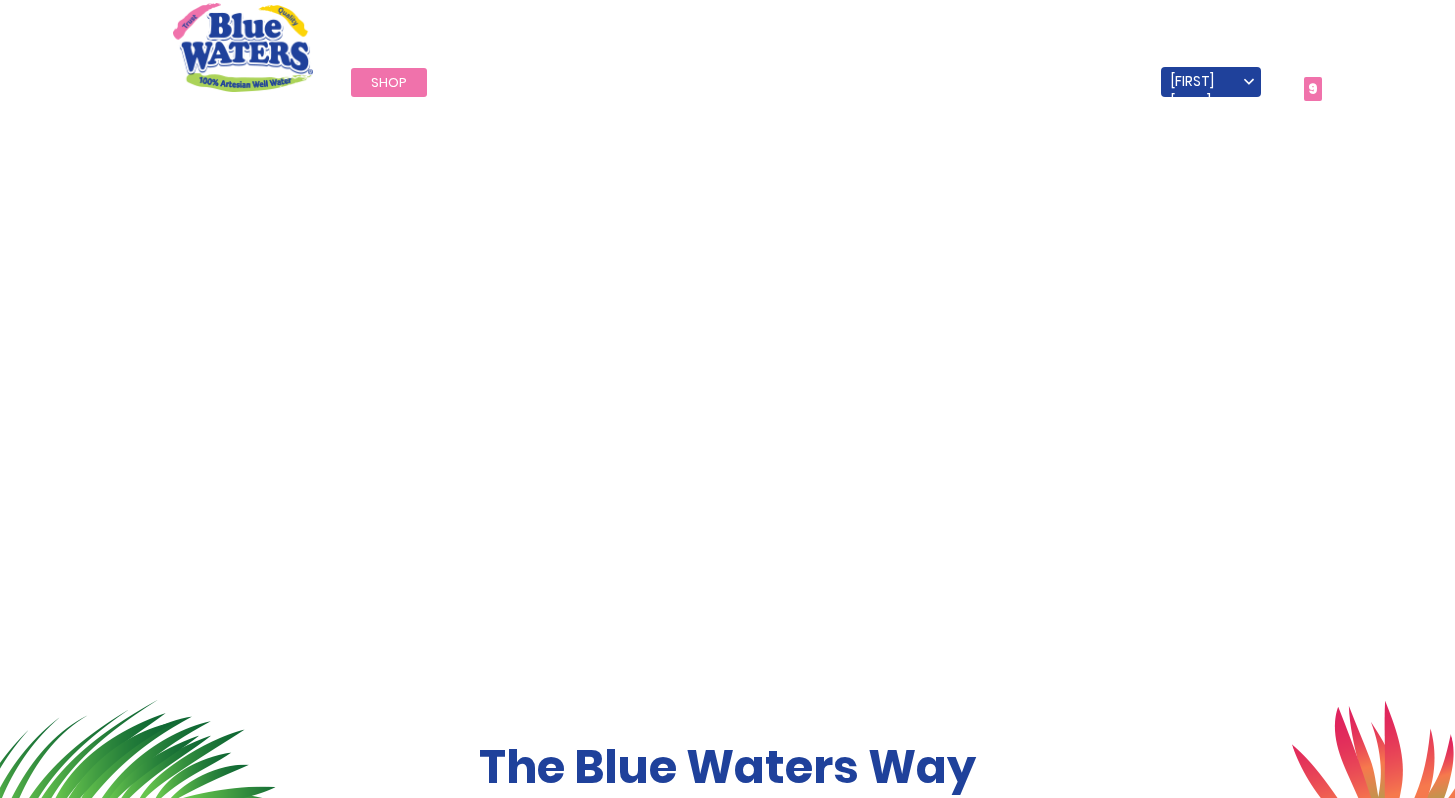 click on "My Cart
9
9
items" at bounding box center [1300, 88] 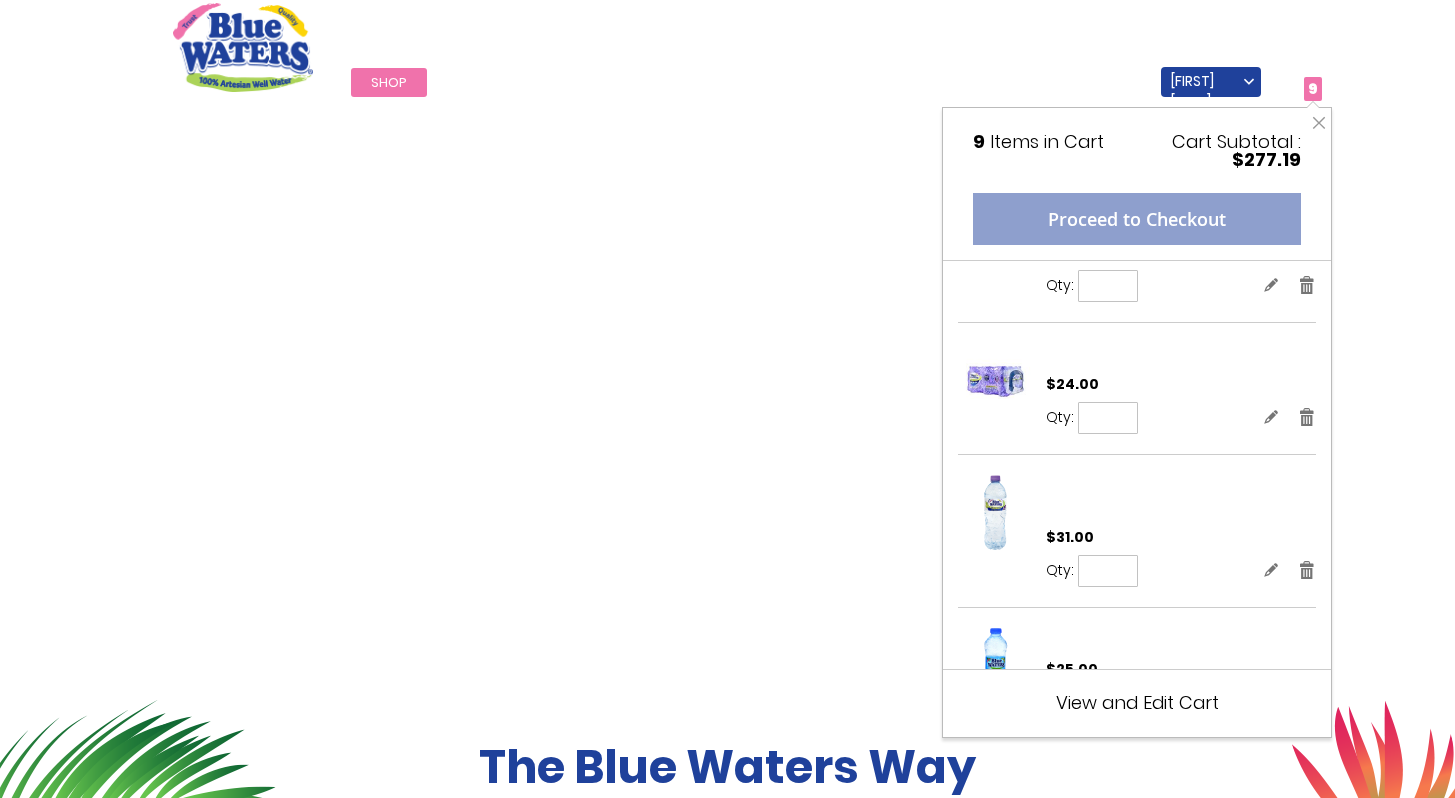 scroll, scrollTop: 436, scrollLeft: 0, axis: vertical 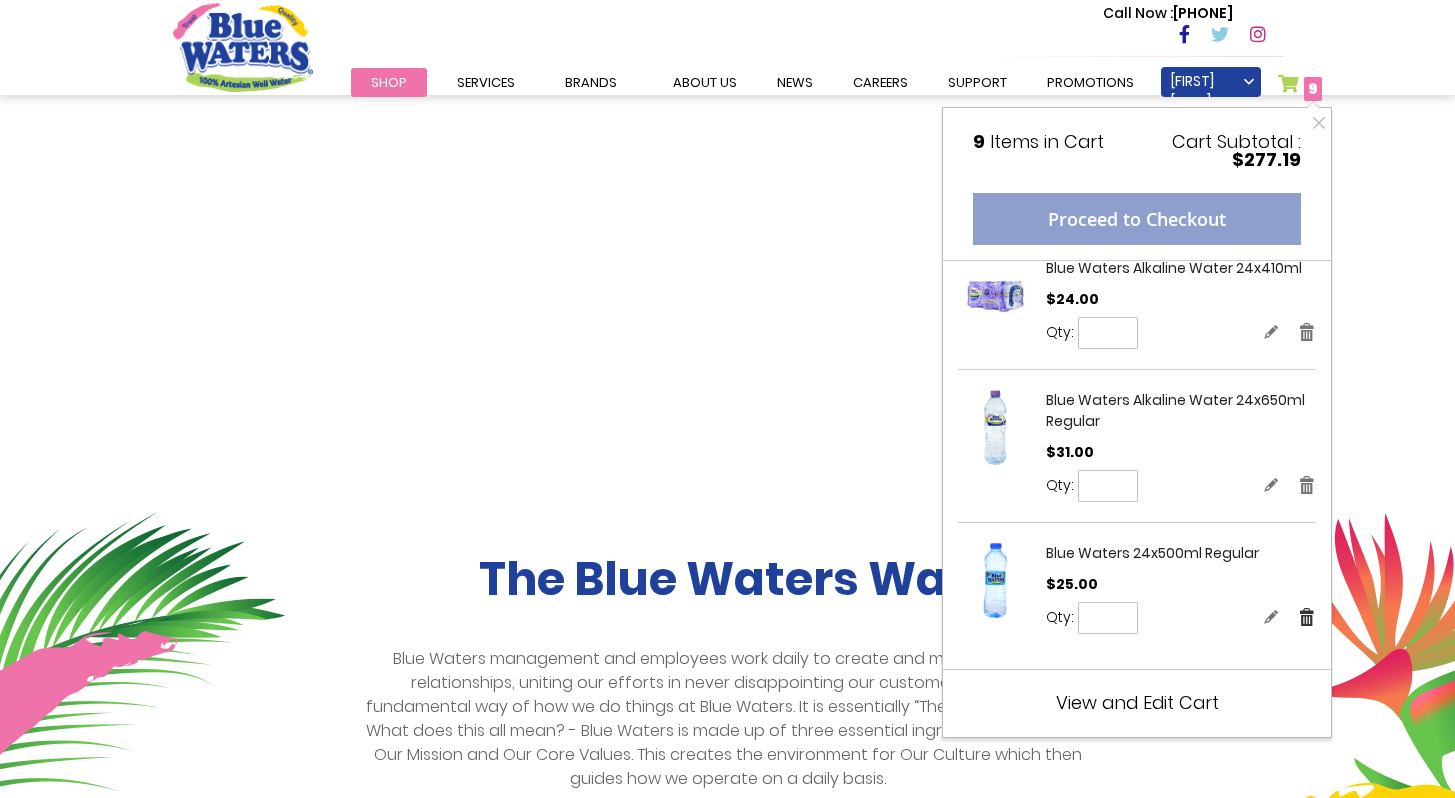 click on "Remove" at bounding box center [1307, 616] 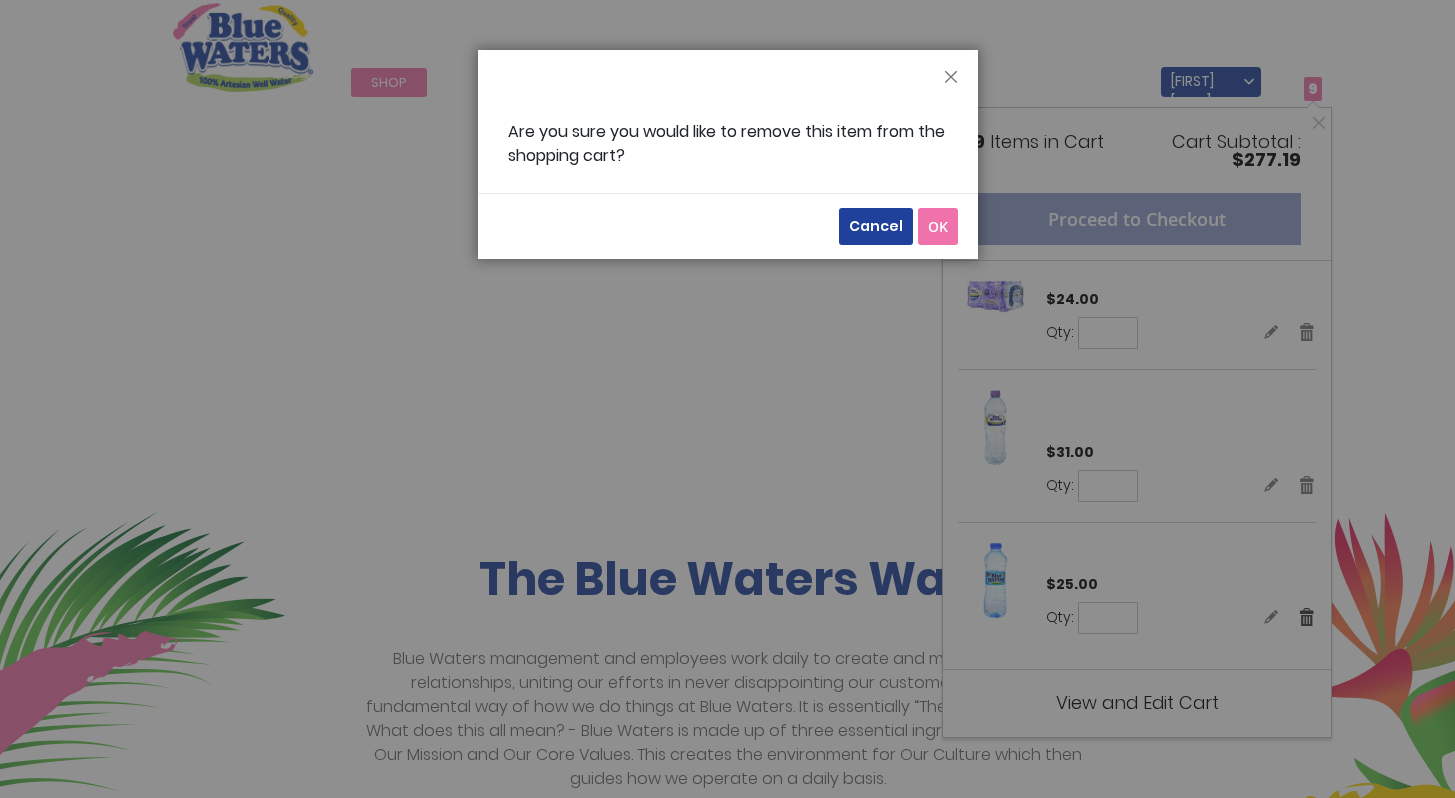scroll, scrollTop: 0, scrollLeft: 0, axis: both 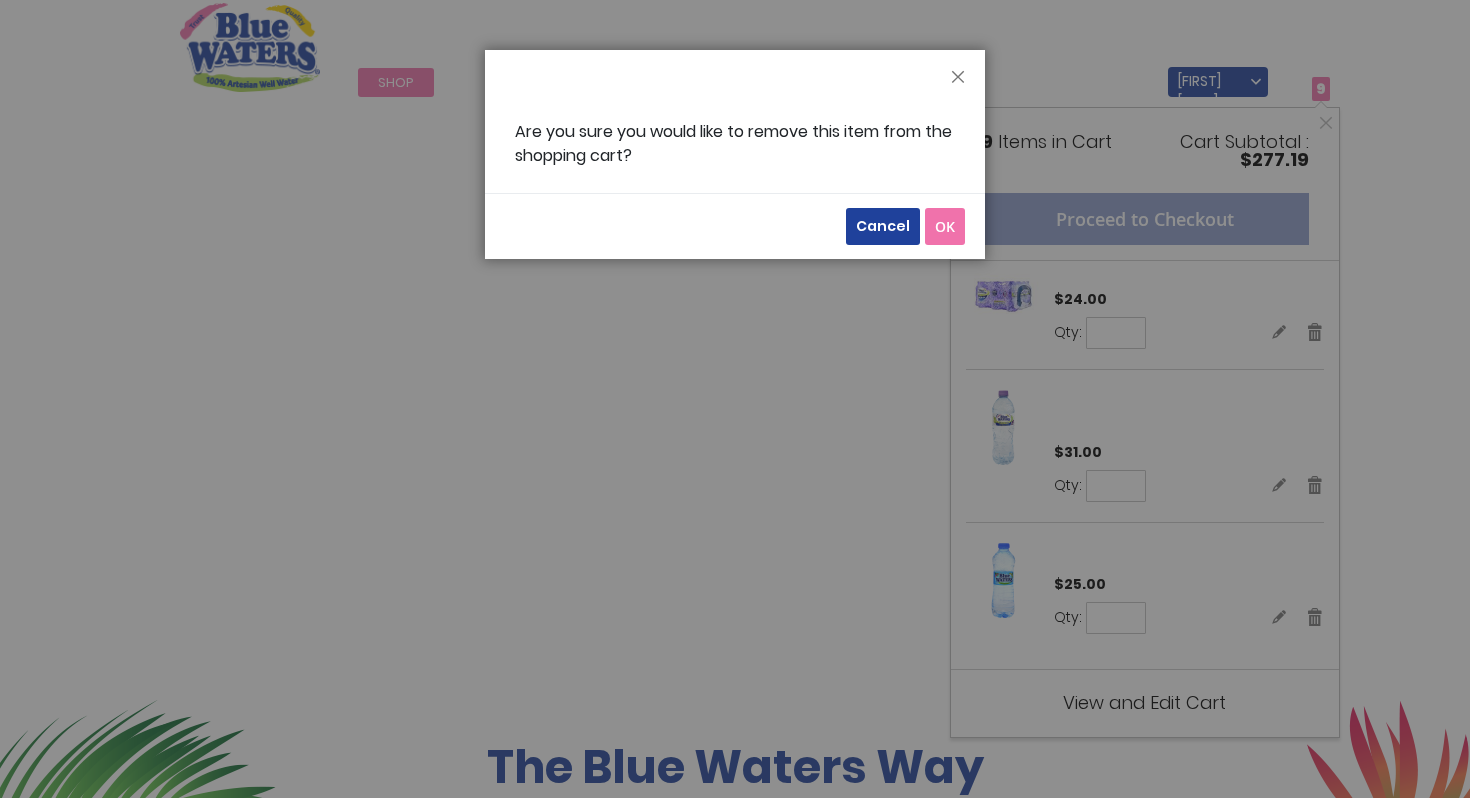 click on "Cancel
OK" at bounding box center (735, 226) 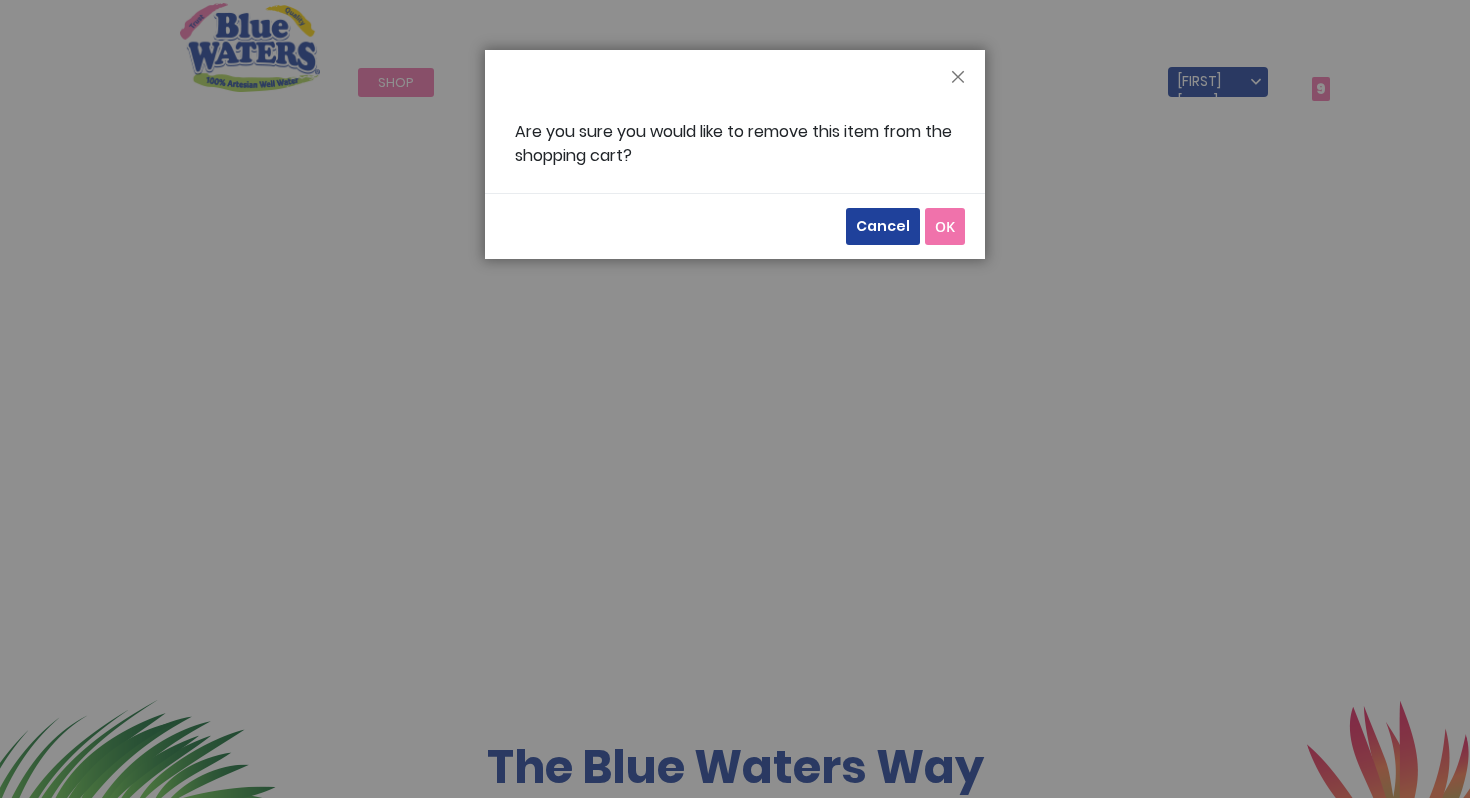 click on "OK" at bounding box center [945, 226] 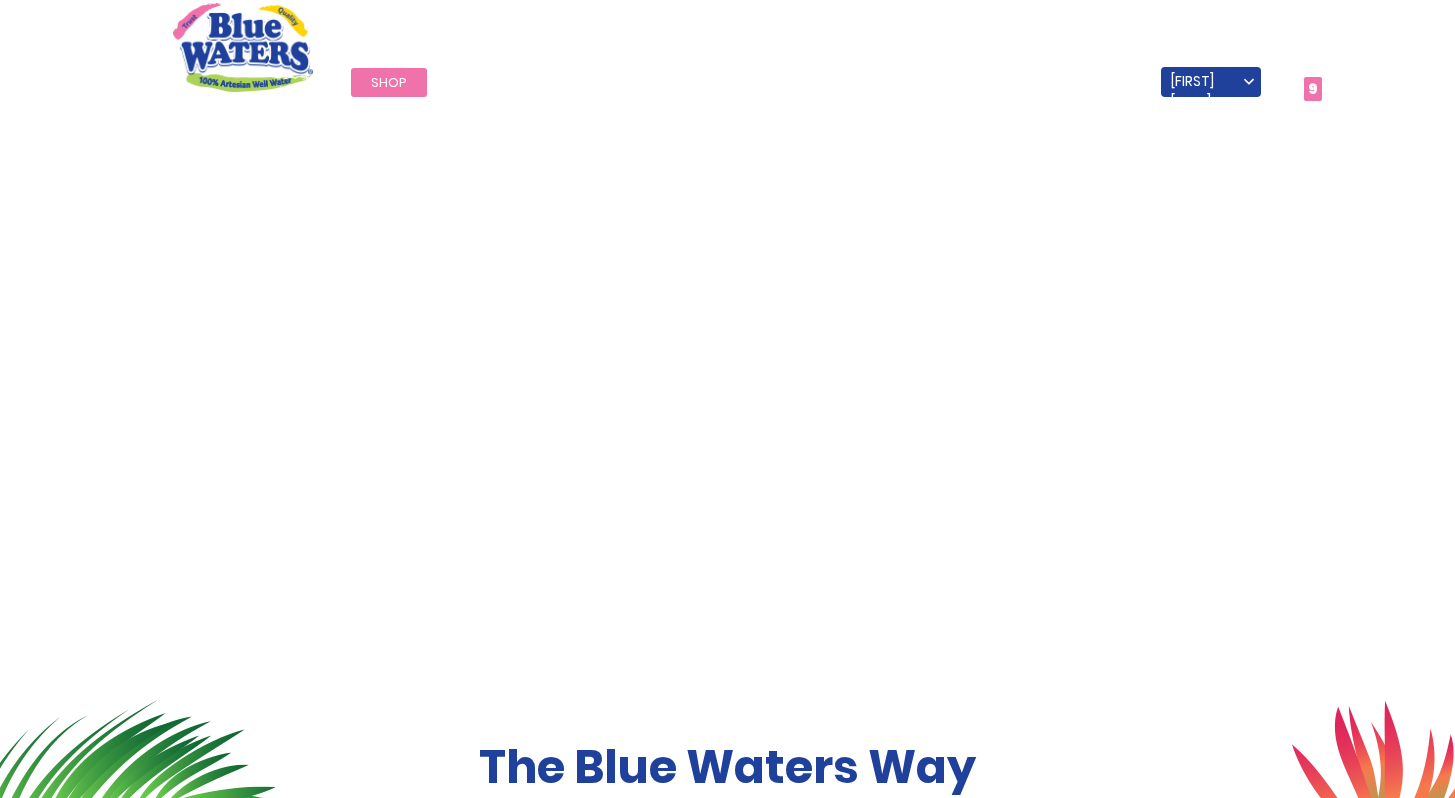 click on "My Cart
9
9
items" at bounding box center [1300, 88] 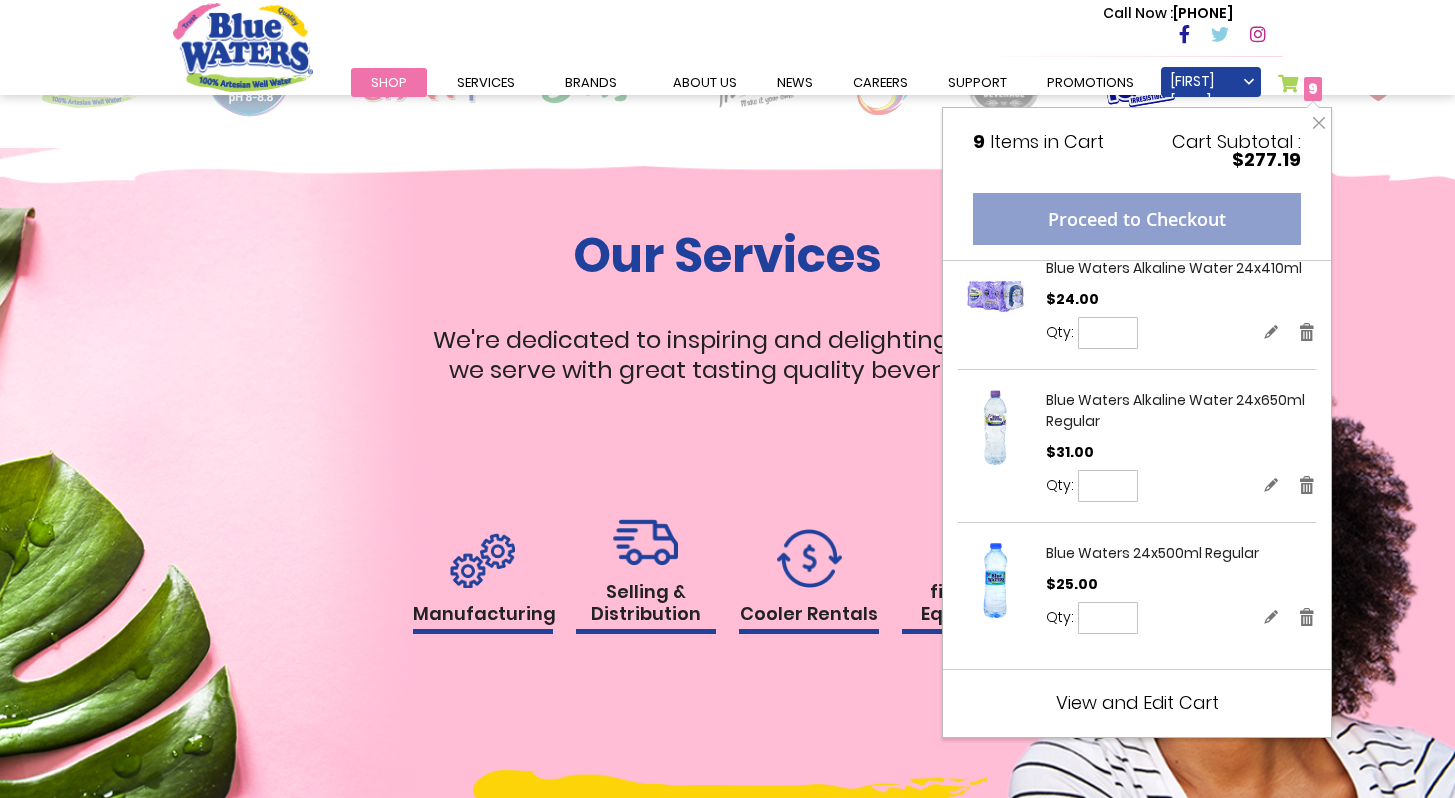 scroll, scrollTop: 1831, scrollLeft: 0, axis: vertical 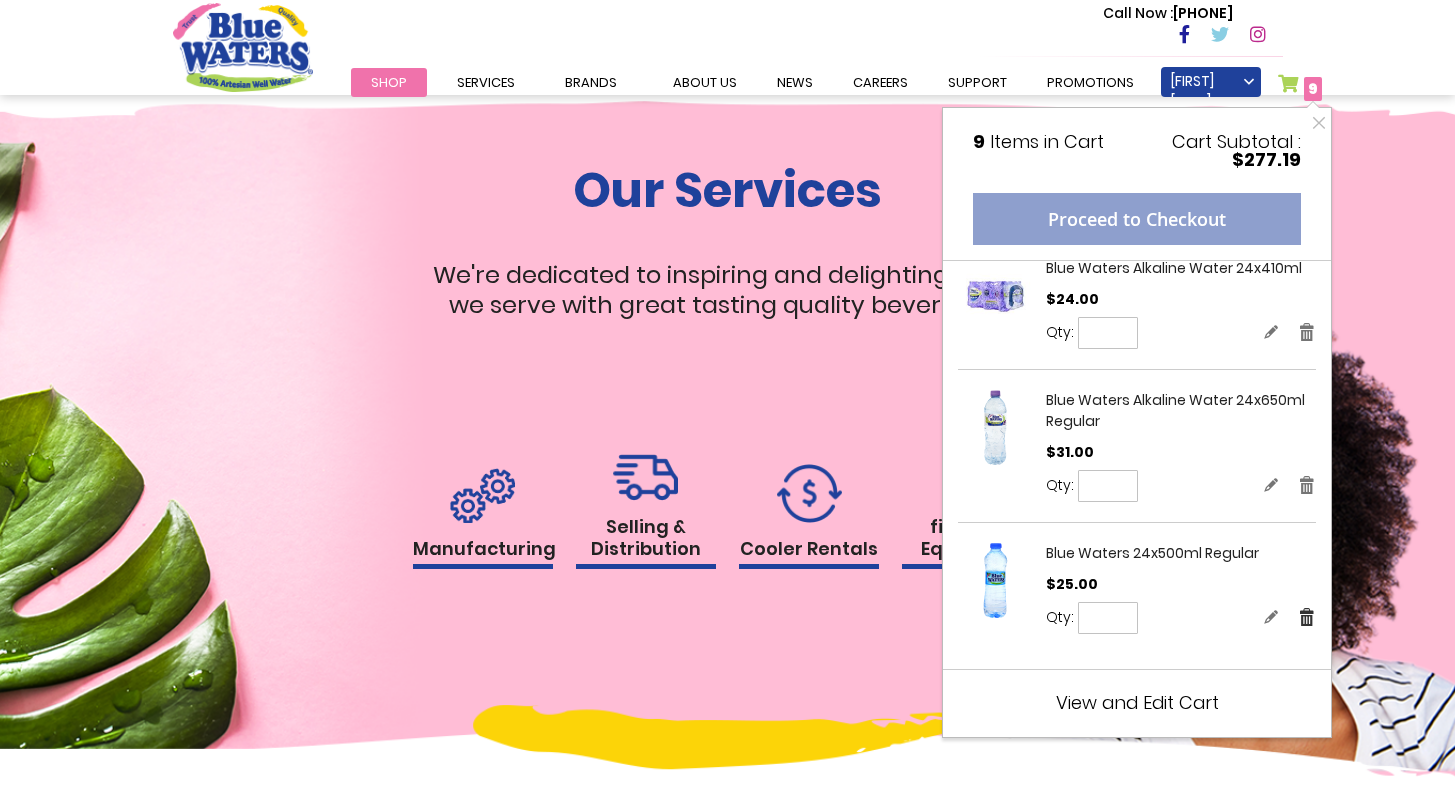 click on "Remove" at bounding box center (1307, 616) 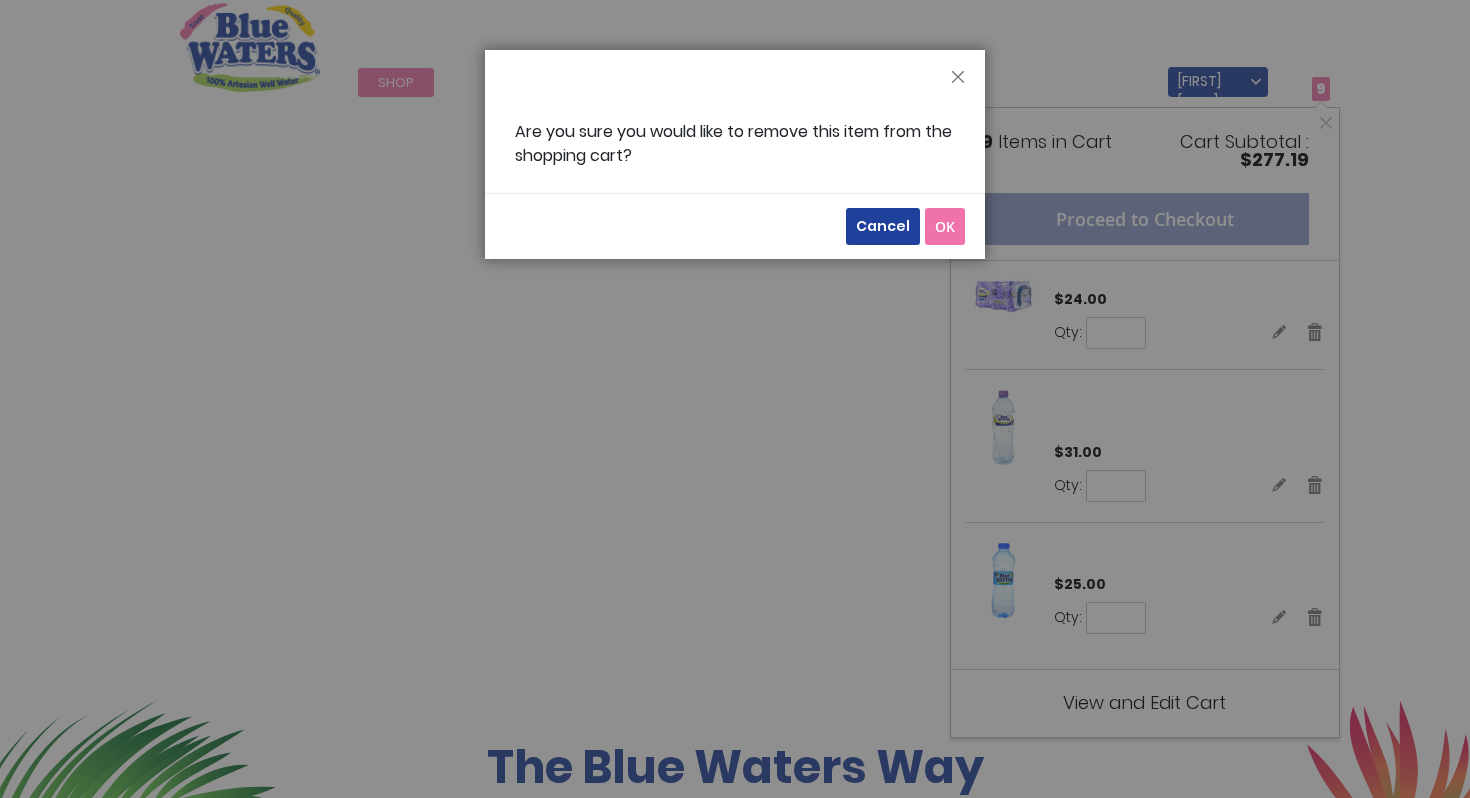 click on "OK" at bounding box center (945, 226) 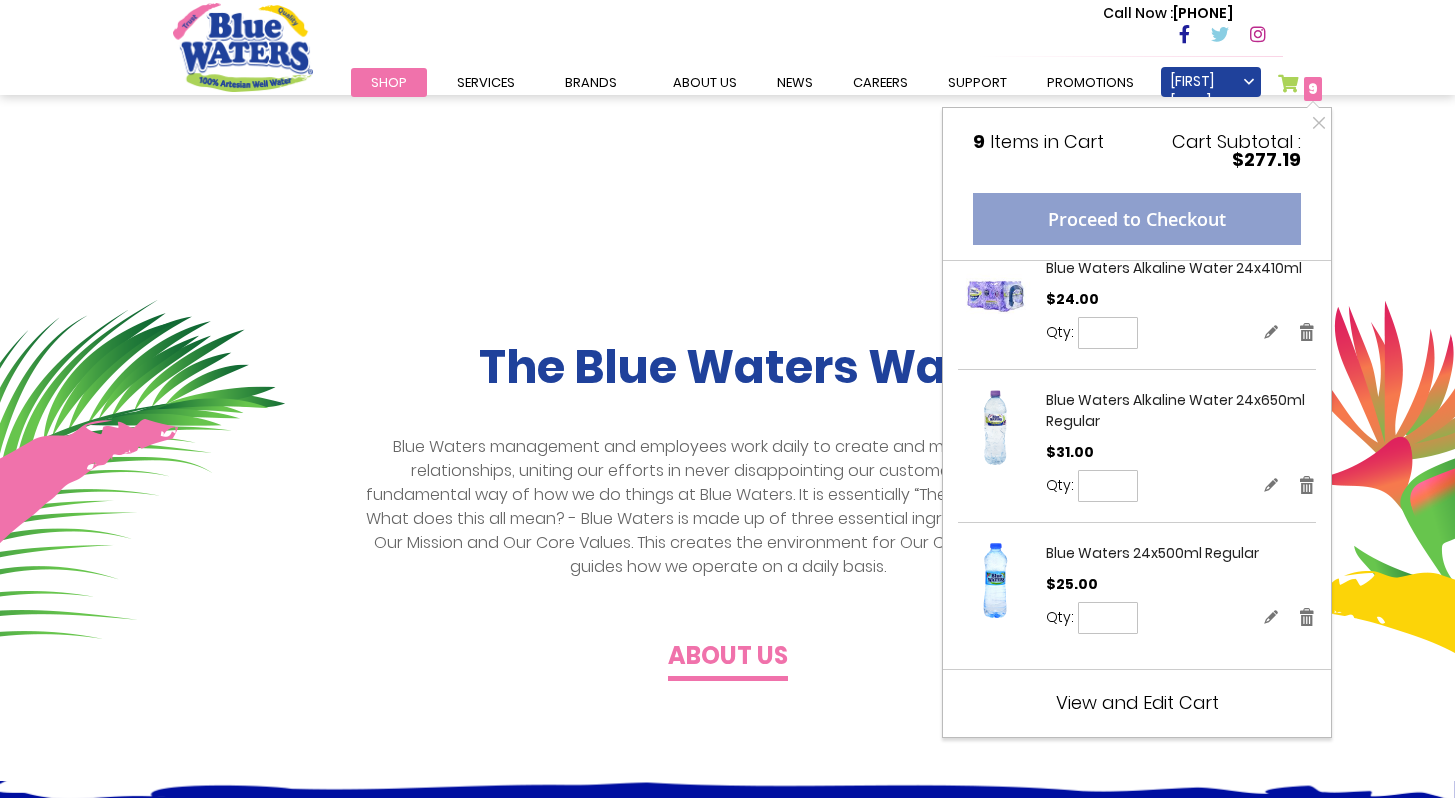 scroll, scrollTop: 402, scrollLeft: 0, axis: vertical 